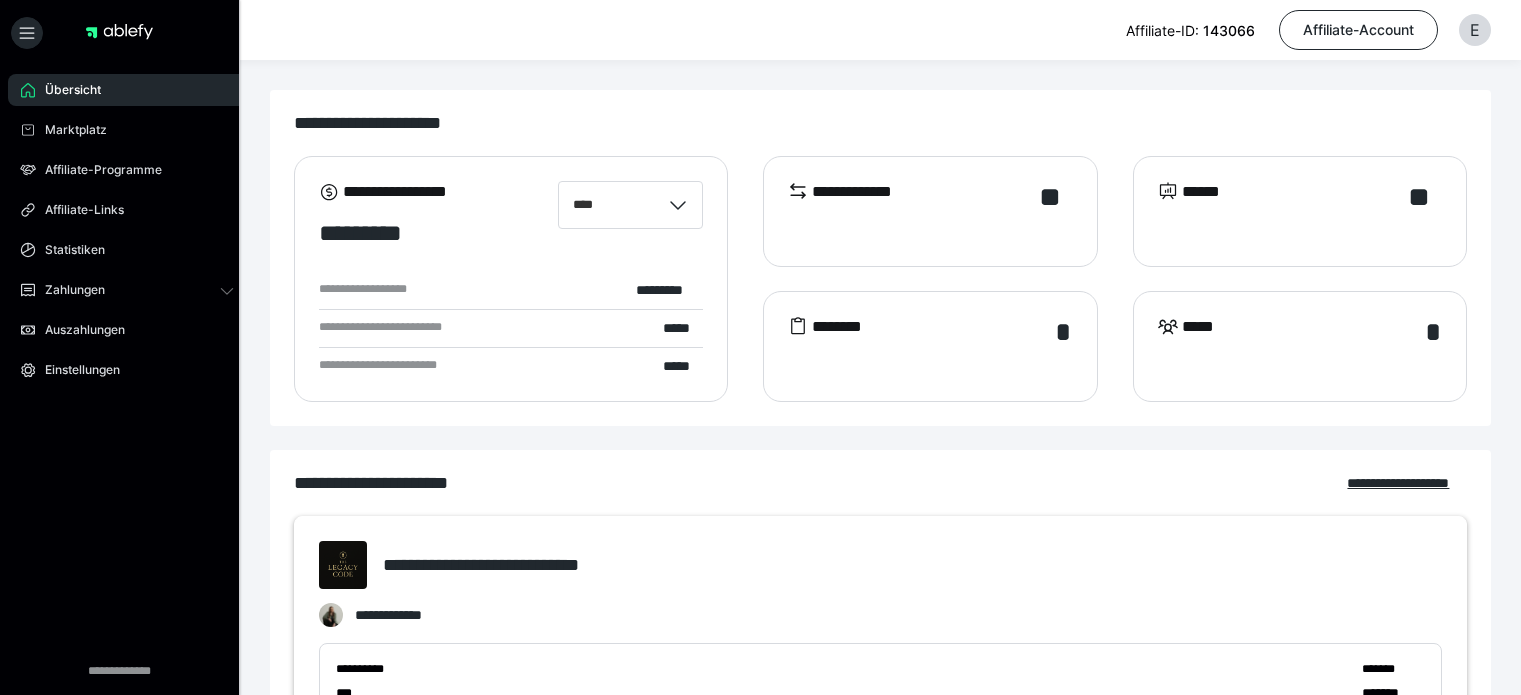 scroll, scrollTop: 0, scrollLeft: 0, axis: both 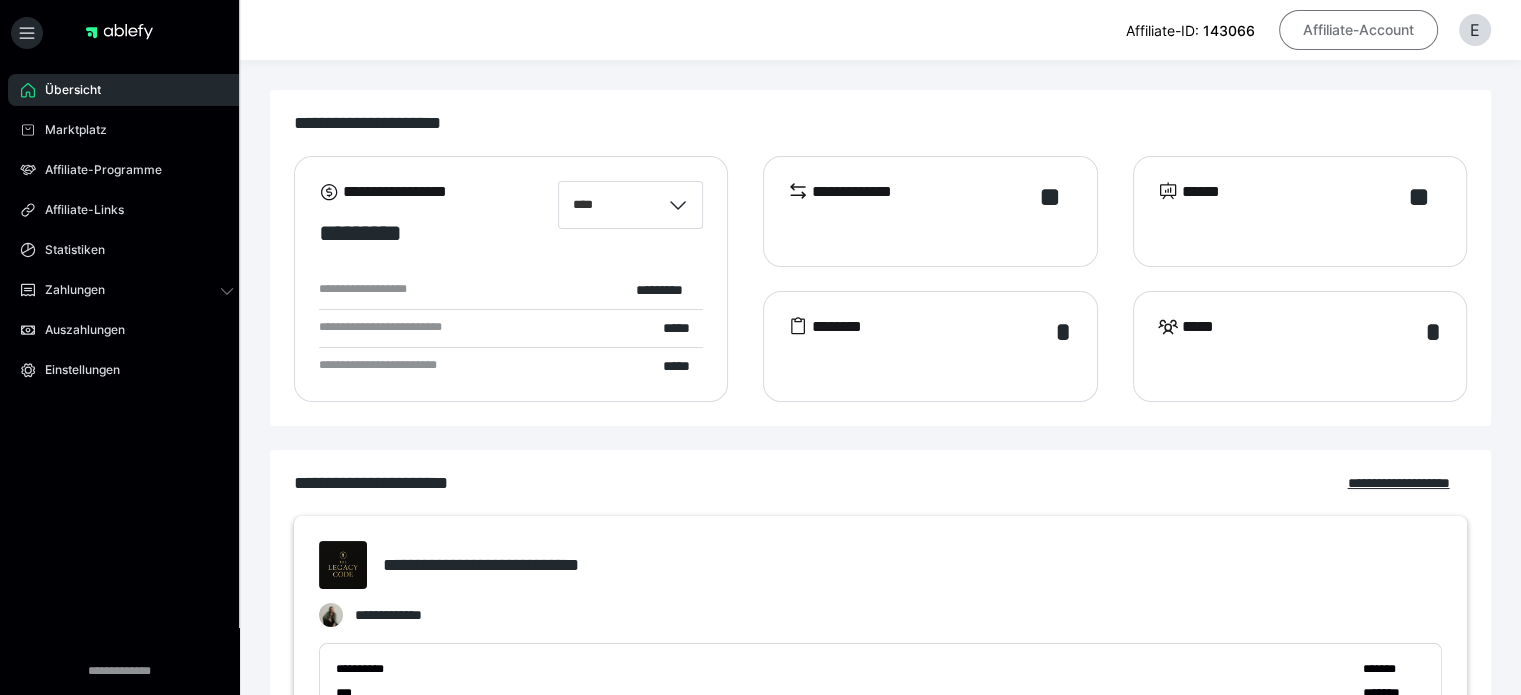 click on "Affiliate-Account" at bounding box center (1358, 30) 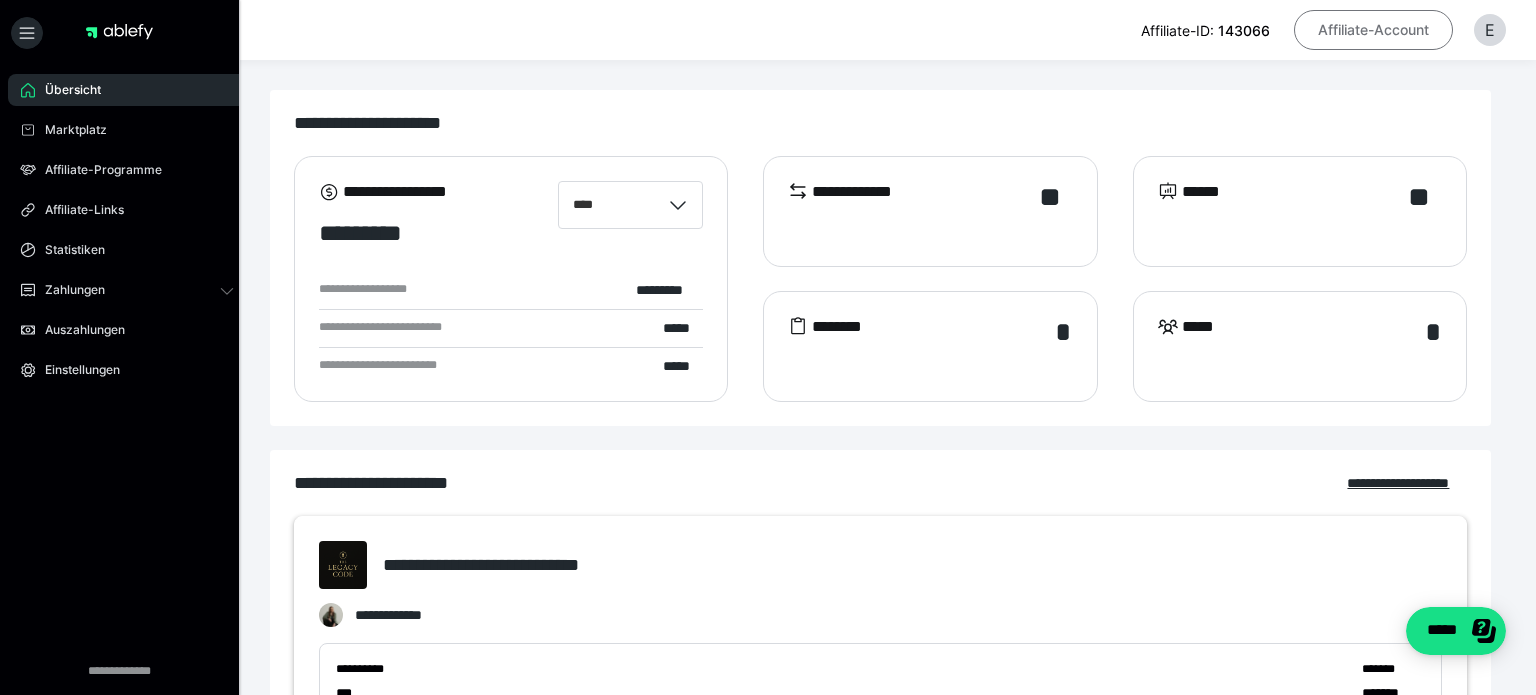scroll, scrollTop: 0, scrollLeft: 0, axis: both 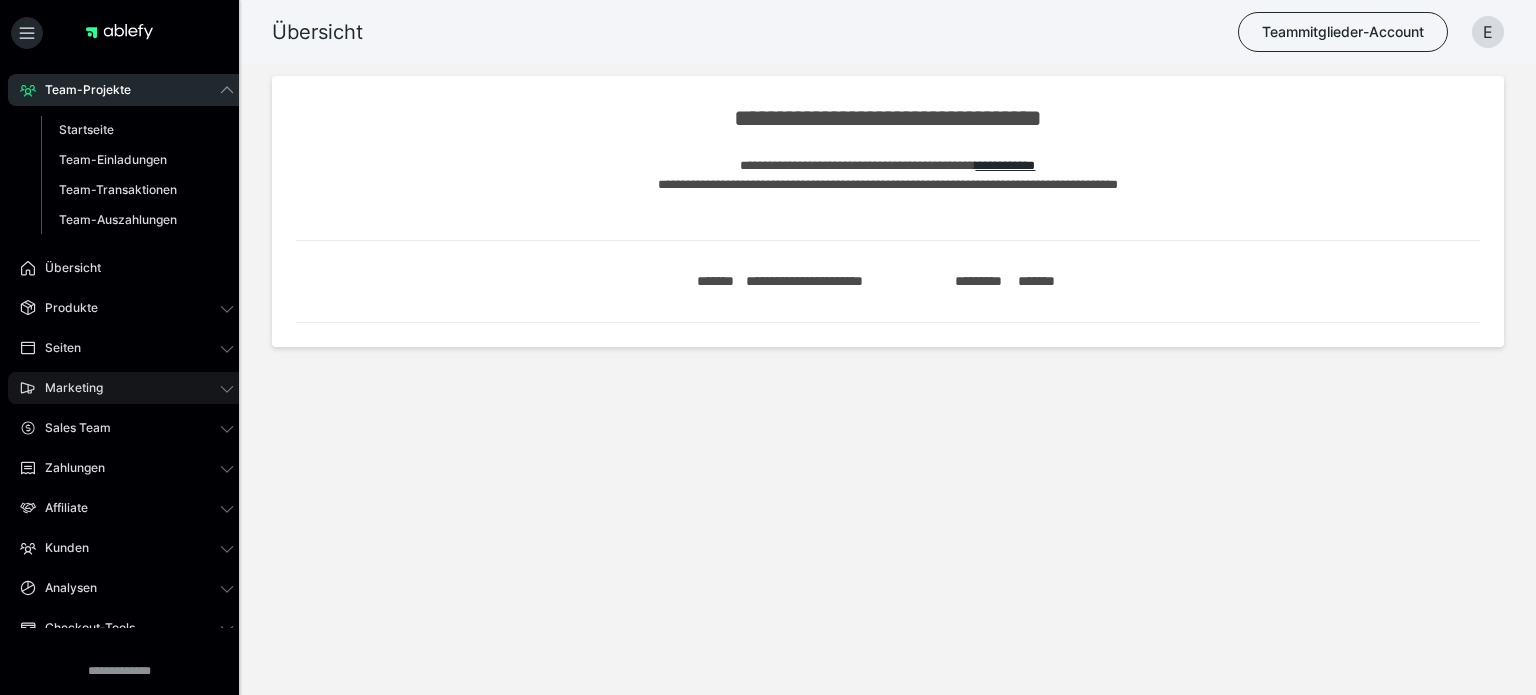 click on "Marketing" at bounding box center (67, 388) 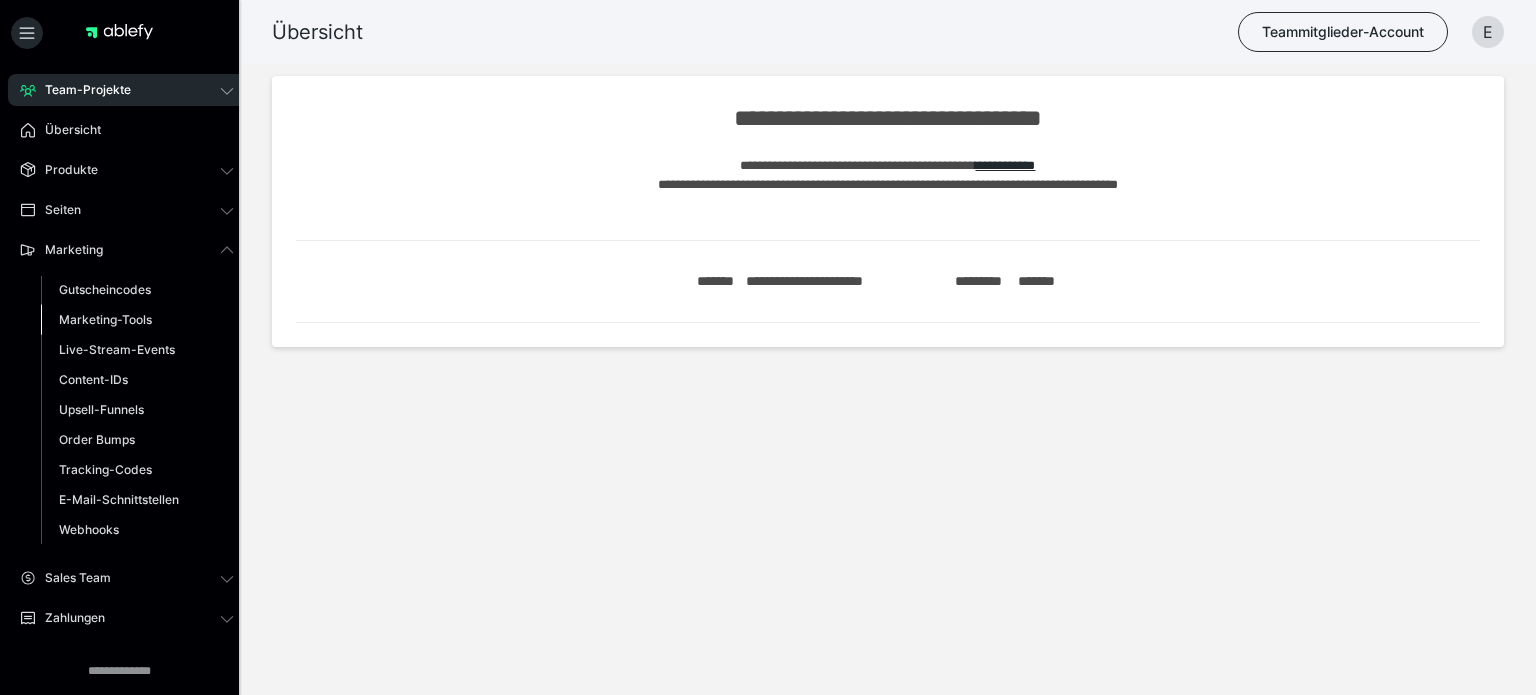 click on "Marketing-Tools" at bounding box center [105, 319] 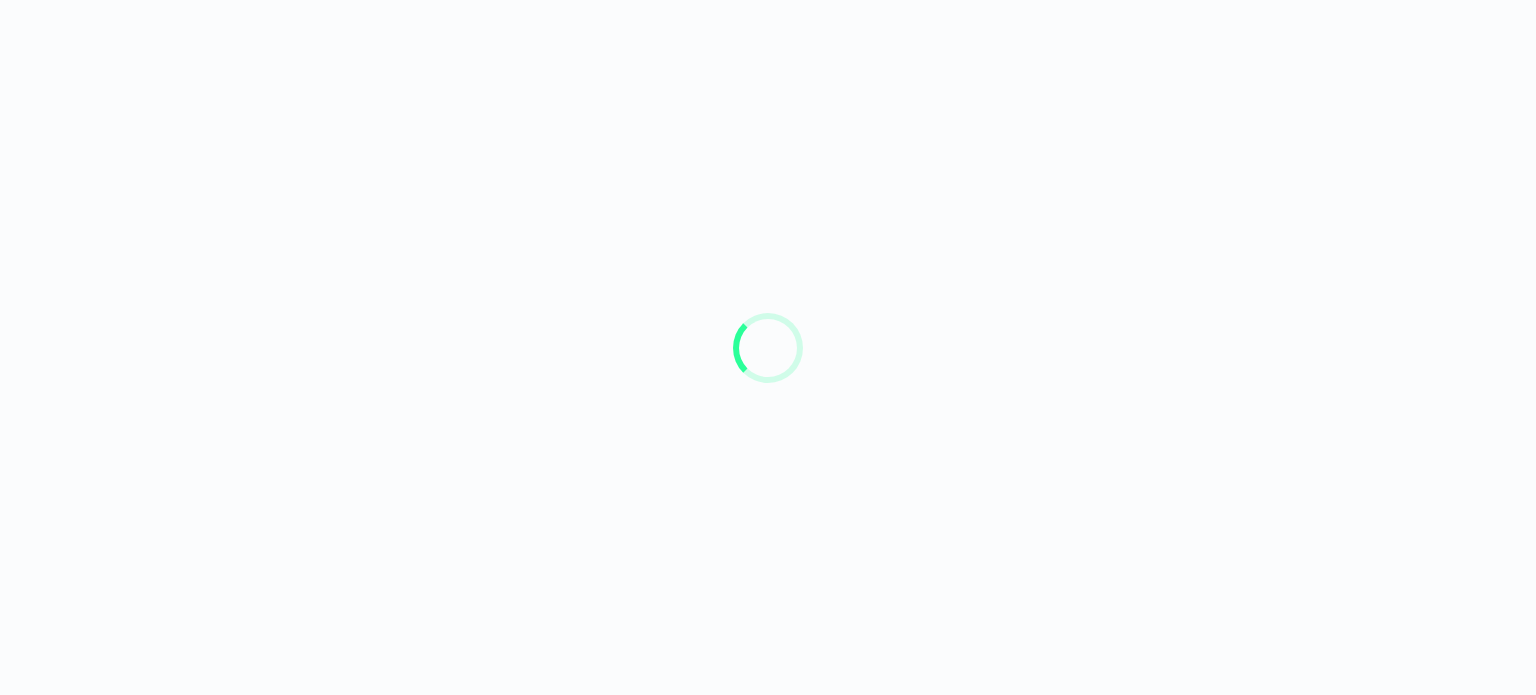 scroll, scrollTop: 0, scrollLeft: 0, axis: both 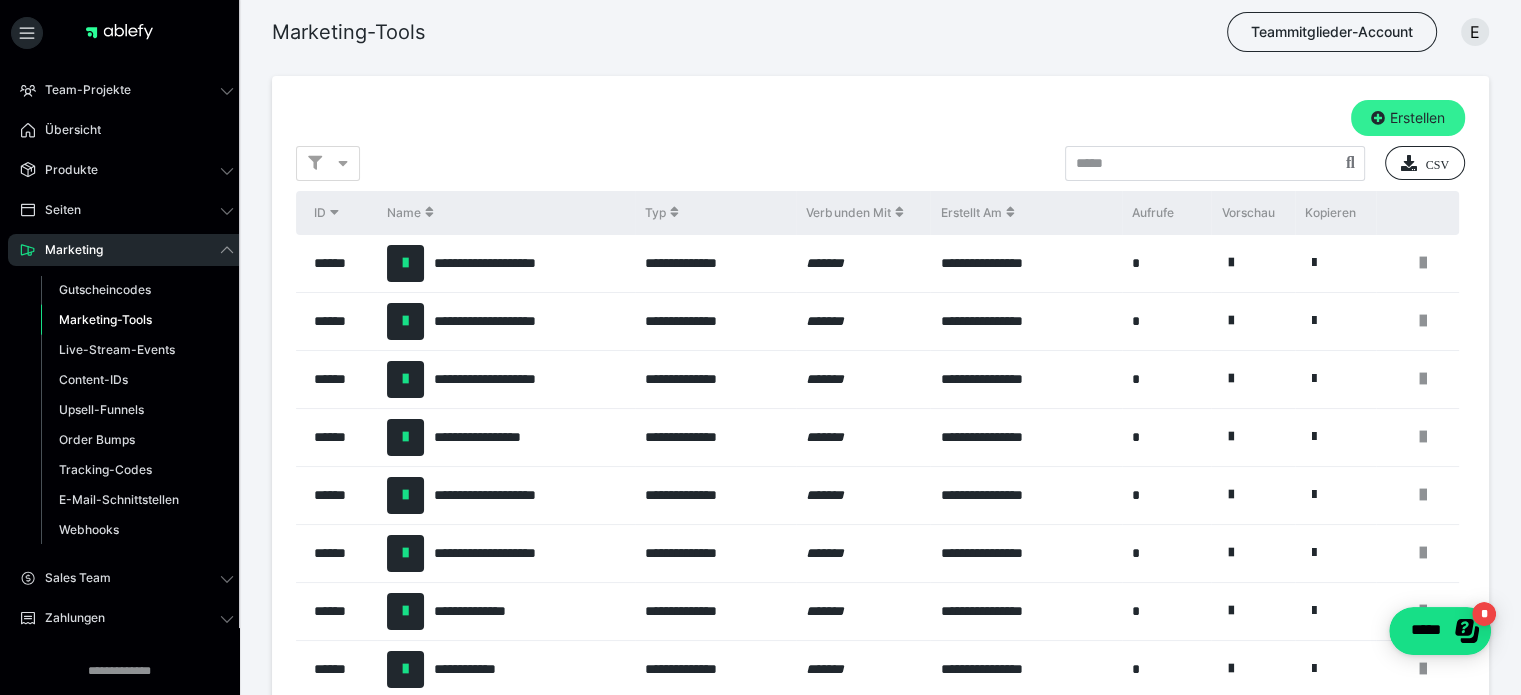 click on "Erstellen" at bounding box center (1408, 118) 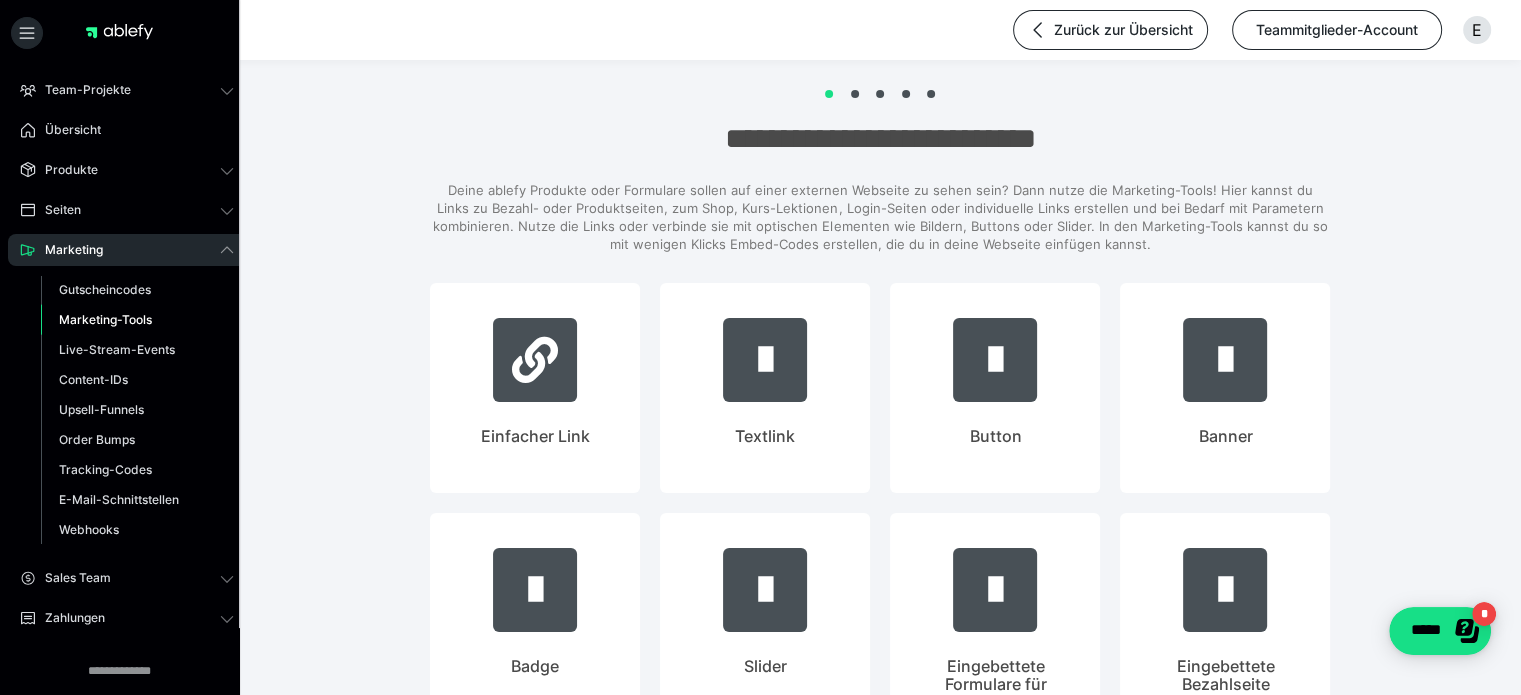 scroll, scrollTop: 0, scrollLeft: 0, axis: both 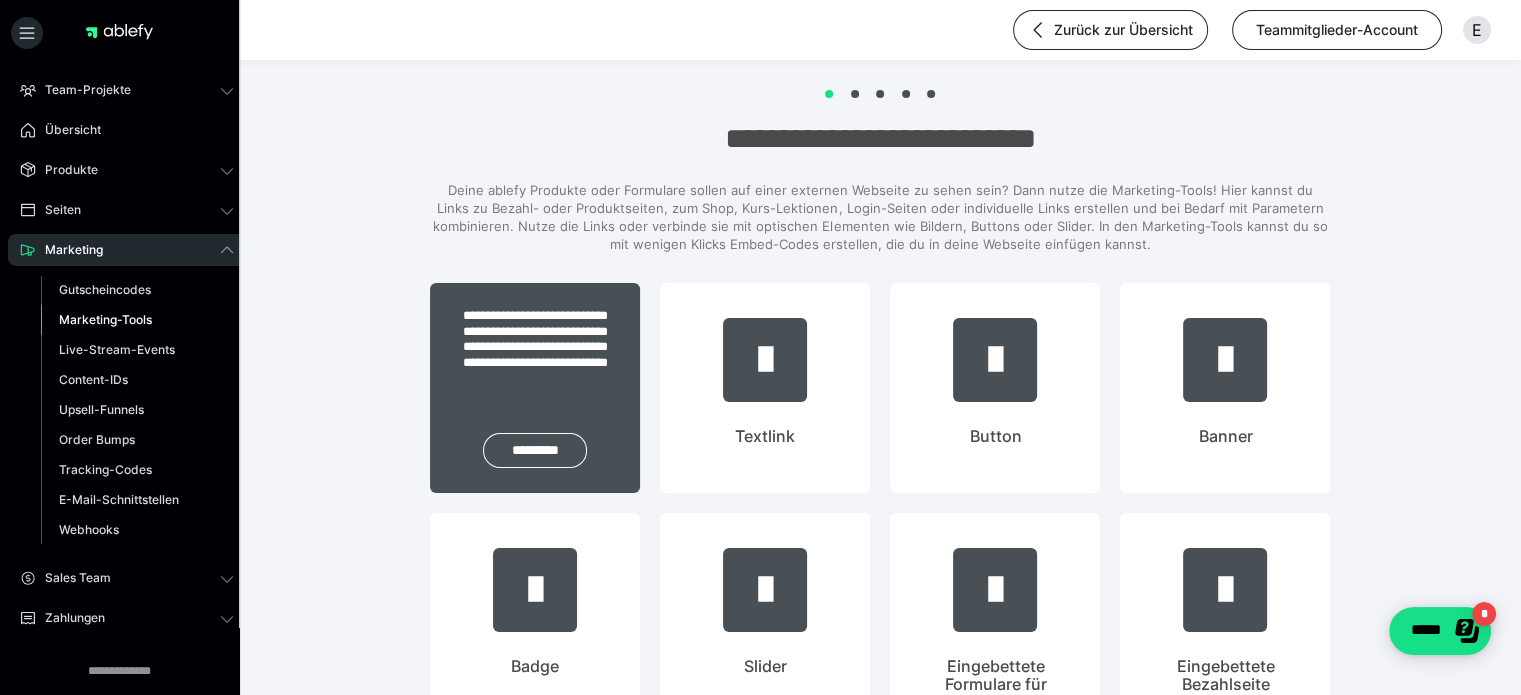 click on "**********" at bounding box center (535, 347) 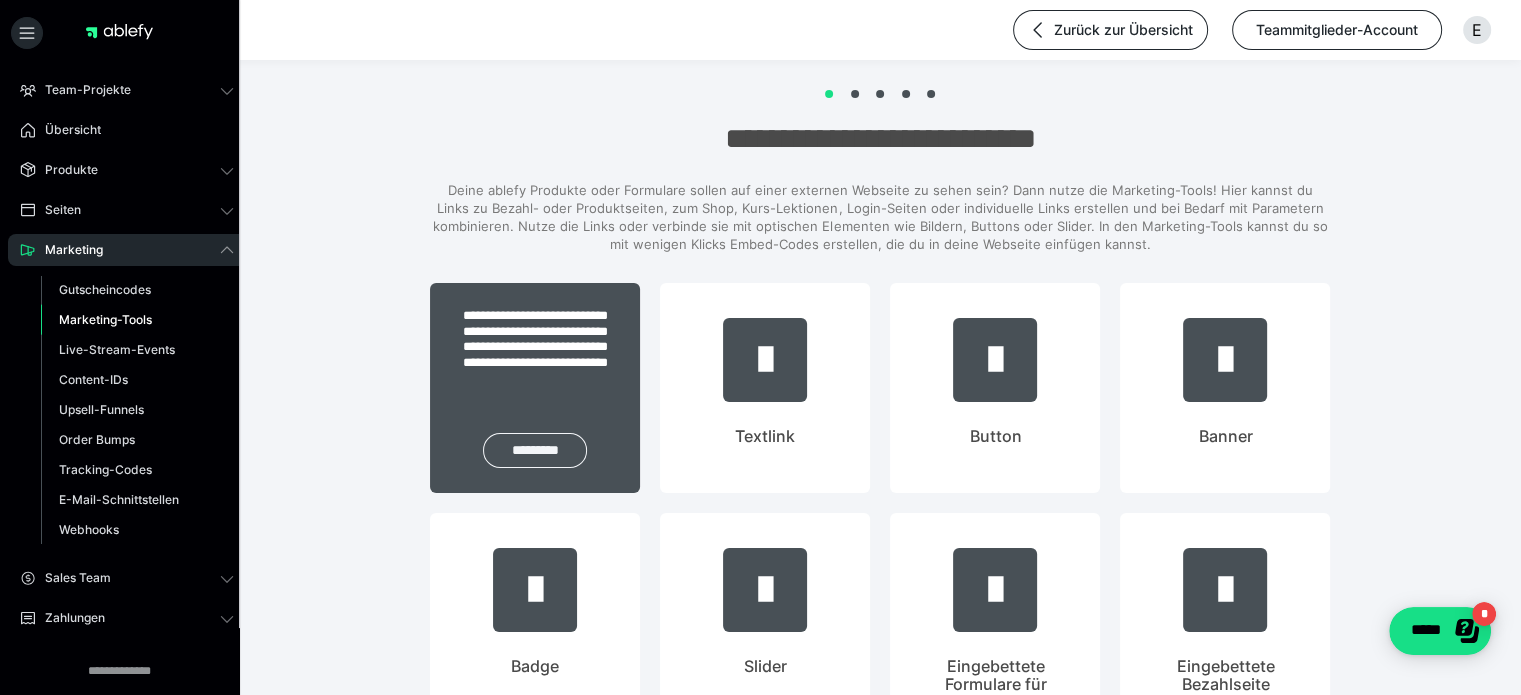 click on "*********" at bounding box center [535, 450] 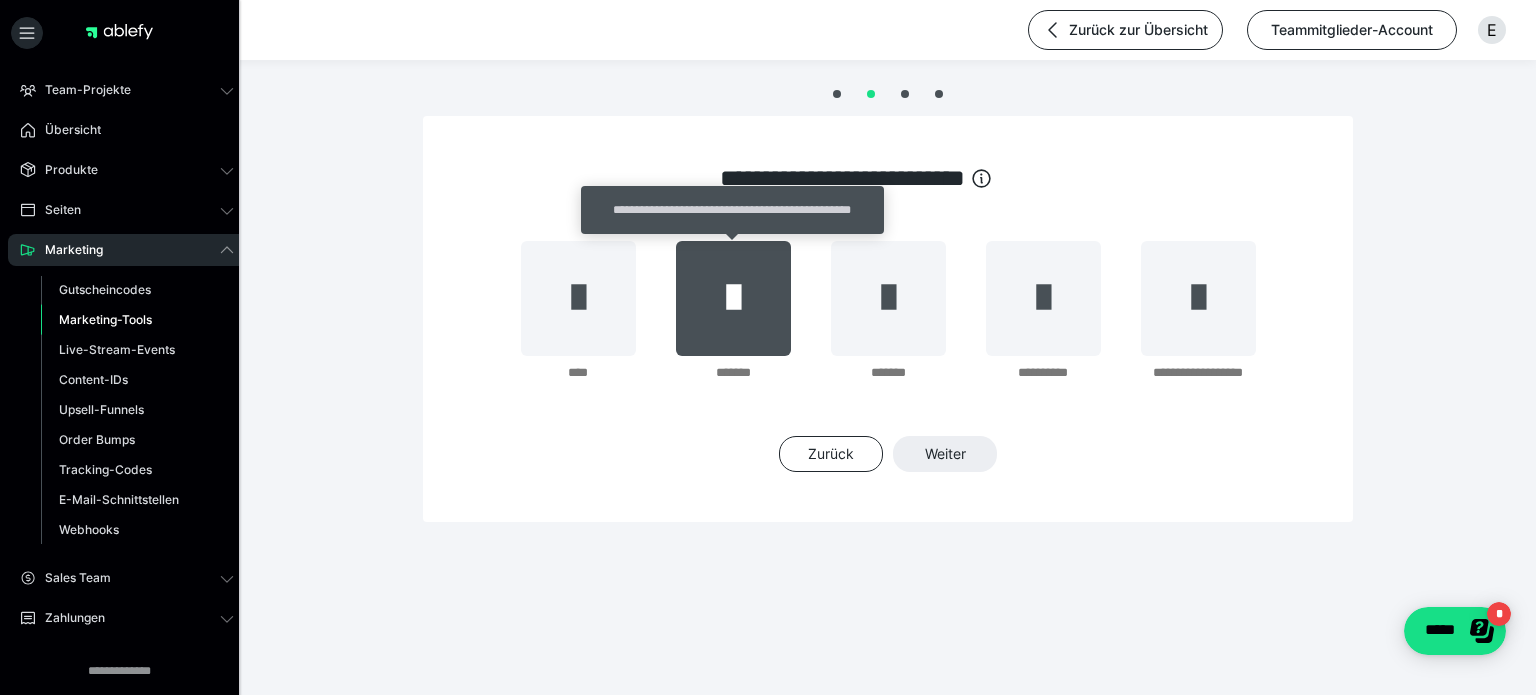 click at bounding box center (733, 298) 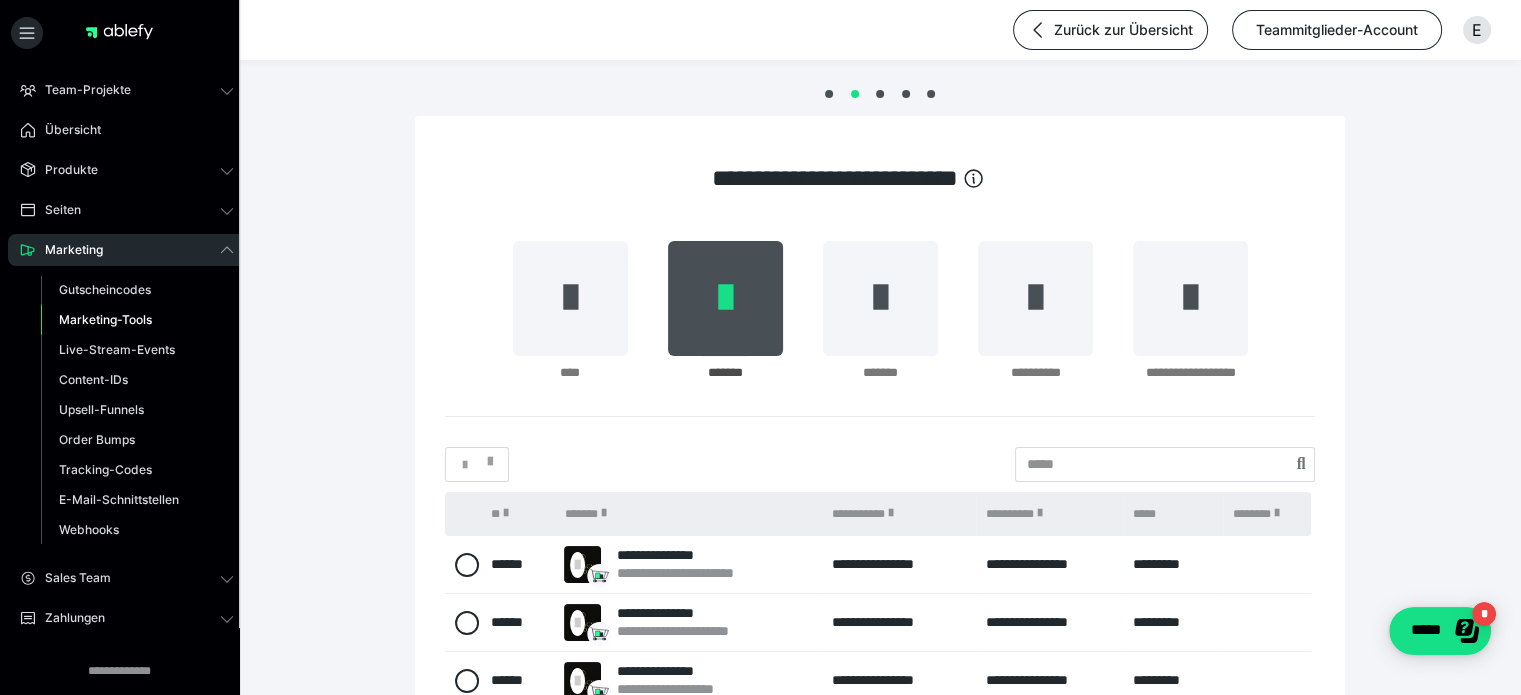 scroll, scrollTop: 308, scrollLeft: 0, axis: vertical 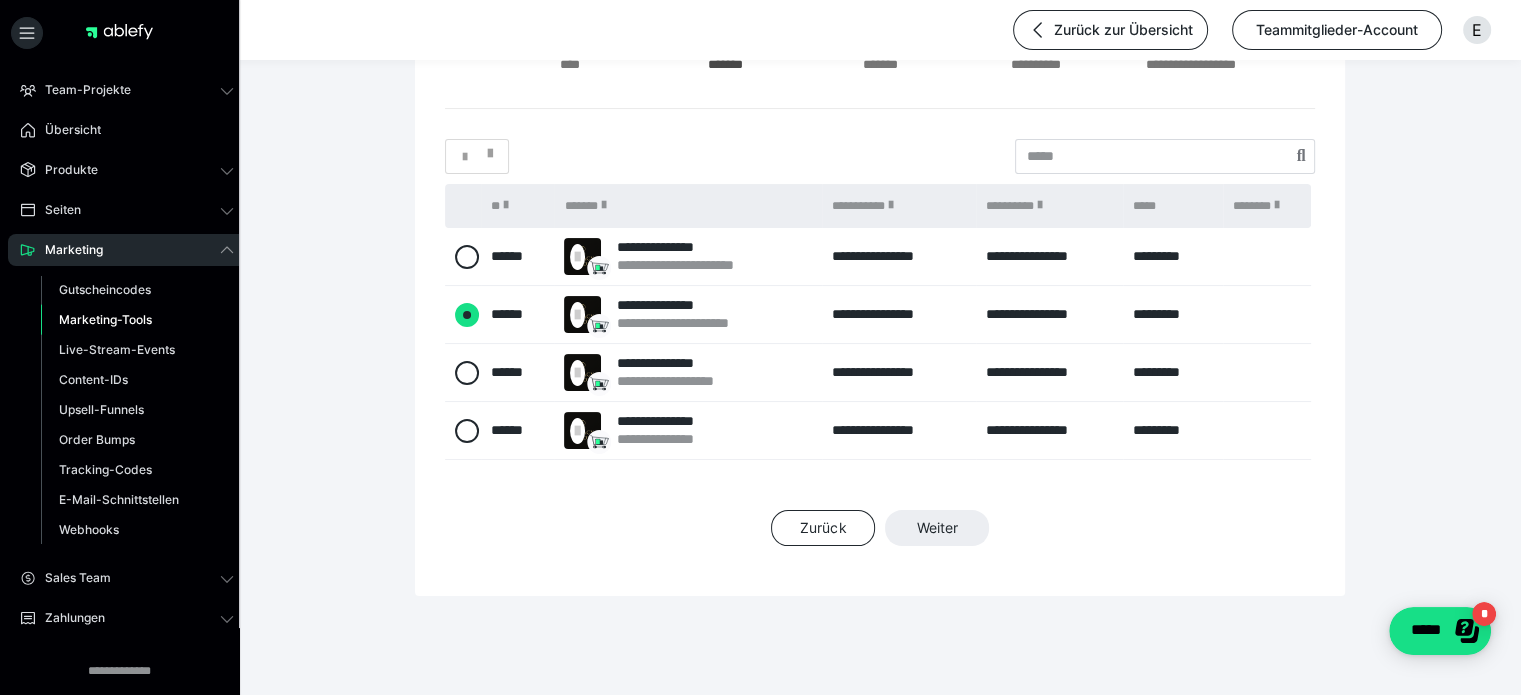 radio on "****" 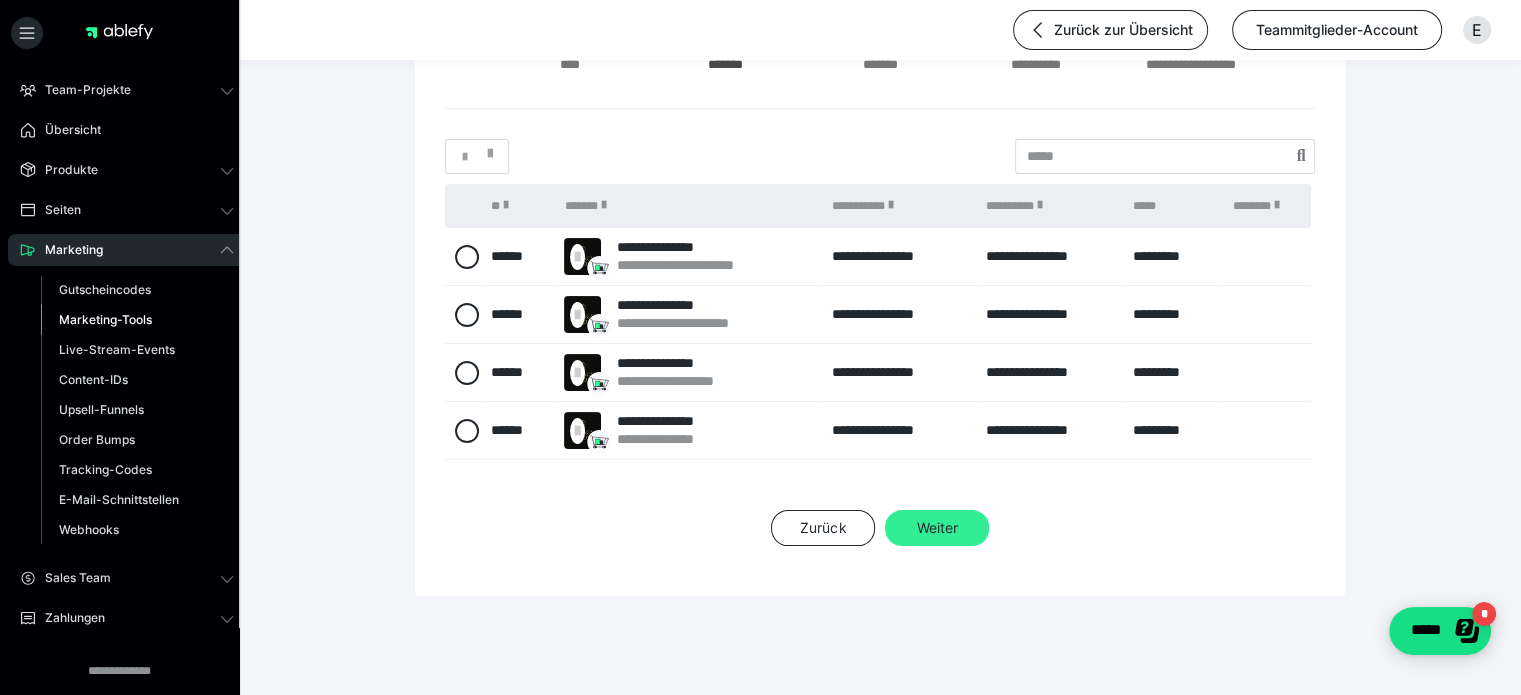 click on "Weiter" at bounding box center (937, 528) 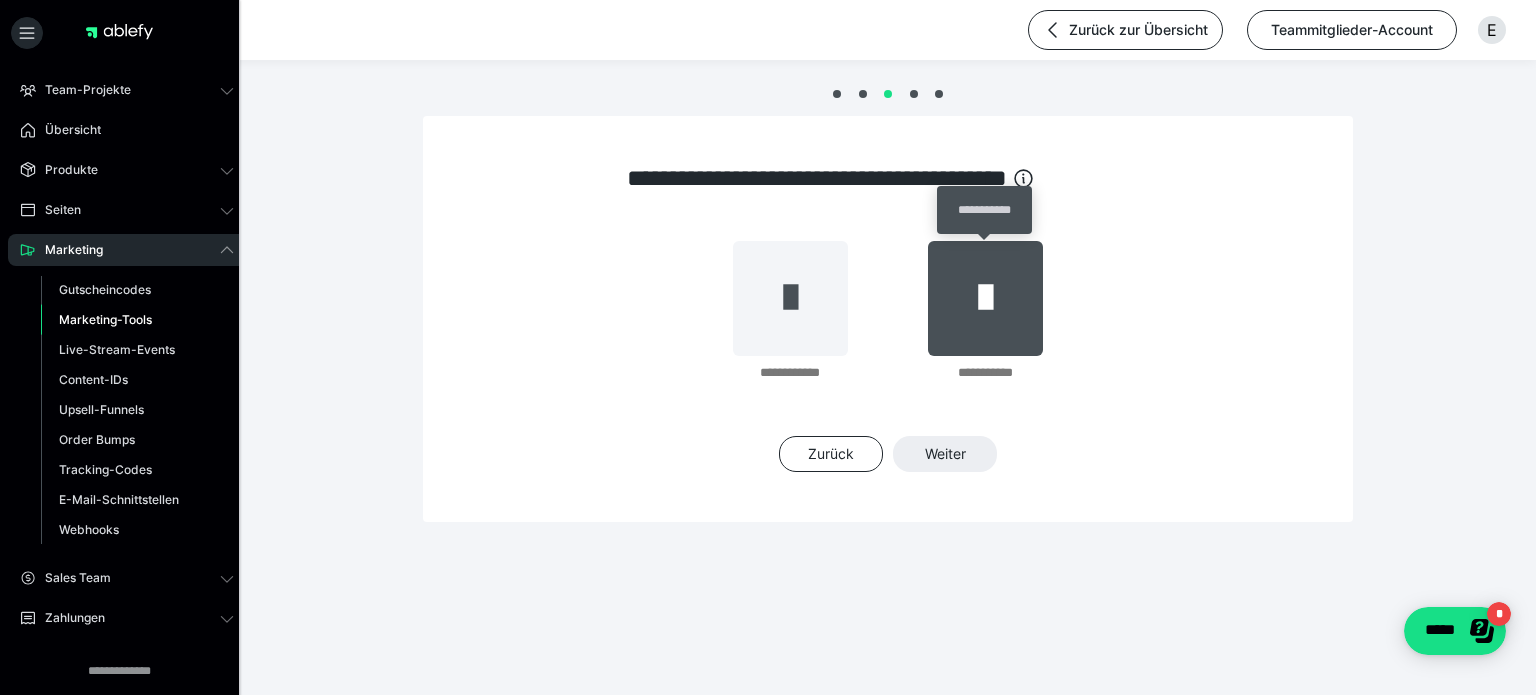 click at bounding box center (985, 298) 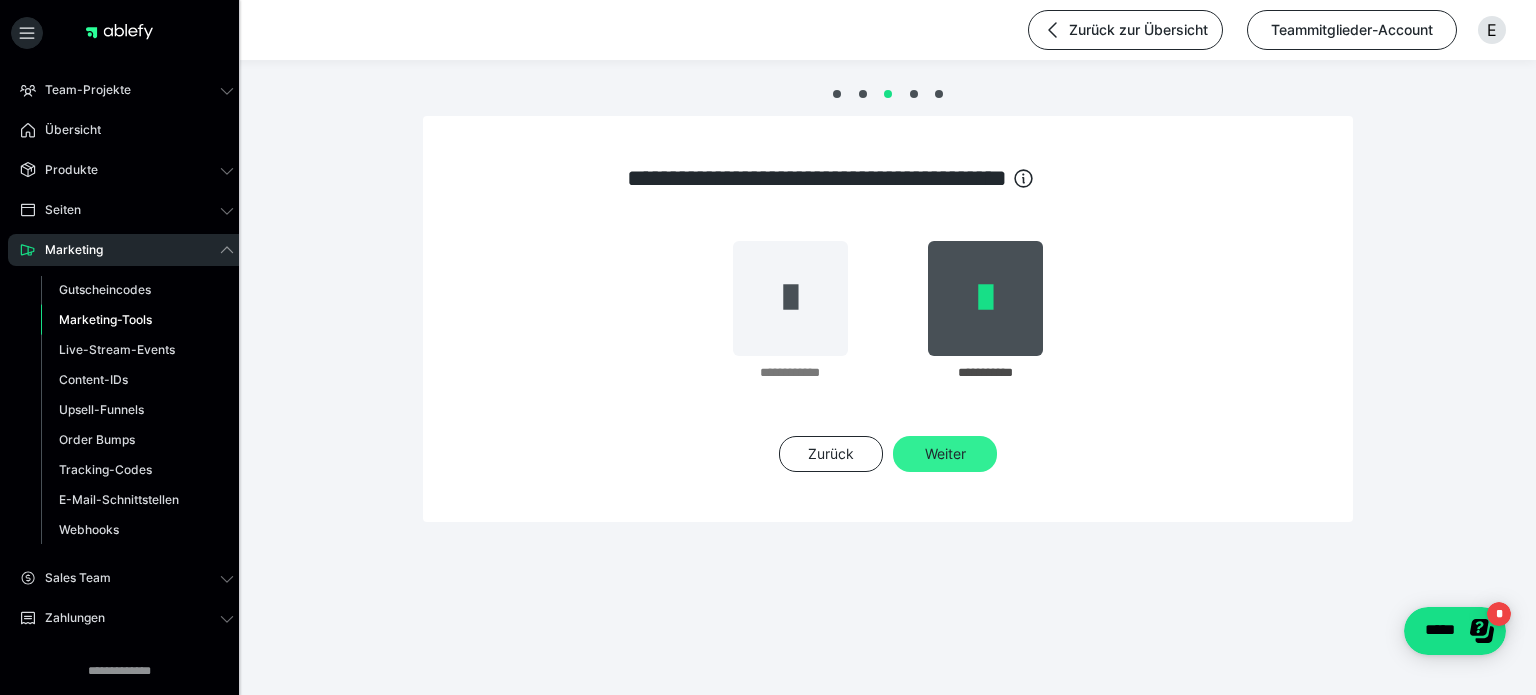 click on "Weiter" at bounding box center [945, 454] 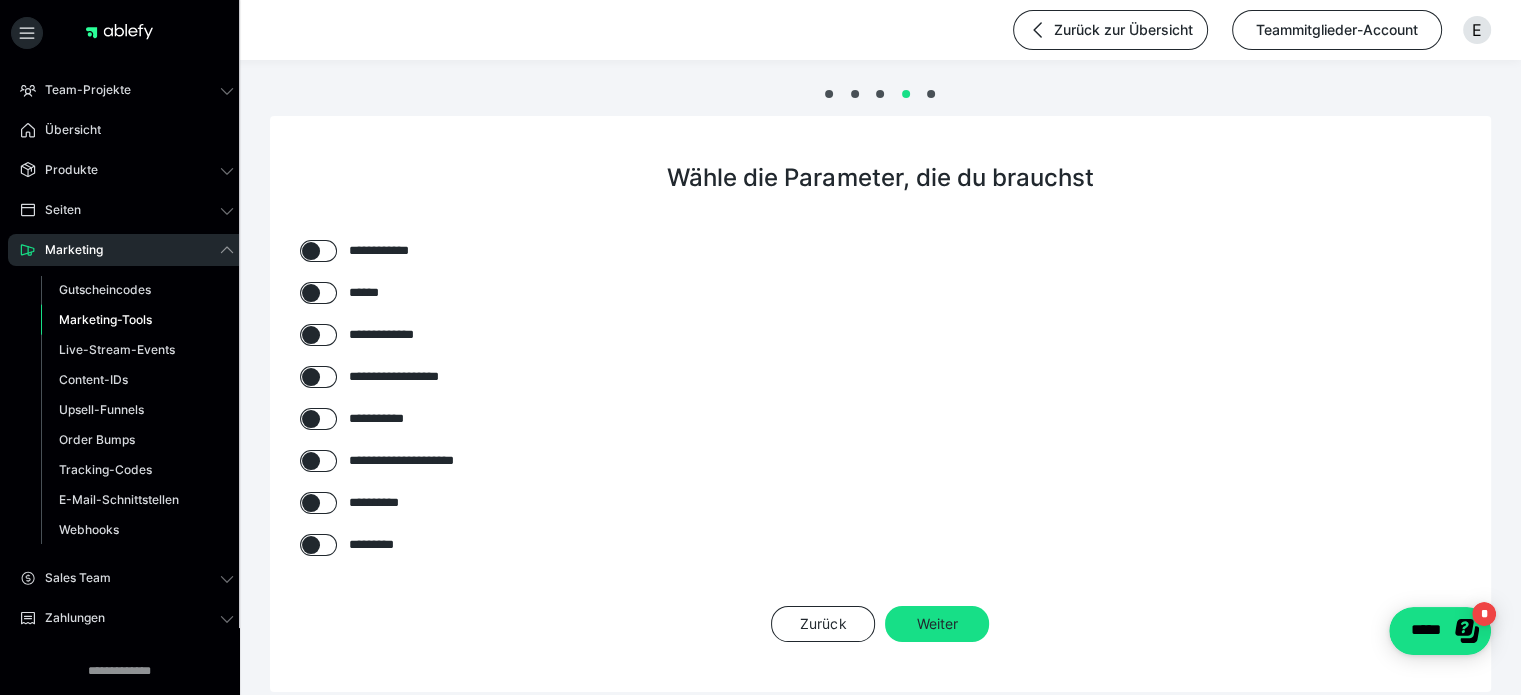 click at bounding box center (311, 377) 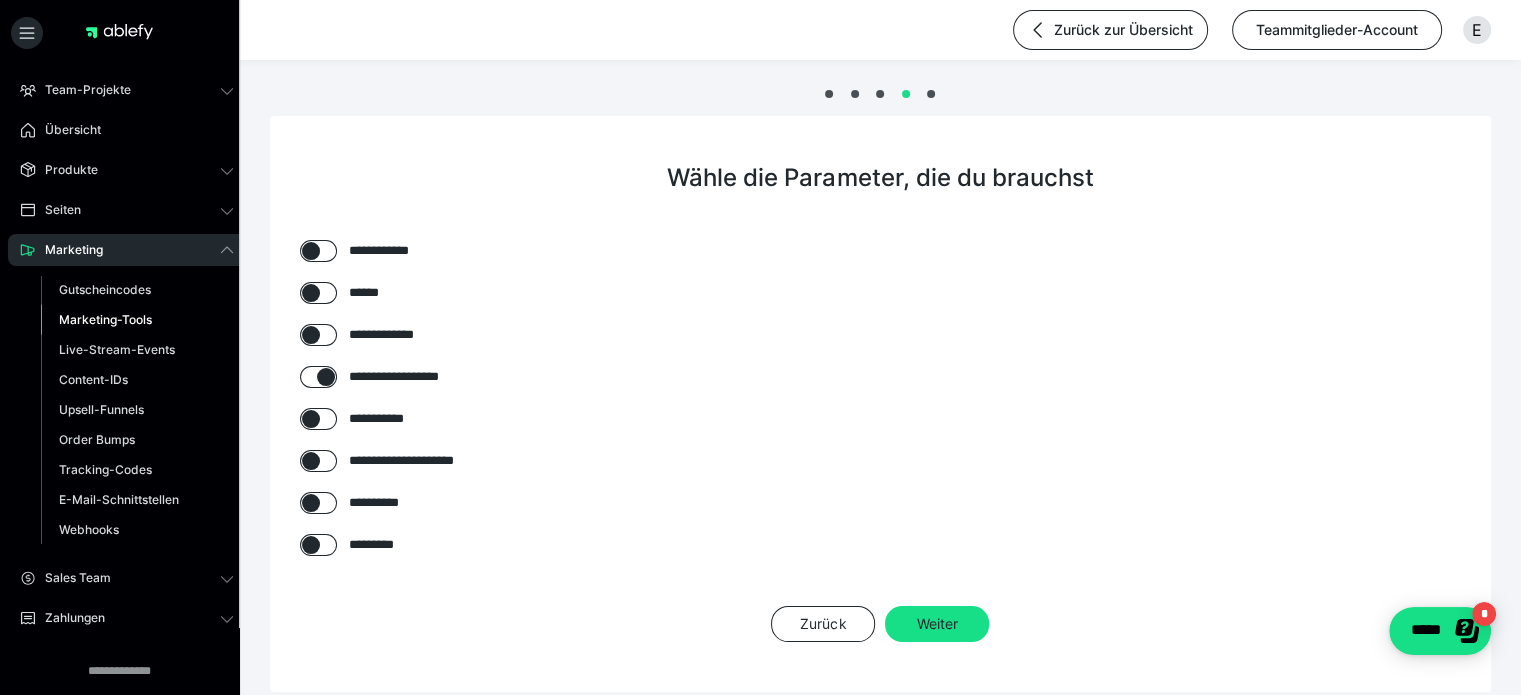 checkbox on "****" 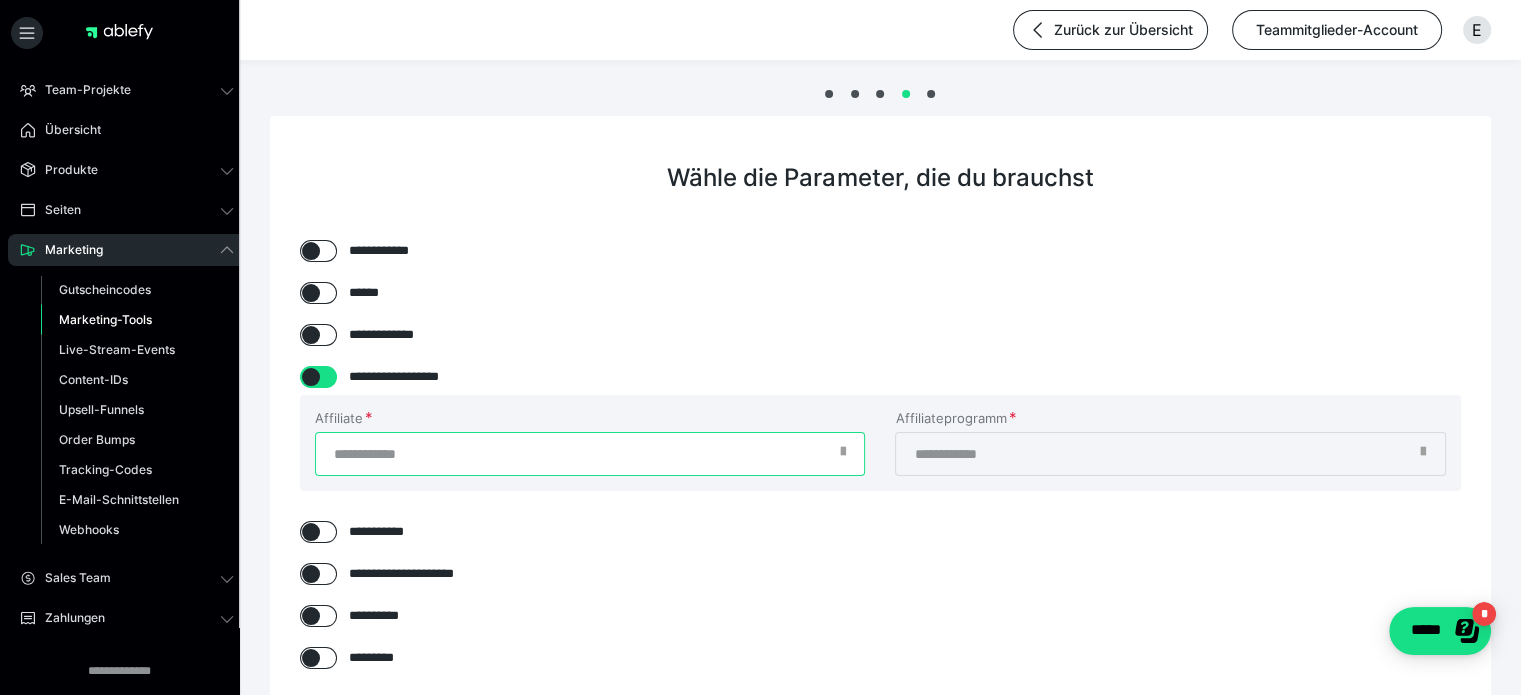 click on "Affiliate" at bounding box center (590, 454) 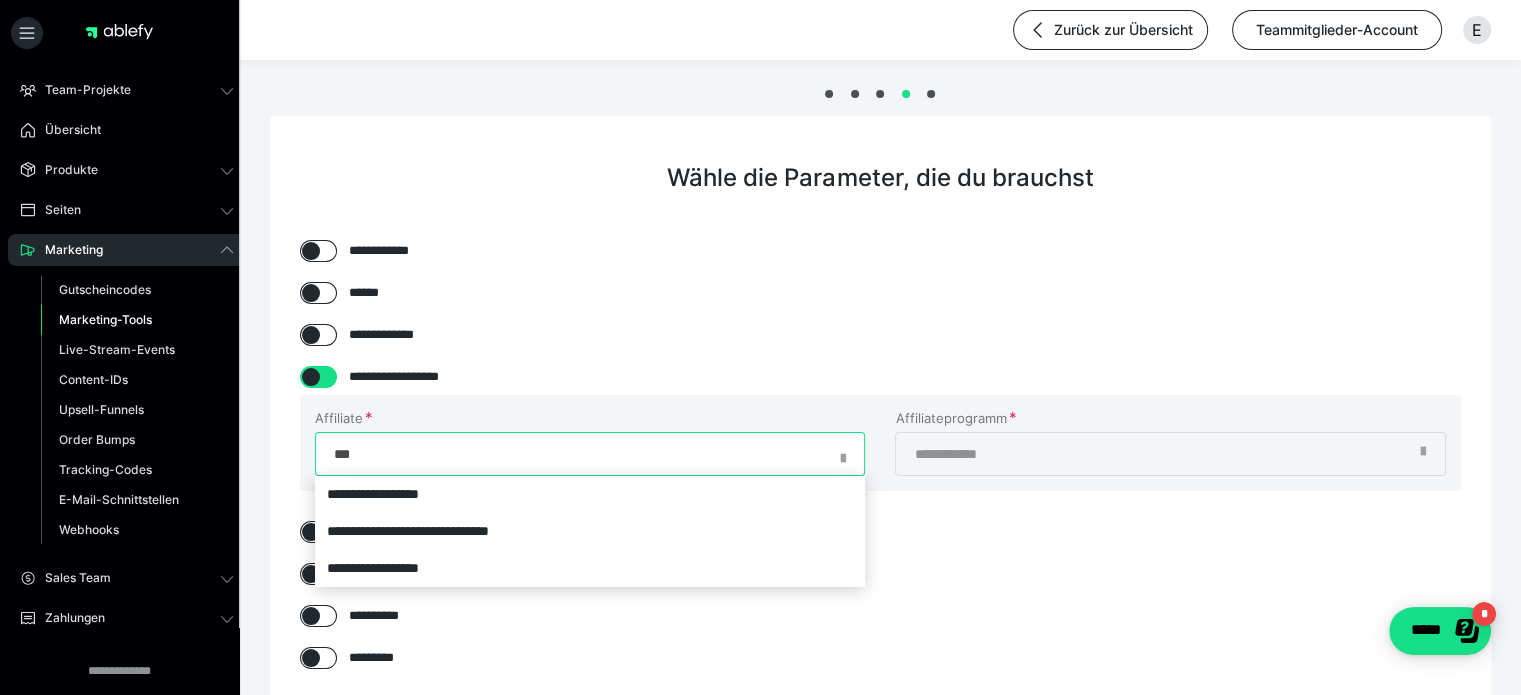 type on "***" 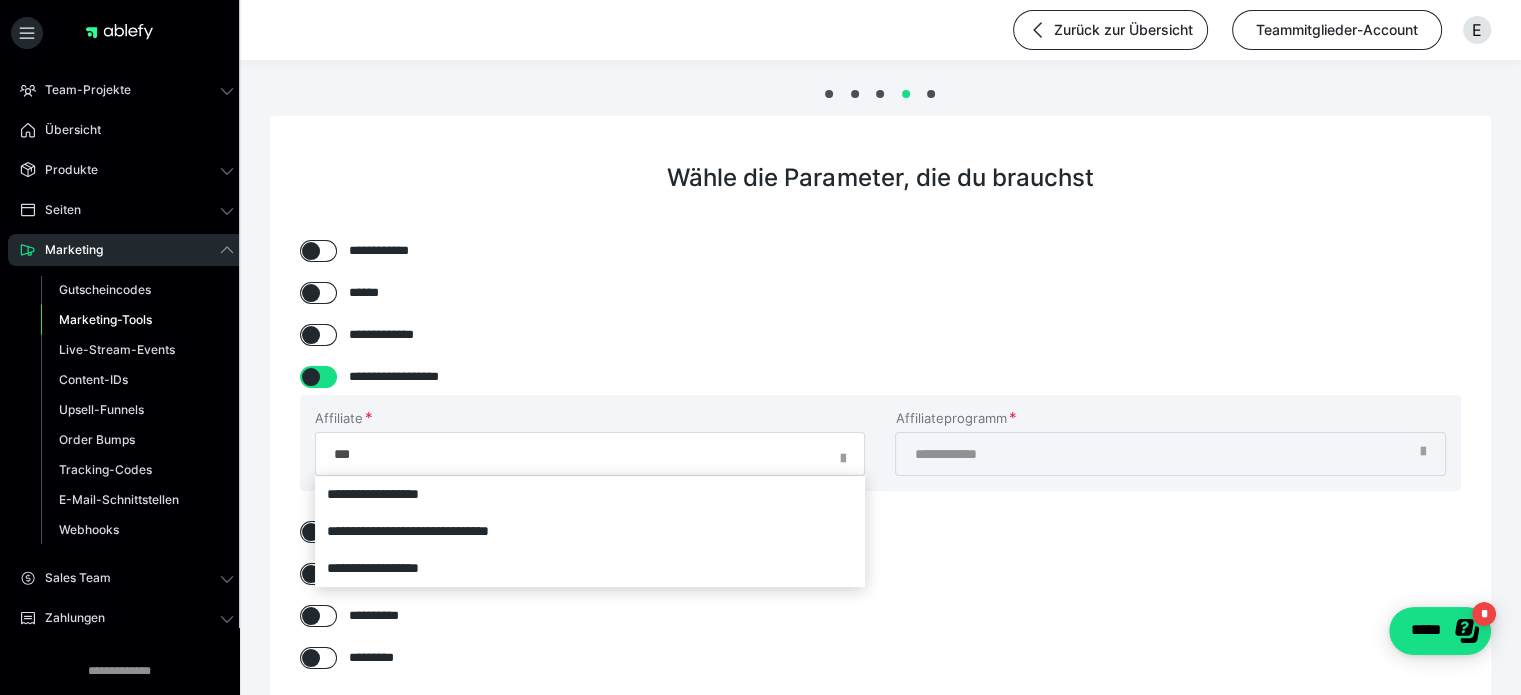 click at bounding box center [760, 347] 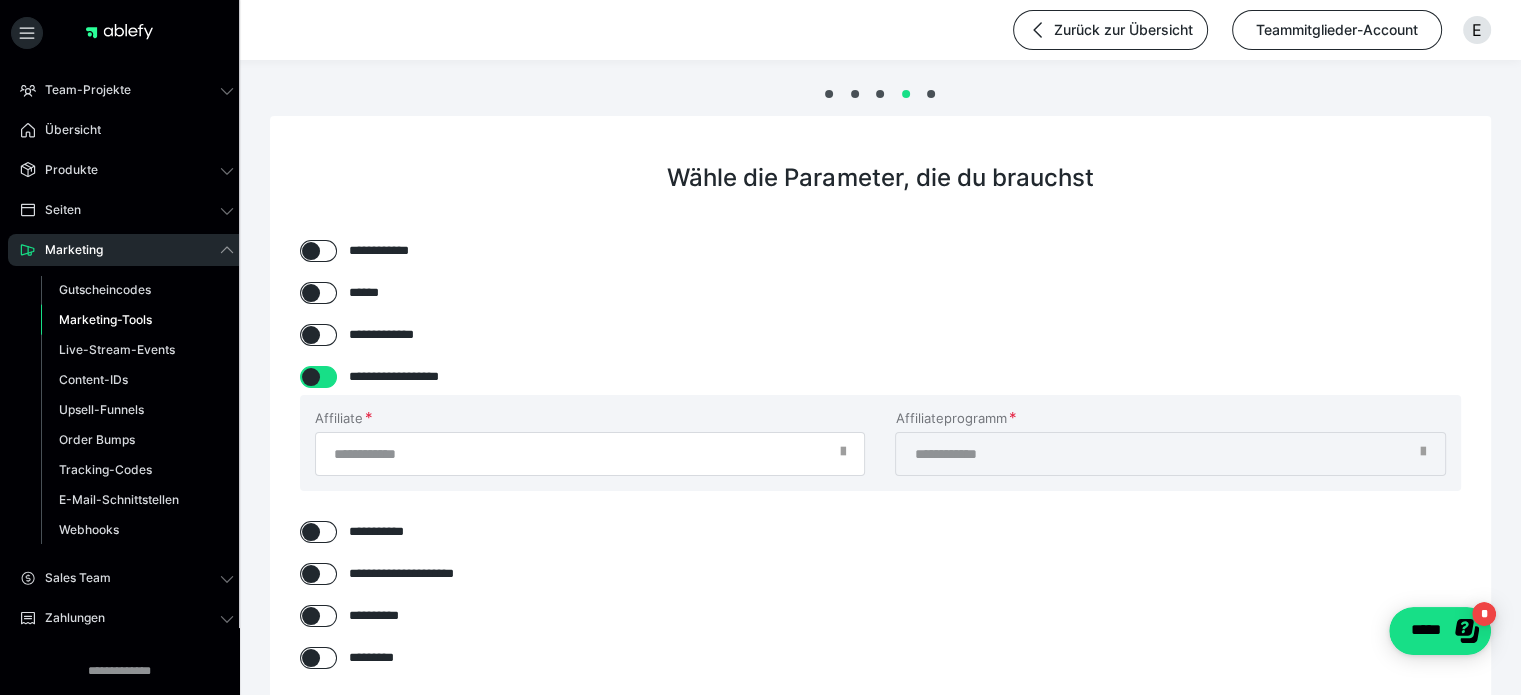 click at bounding box center (311, 251) 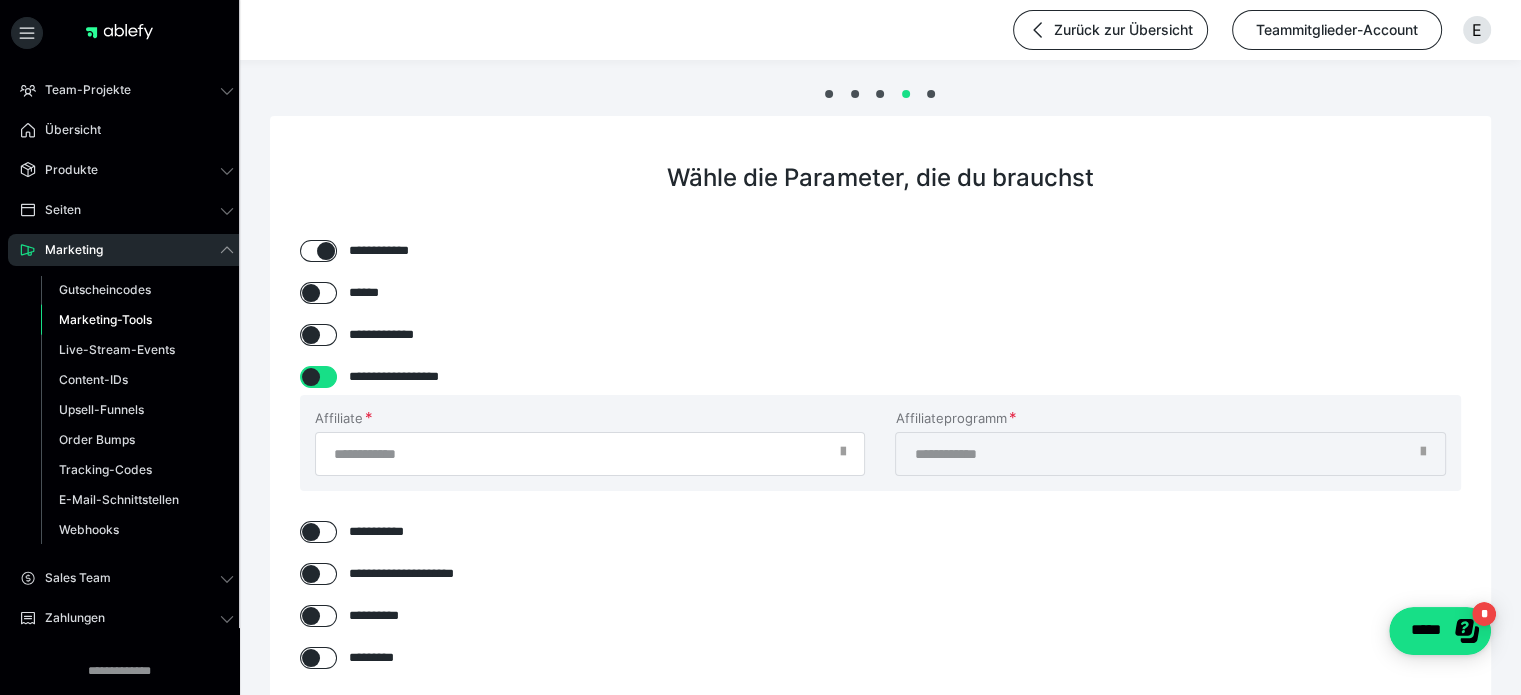 checkbox on "****" 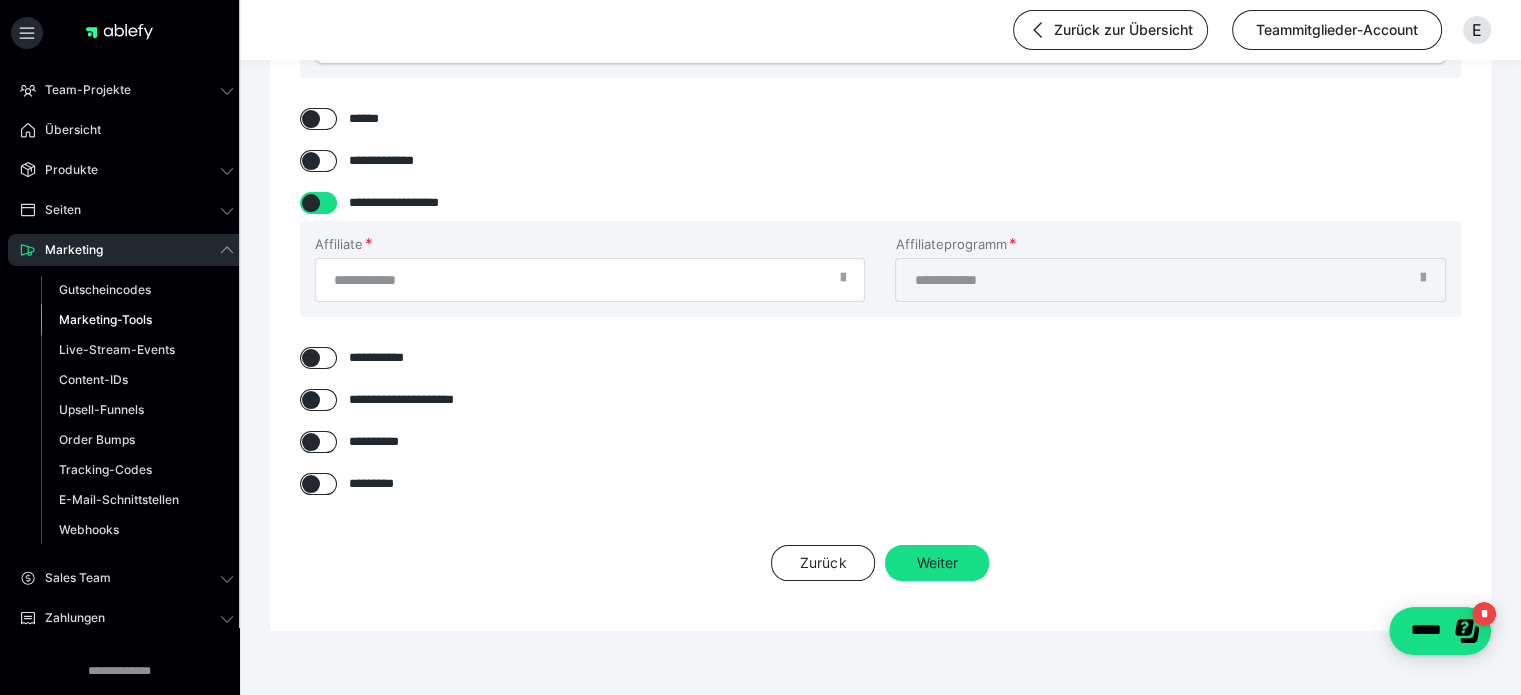 scroll, scrollTop: 0, scrollLeft: 0, axis: both 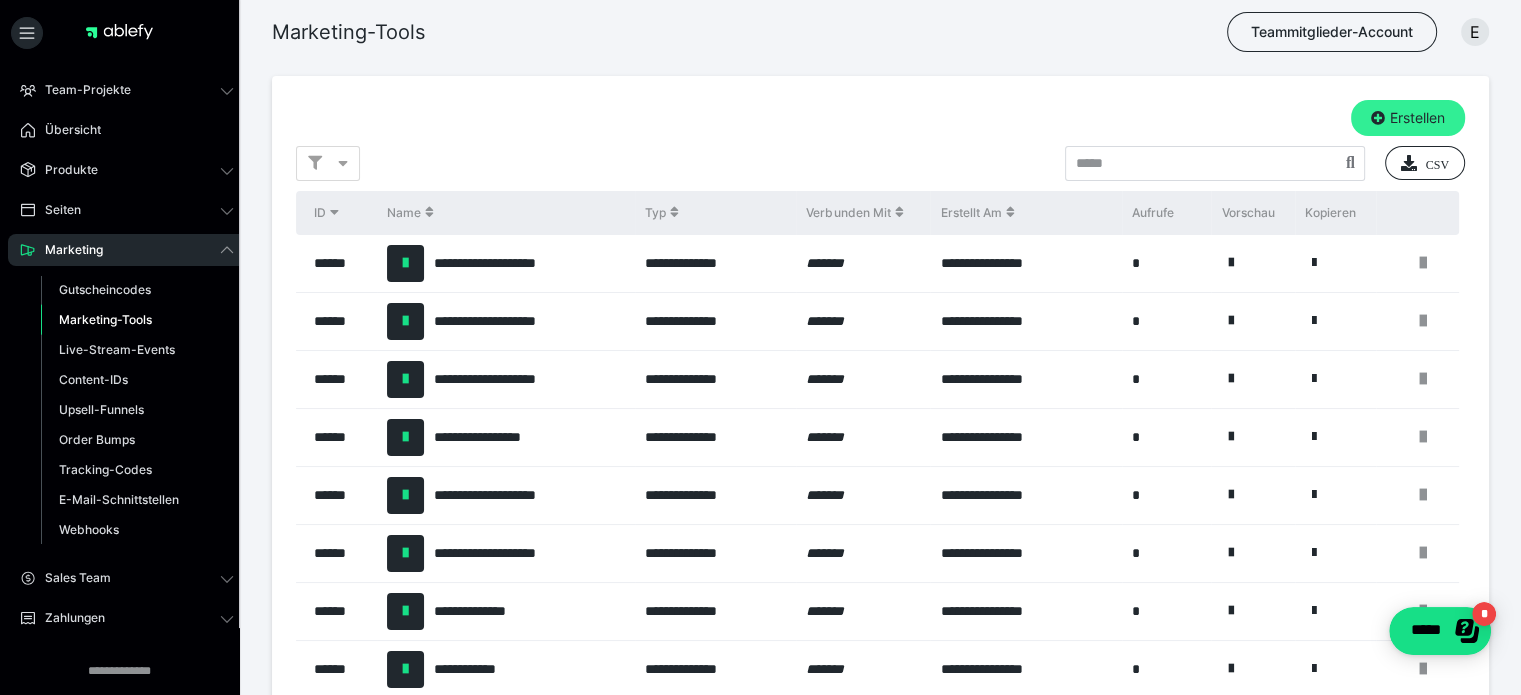 click on "Erstellen" at bounding box center [1408, 118] 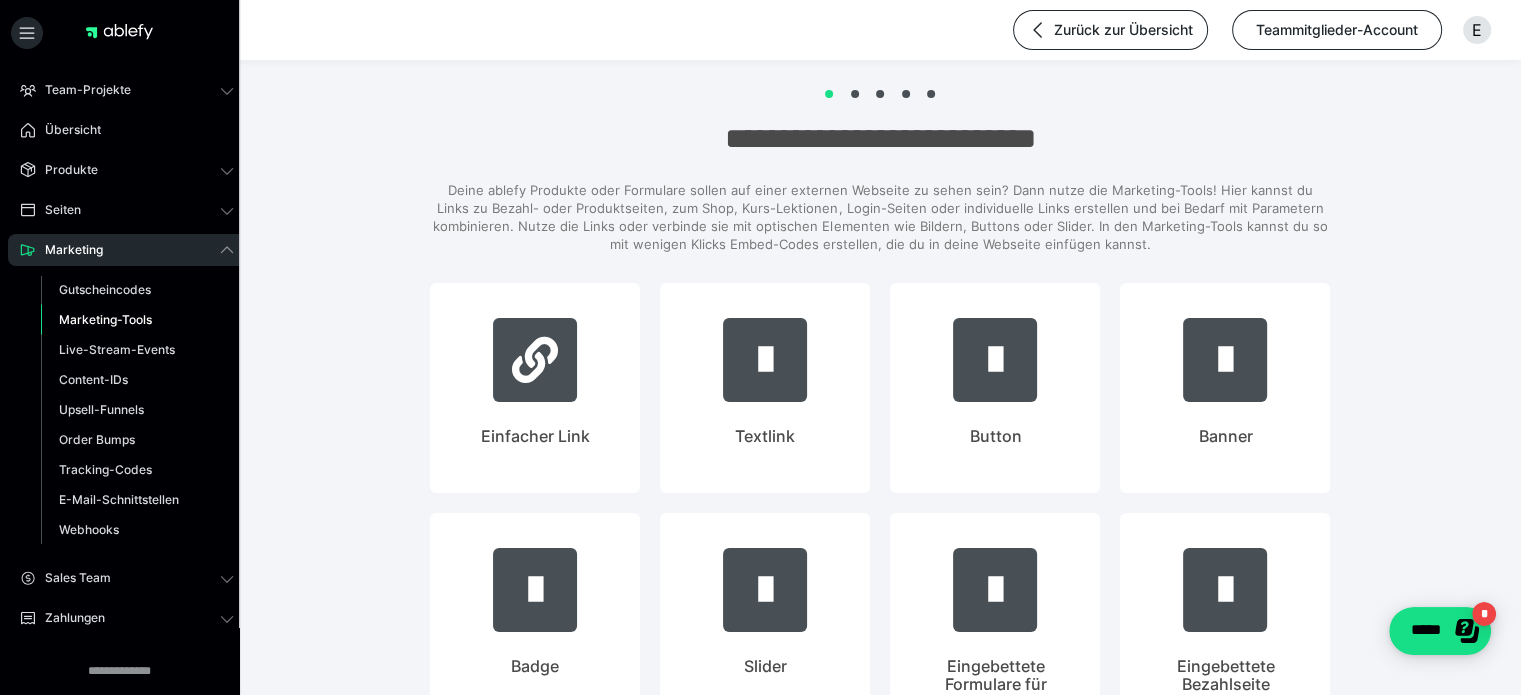 scroll, scrollTop: 0, scrollLeft: 0, axis: both 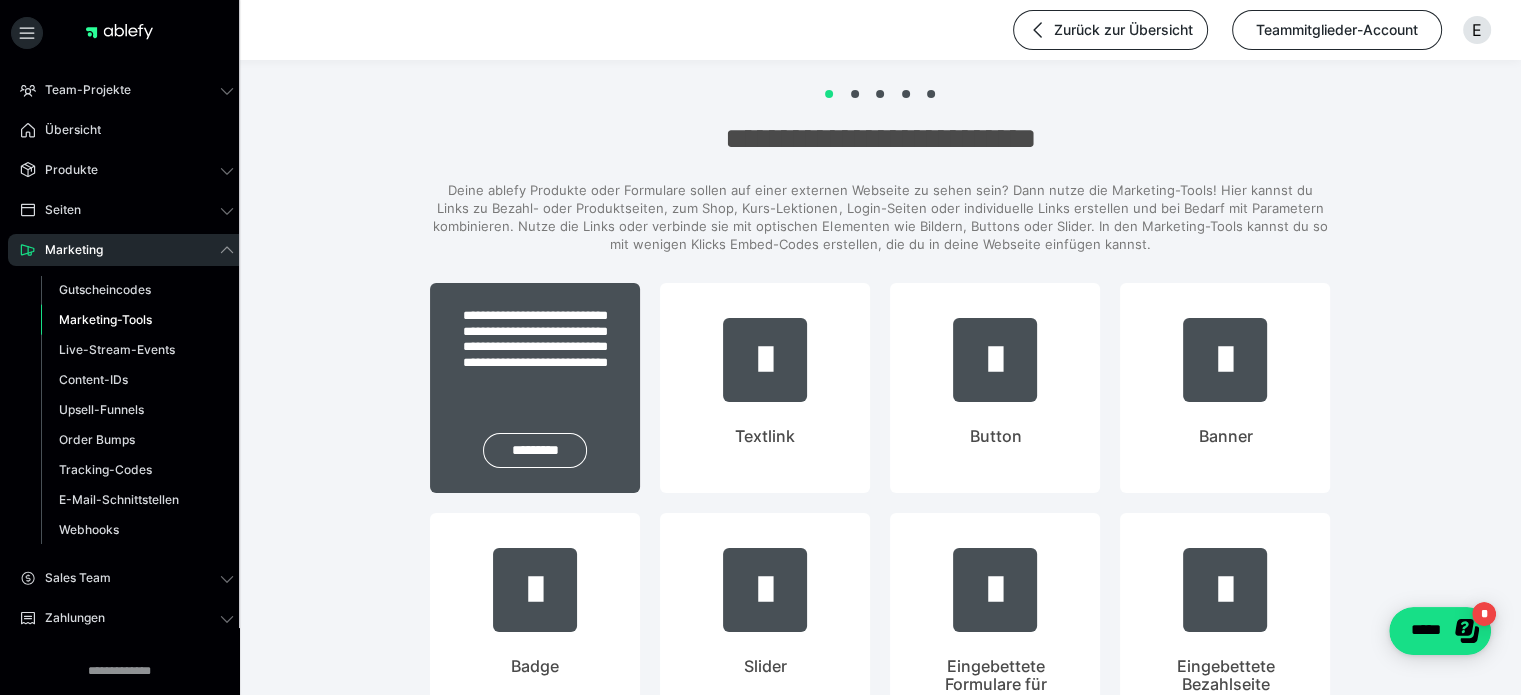 click on "**********" at bounding box center (535, 347) 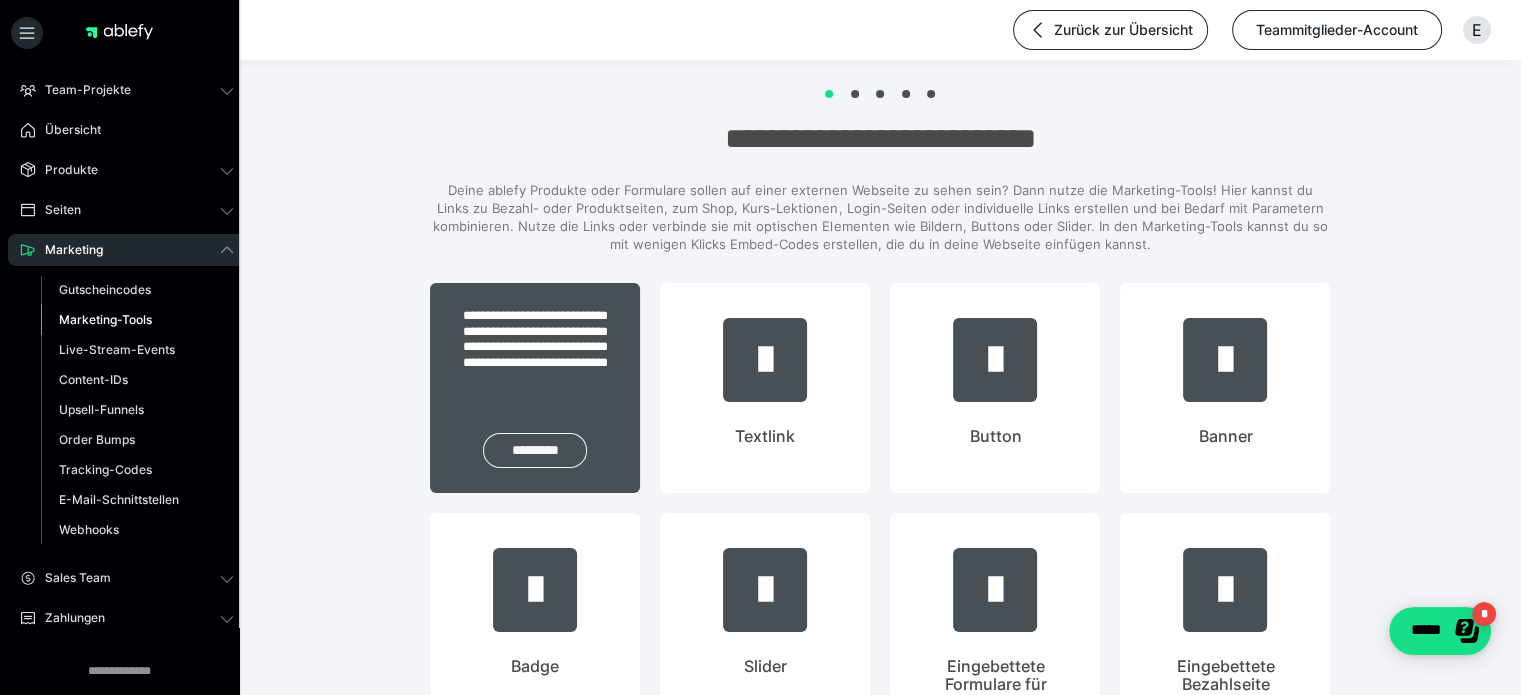 click on "*********" at bounding box center (535, 450) 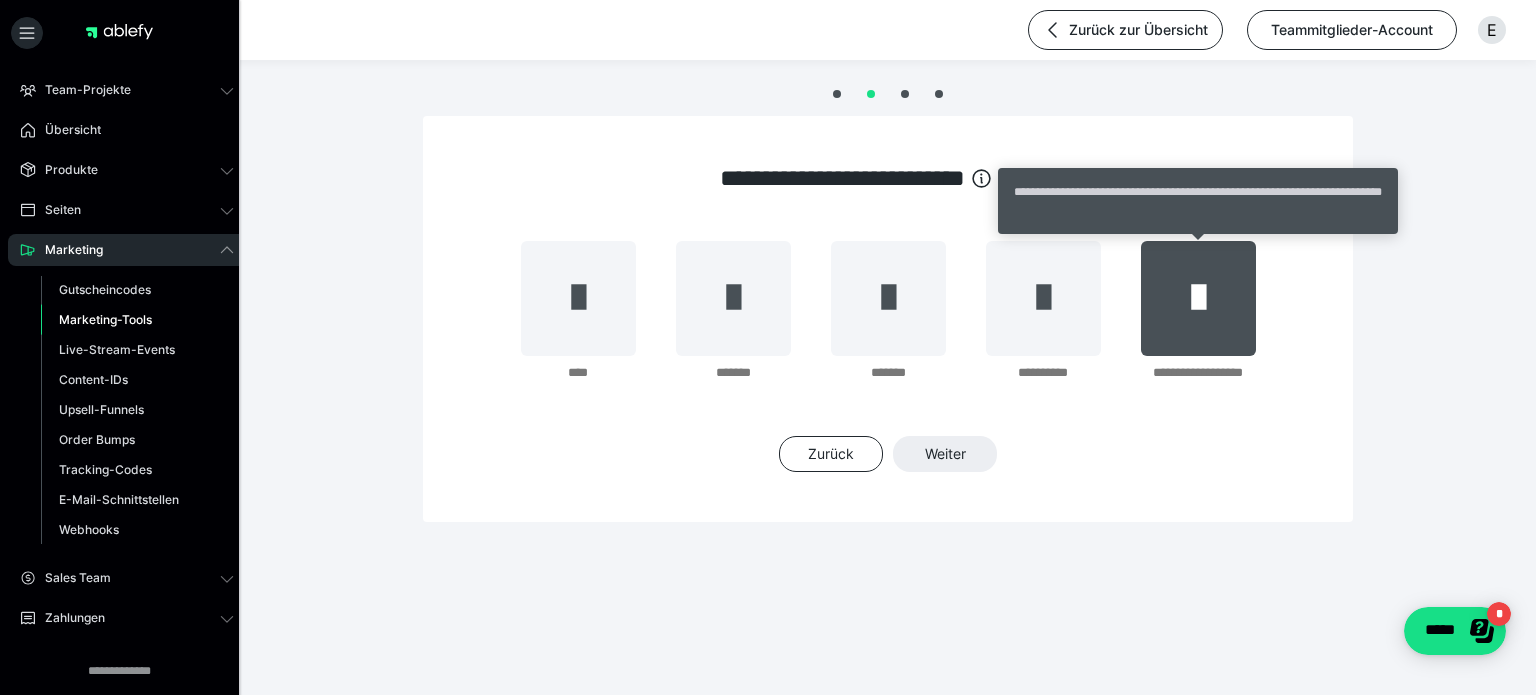 click at bounding box center (1198, 298) 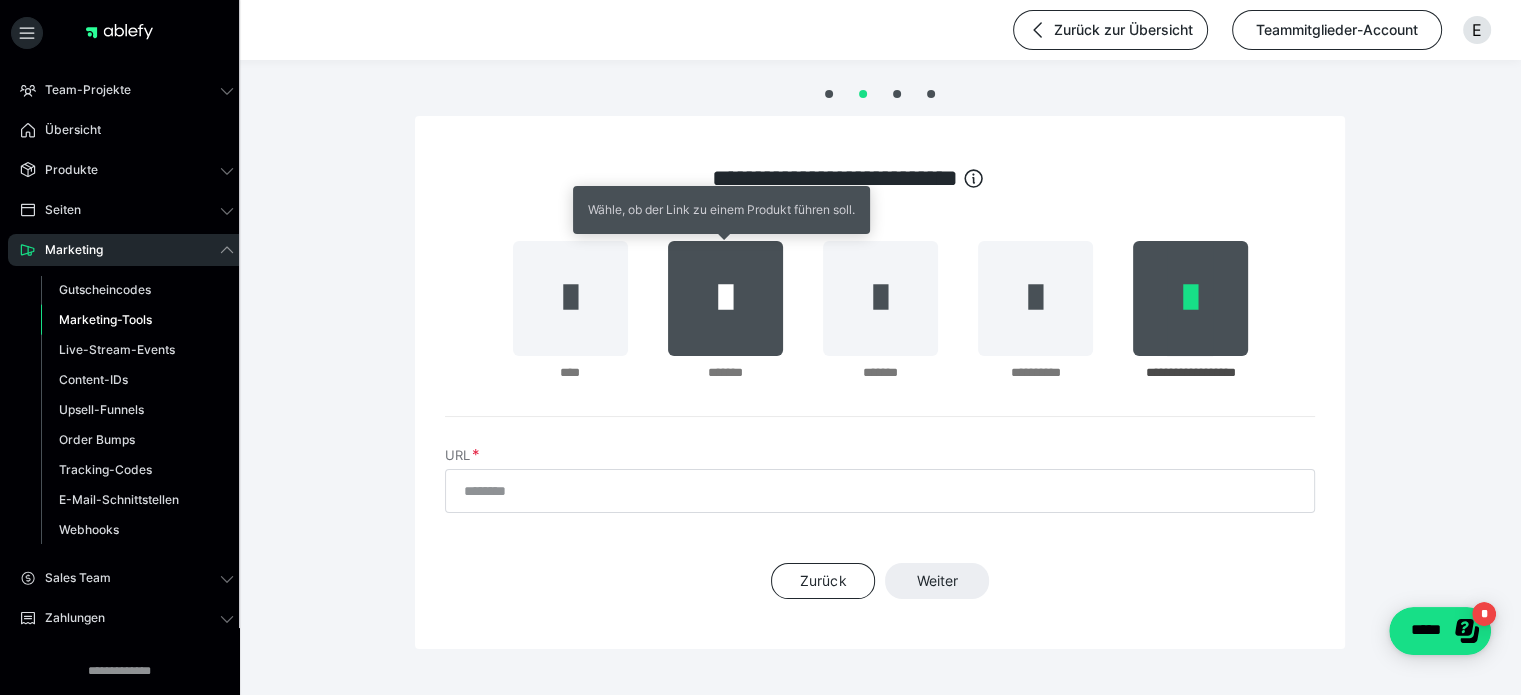 click at bounding box center [725, 298] 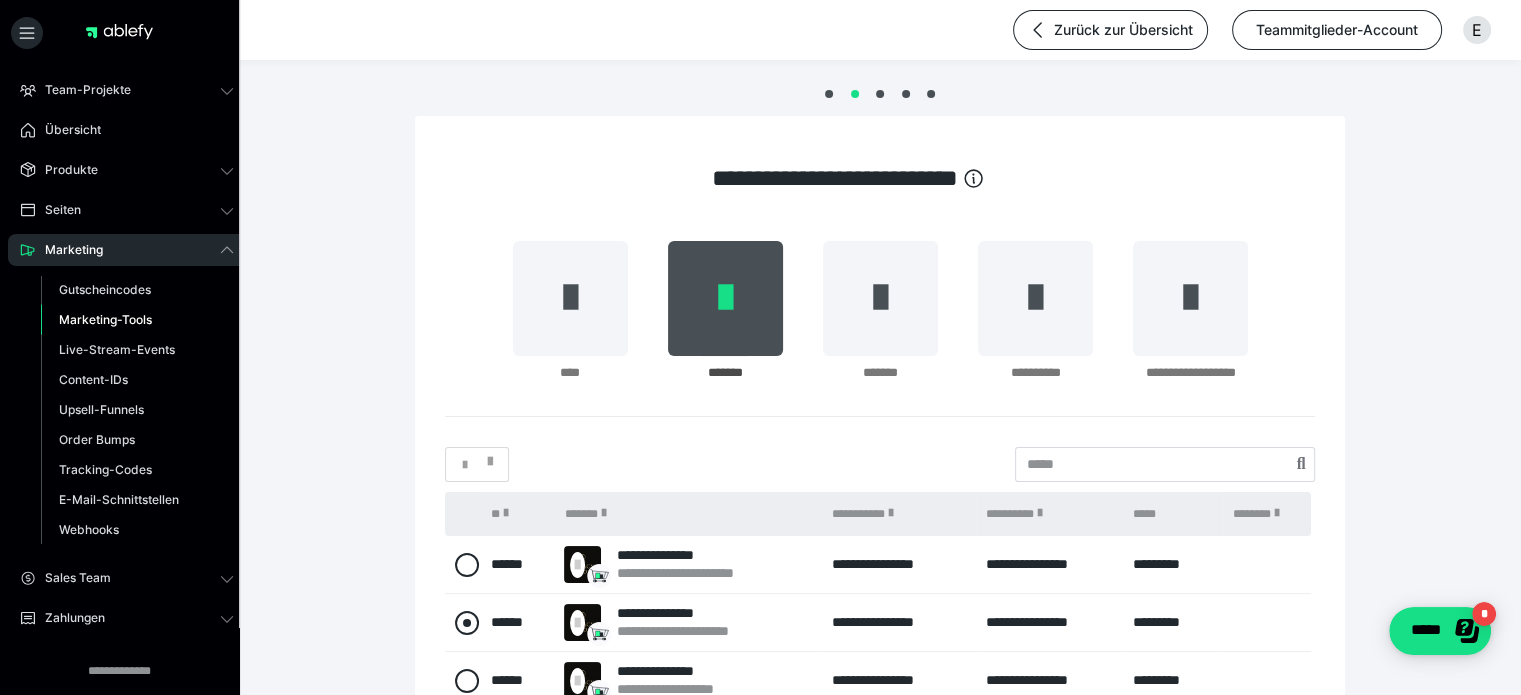 click at bounding box center [467, 623] 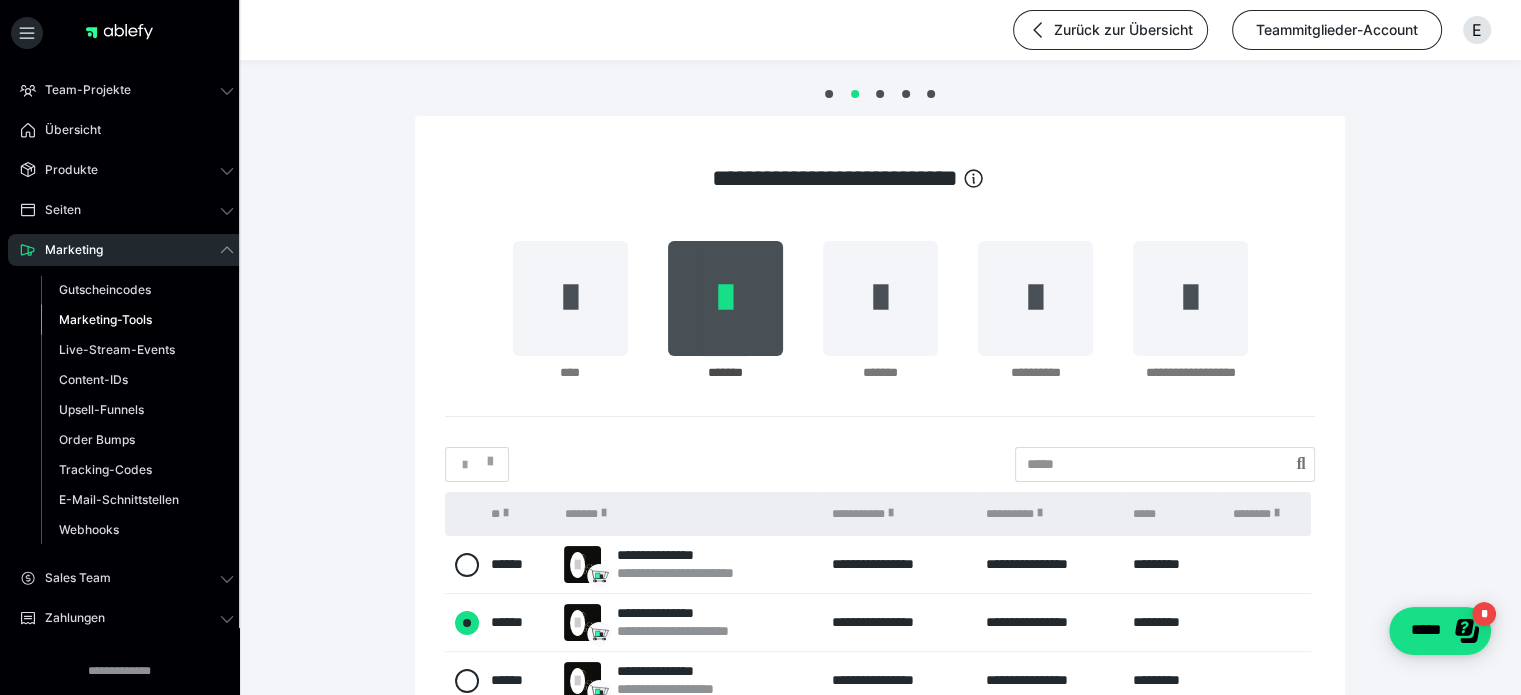 radio on "****" 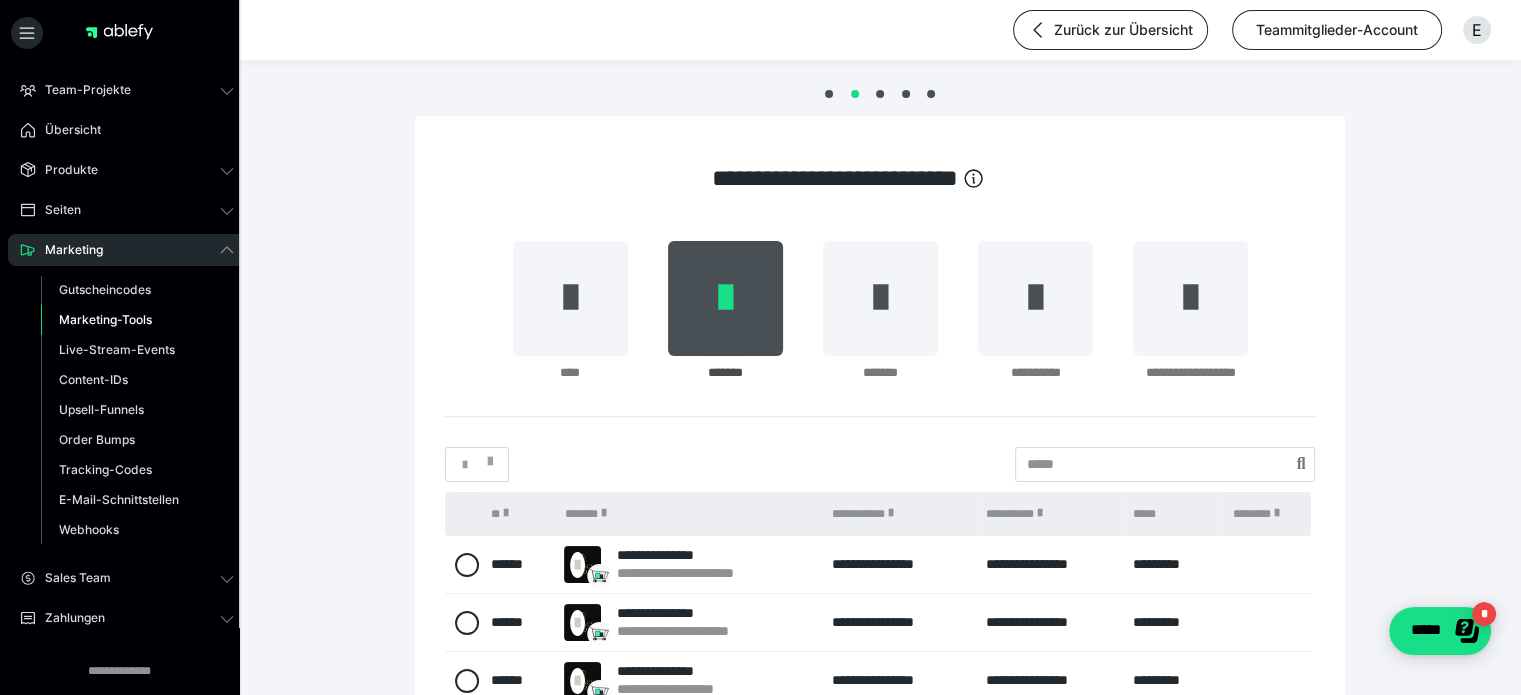 scroll, scrollTop: 308, scrollLeft: 0, axis: vertical 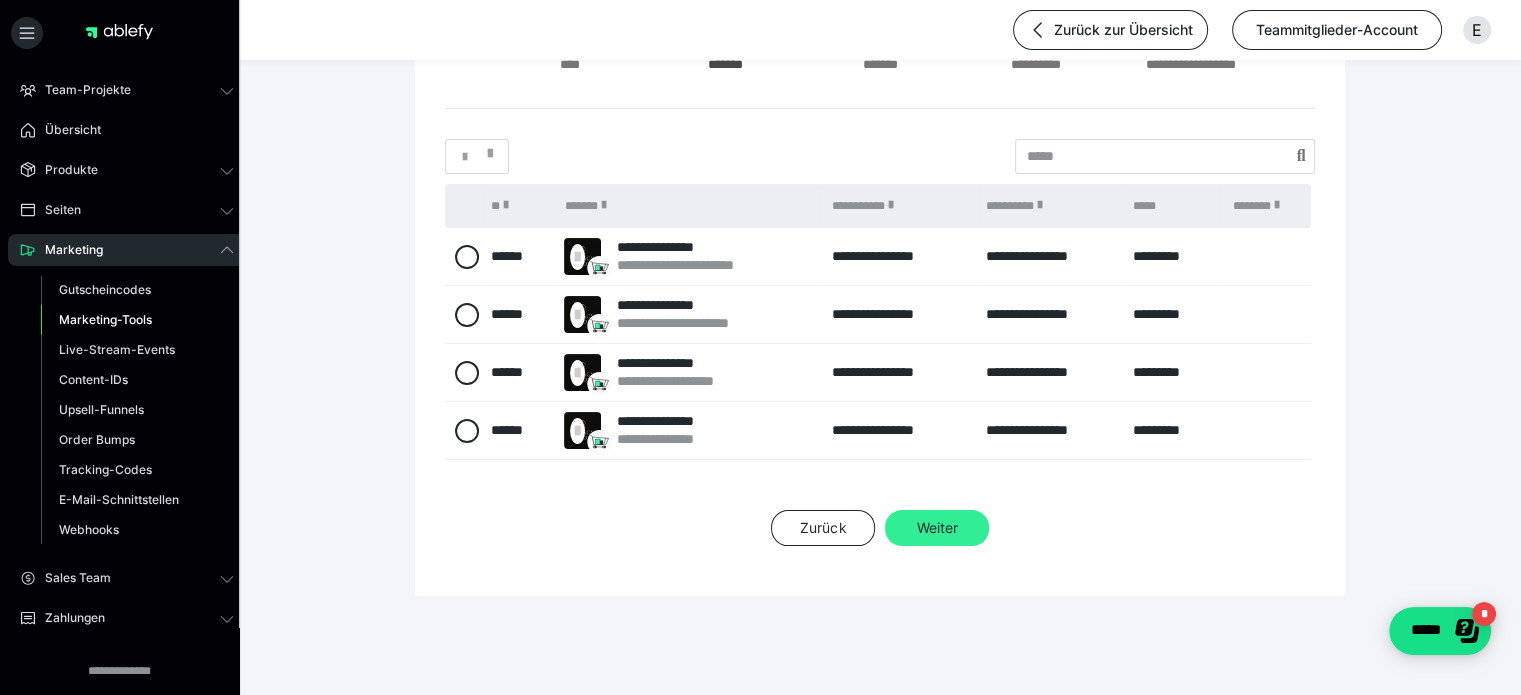 click on "Weiter" at bounding box center (937, 528) 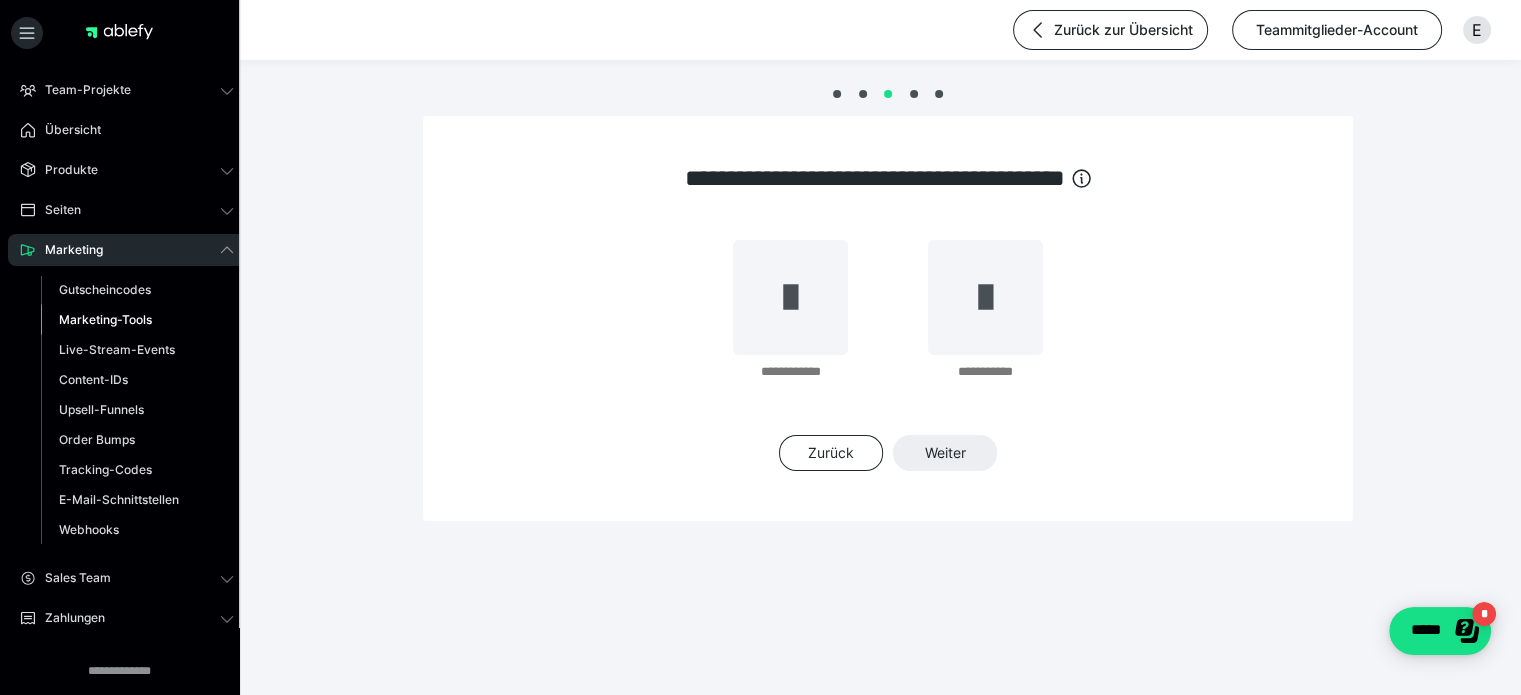 scroll, scrollTop: 0, scrollLeft: 0, axis: both 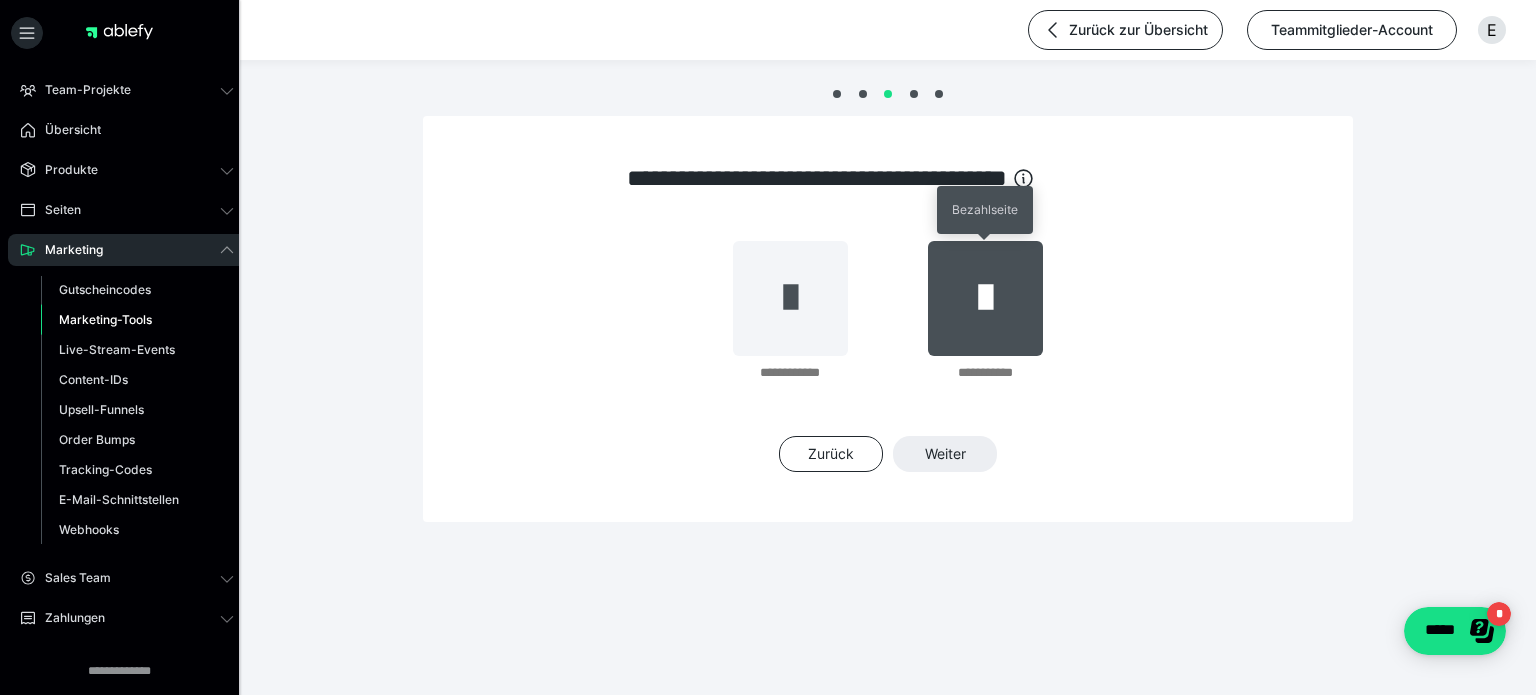 click at bounding box center (985, 298) 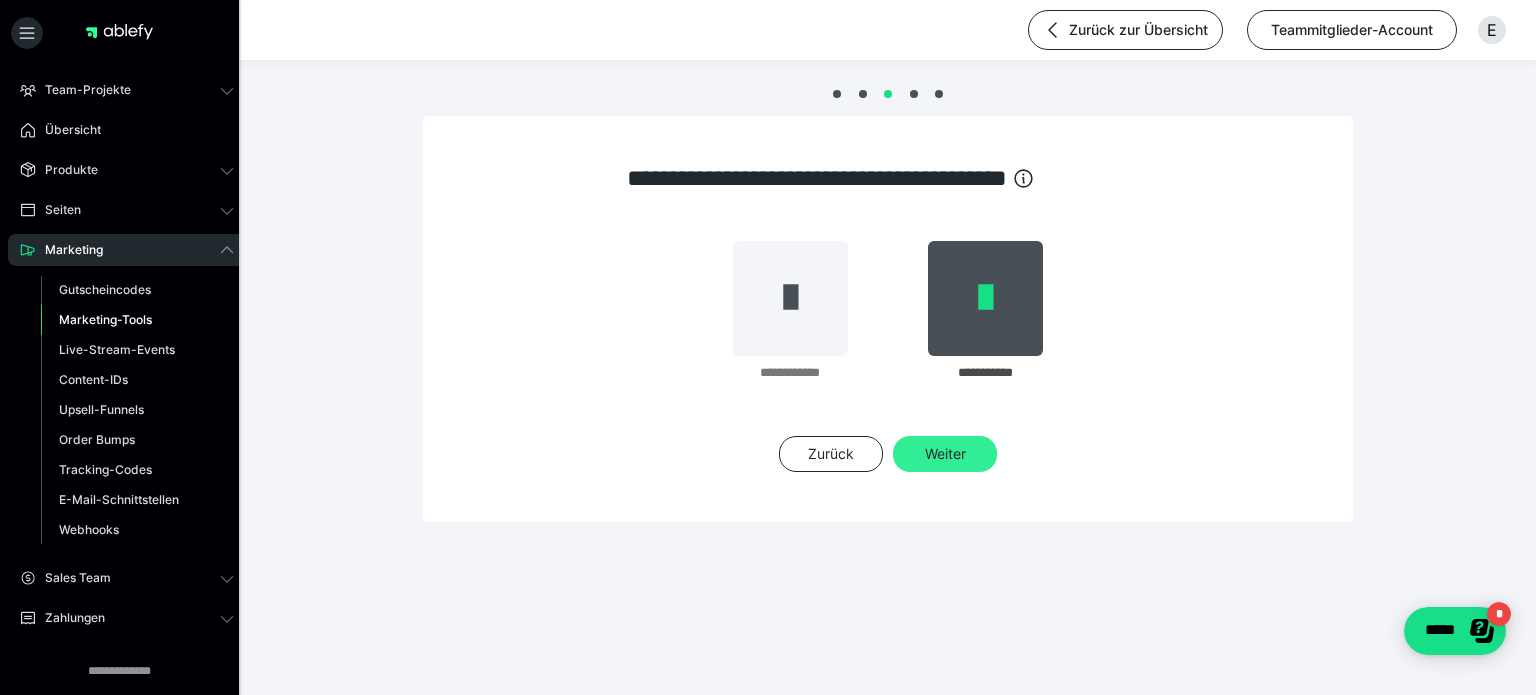 click on "Weiter" at bounding box center (945, 454) 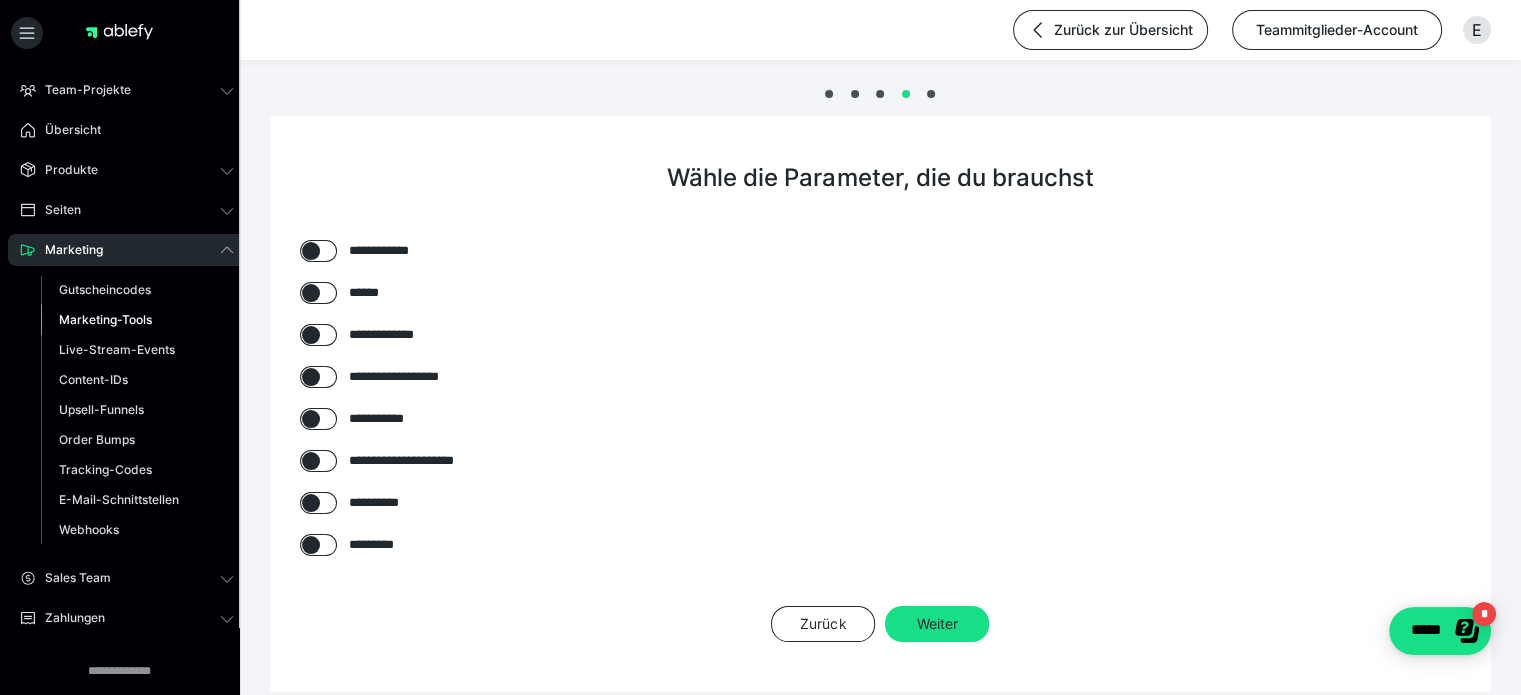 click at bounding box center [311, 251] 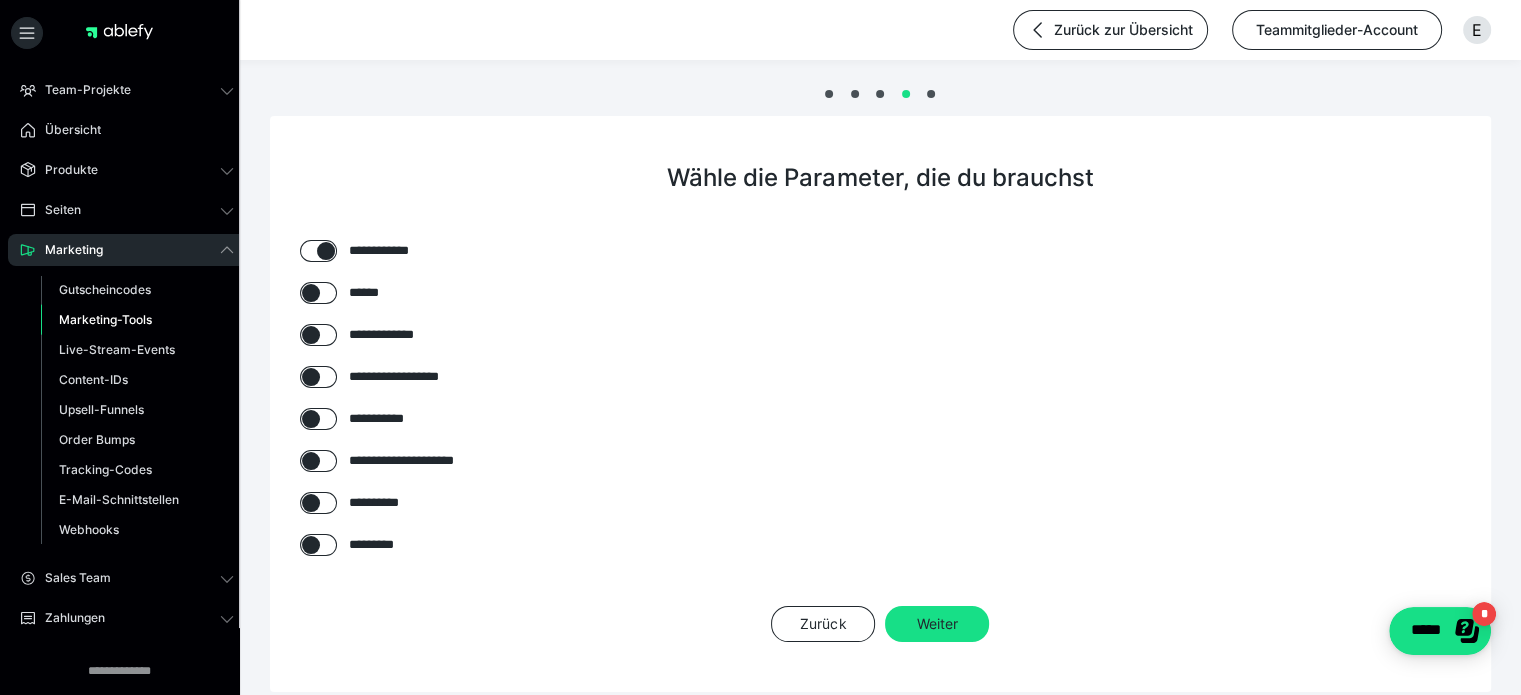 checkbox on "****" 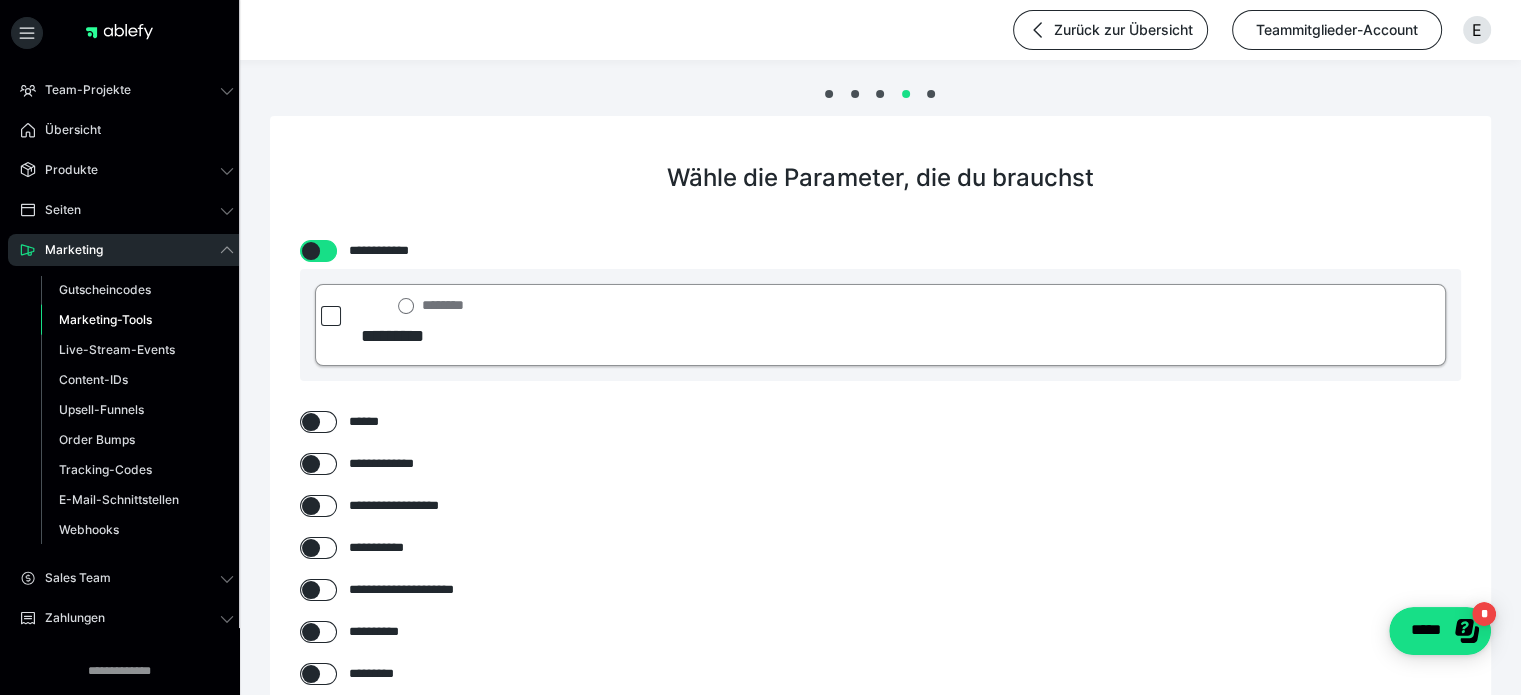 click at bounding box center [331, 316] 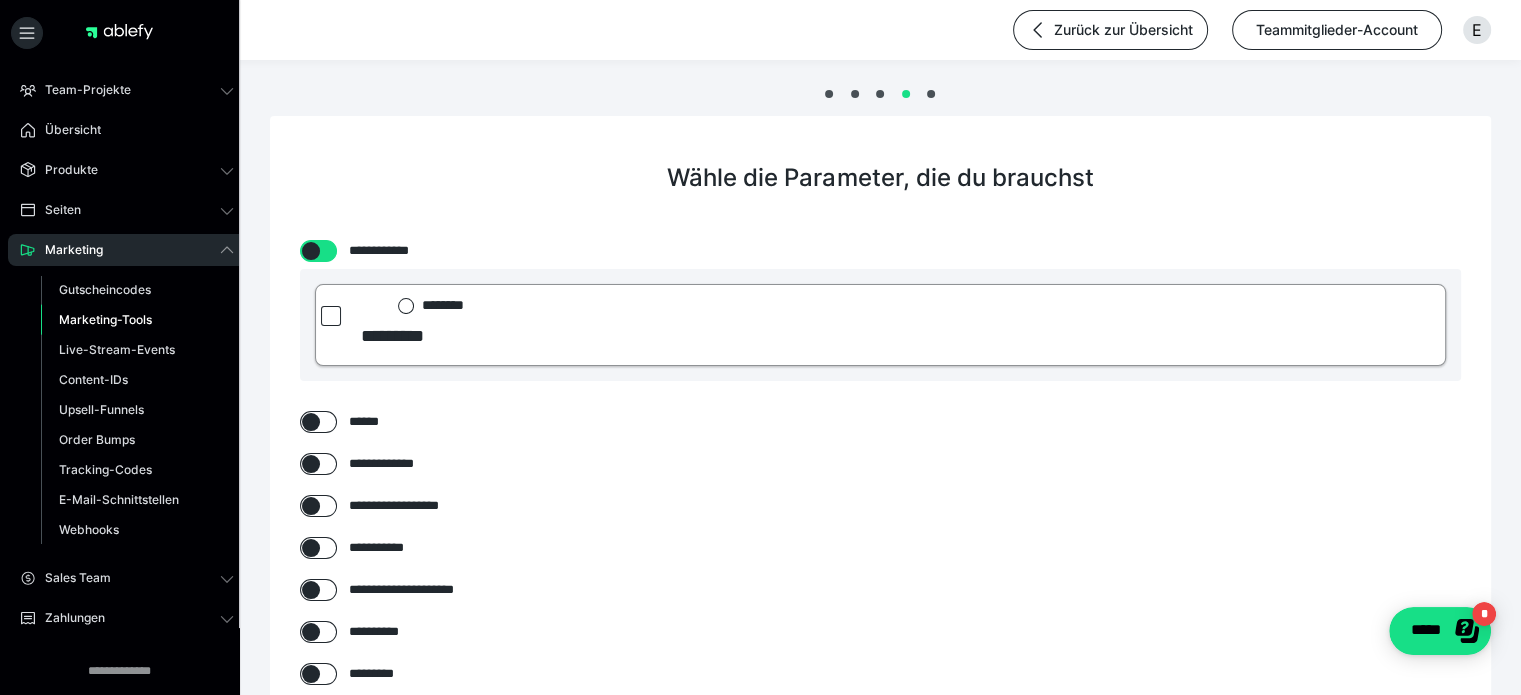 click at bounding box center [331, 316] 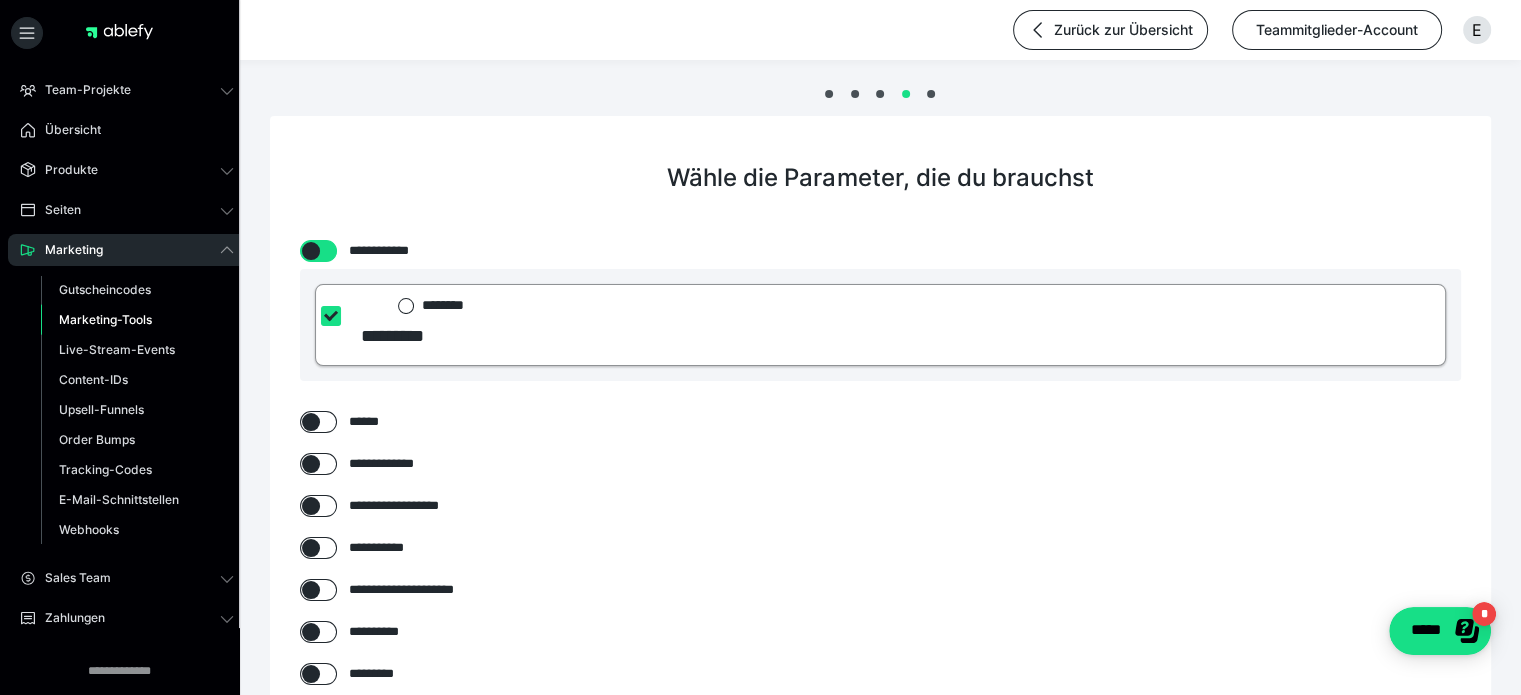 click at bounding box center (361, 312) 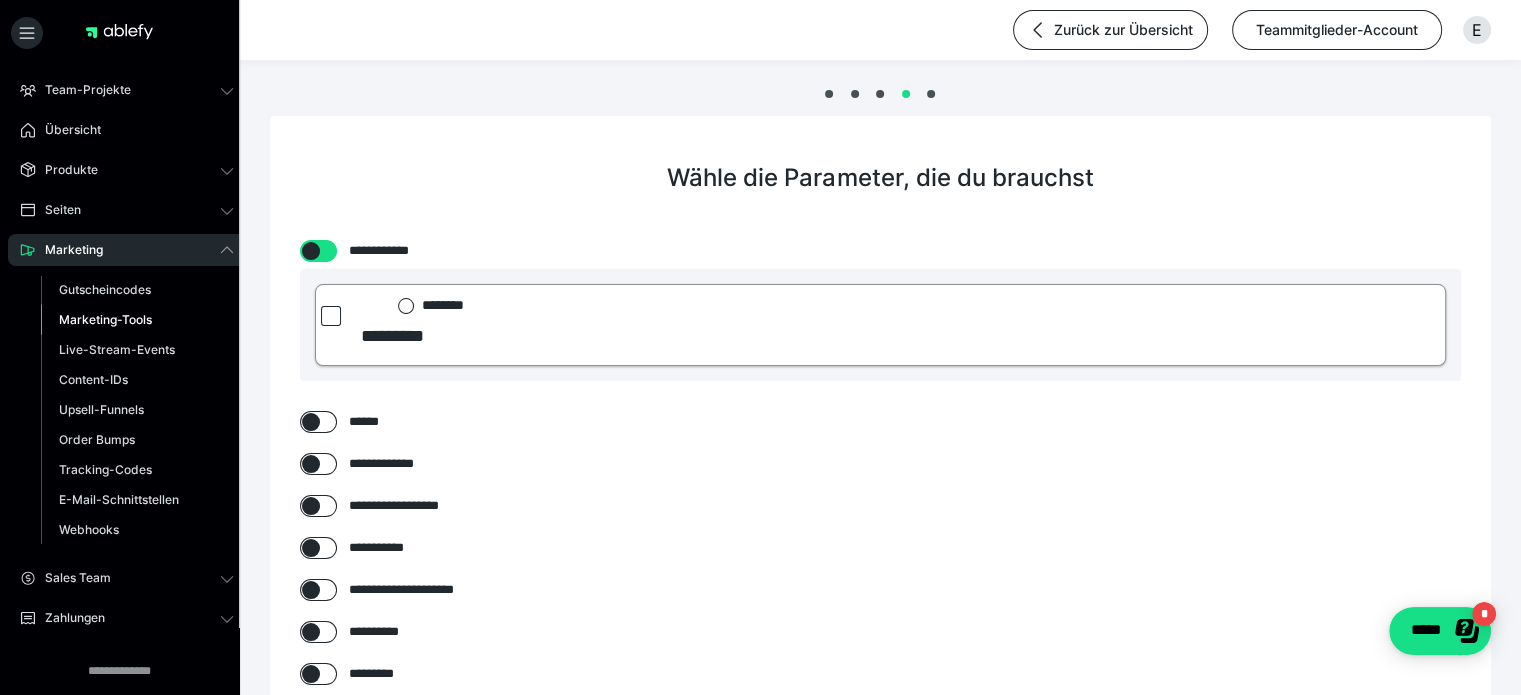 checkbox on "*****" 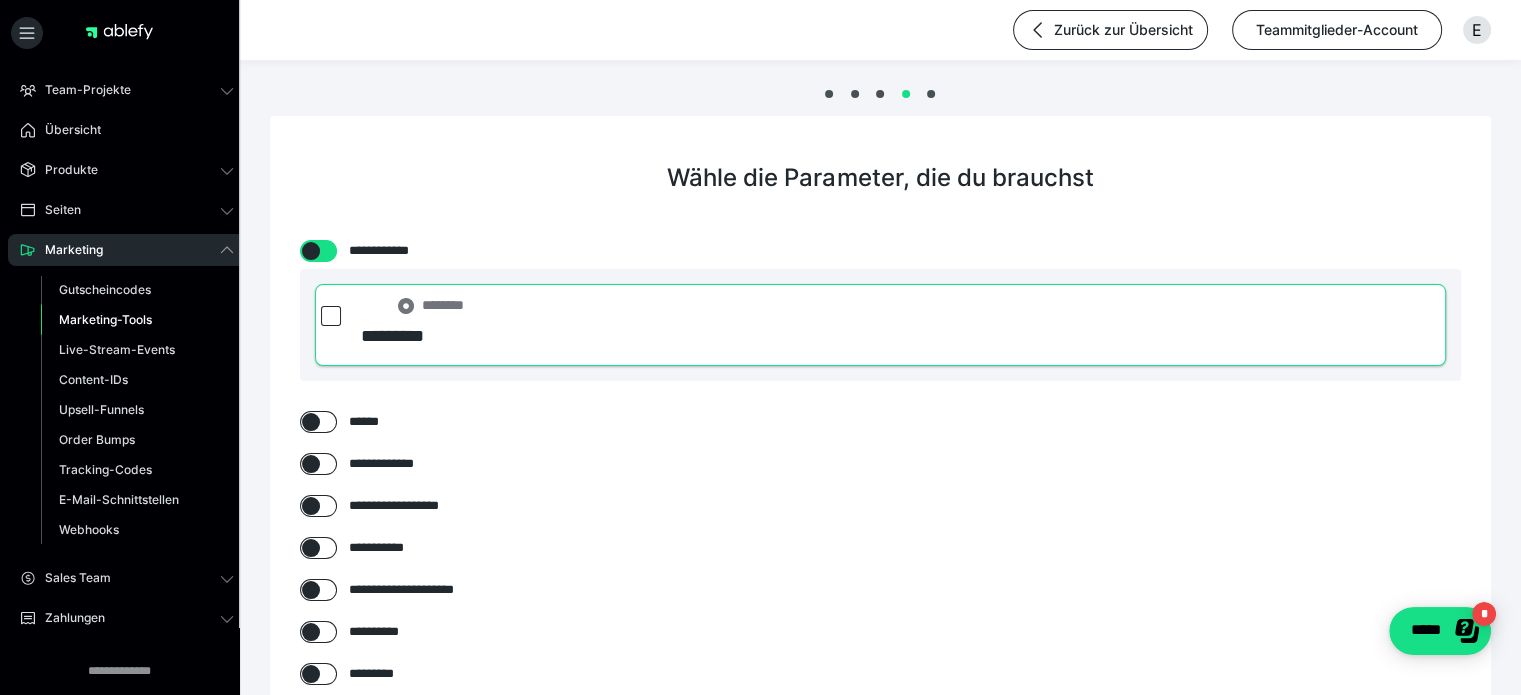 click on "Wähle die Parameter, die du brauchst" at bounding box center [880, 203] 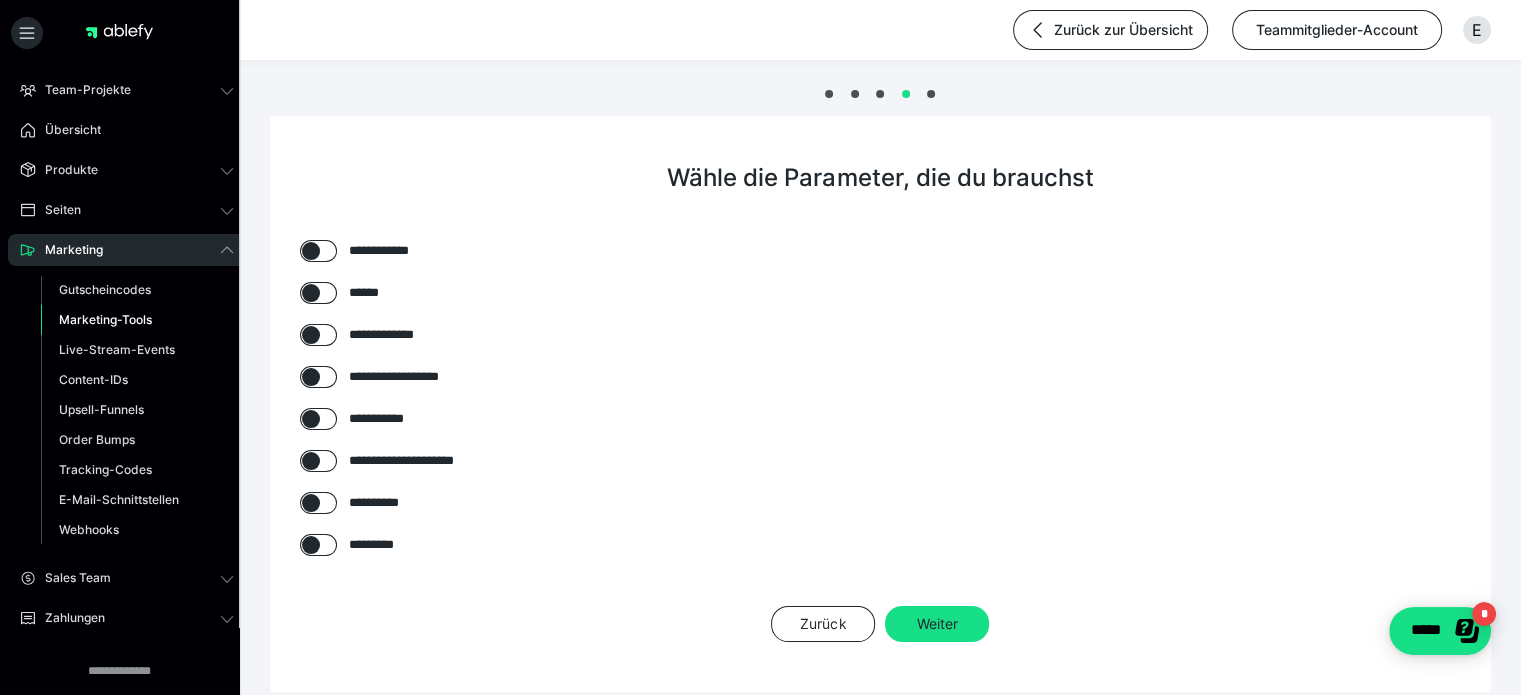 click at bounding box center (318, 377) 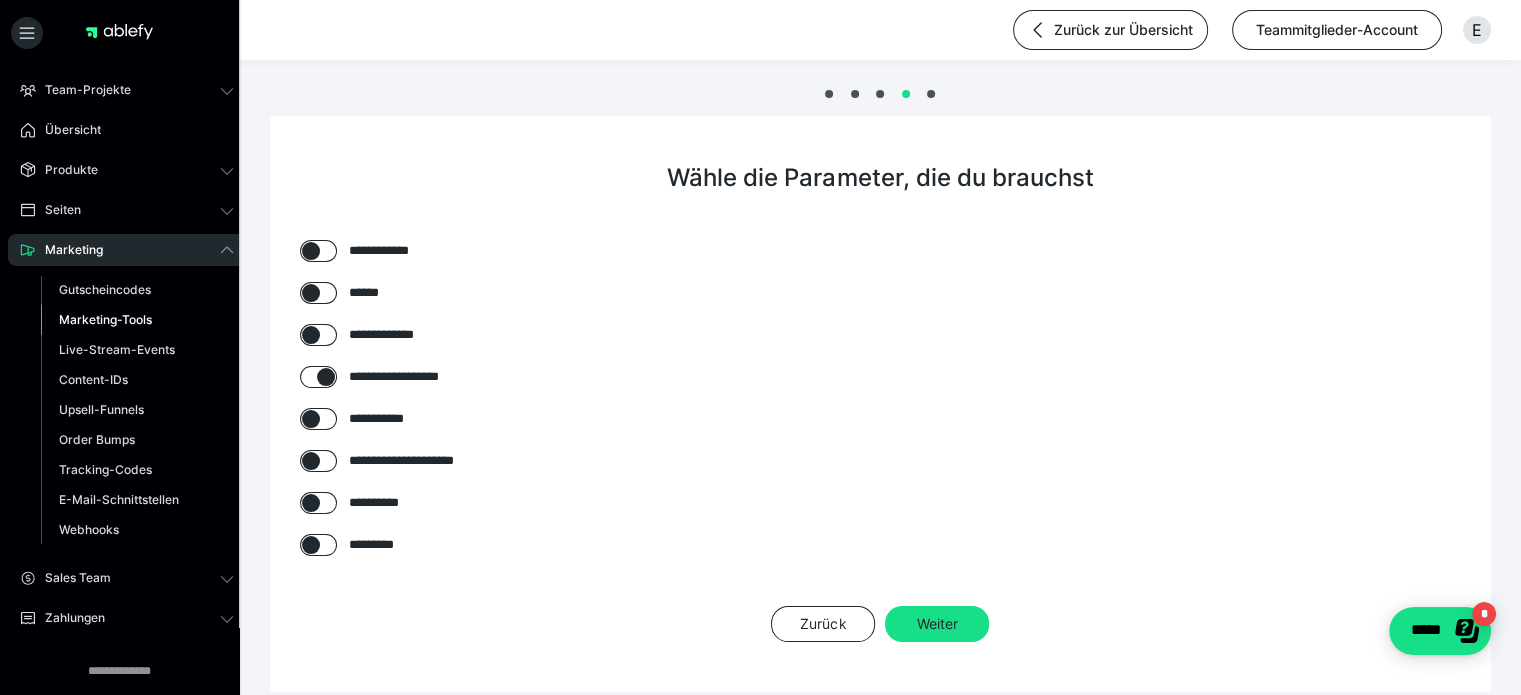 checkbox on "****" 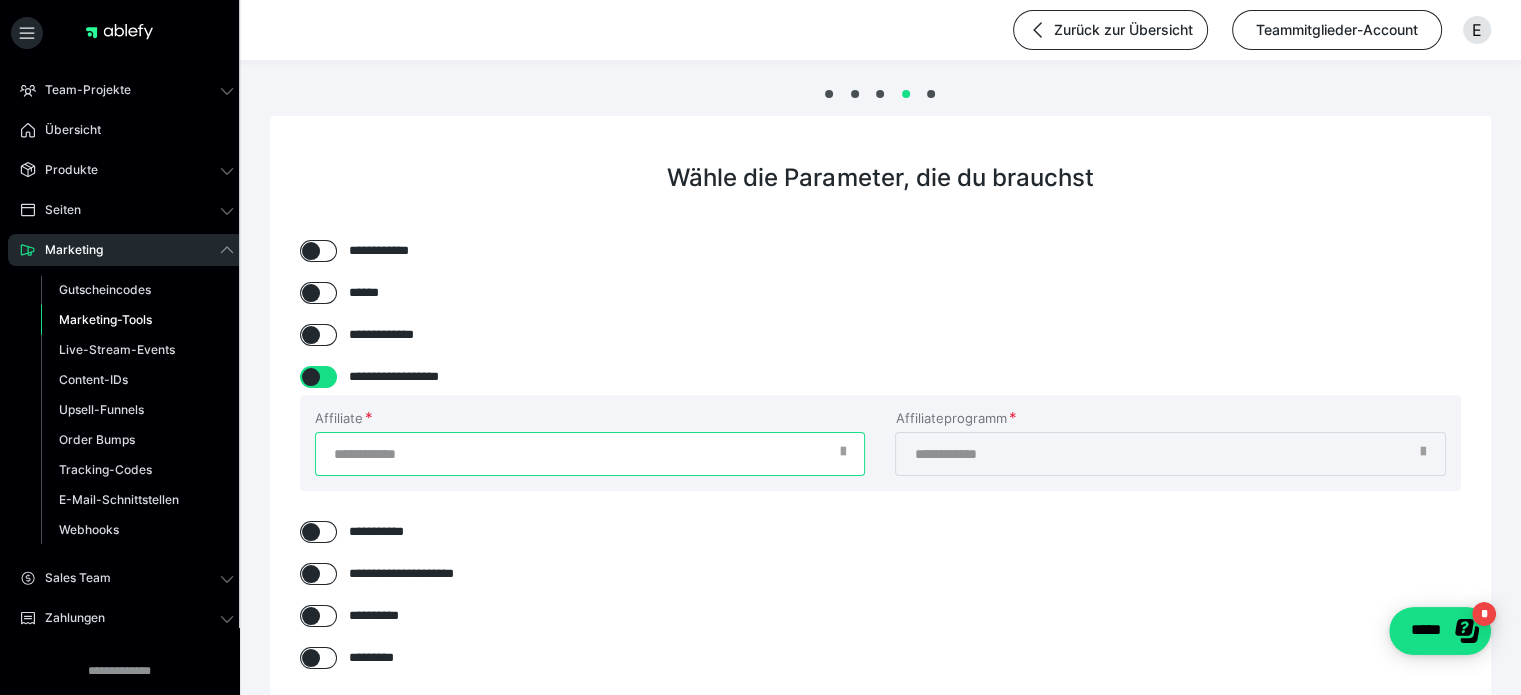 click on "Affiliate" at bounding box center [590, 454] 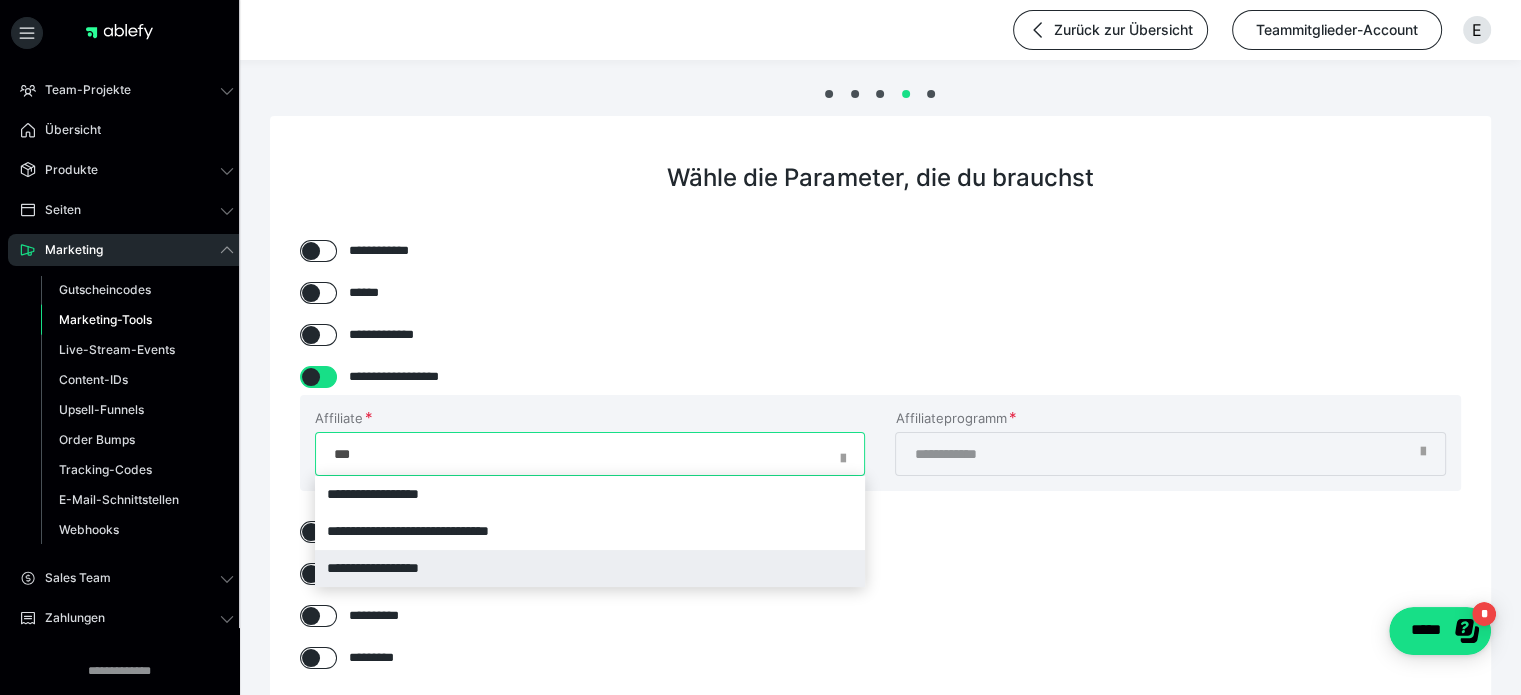 type on "***" 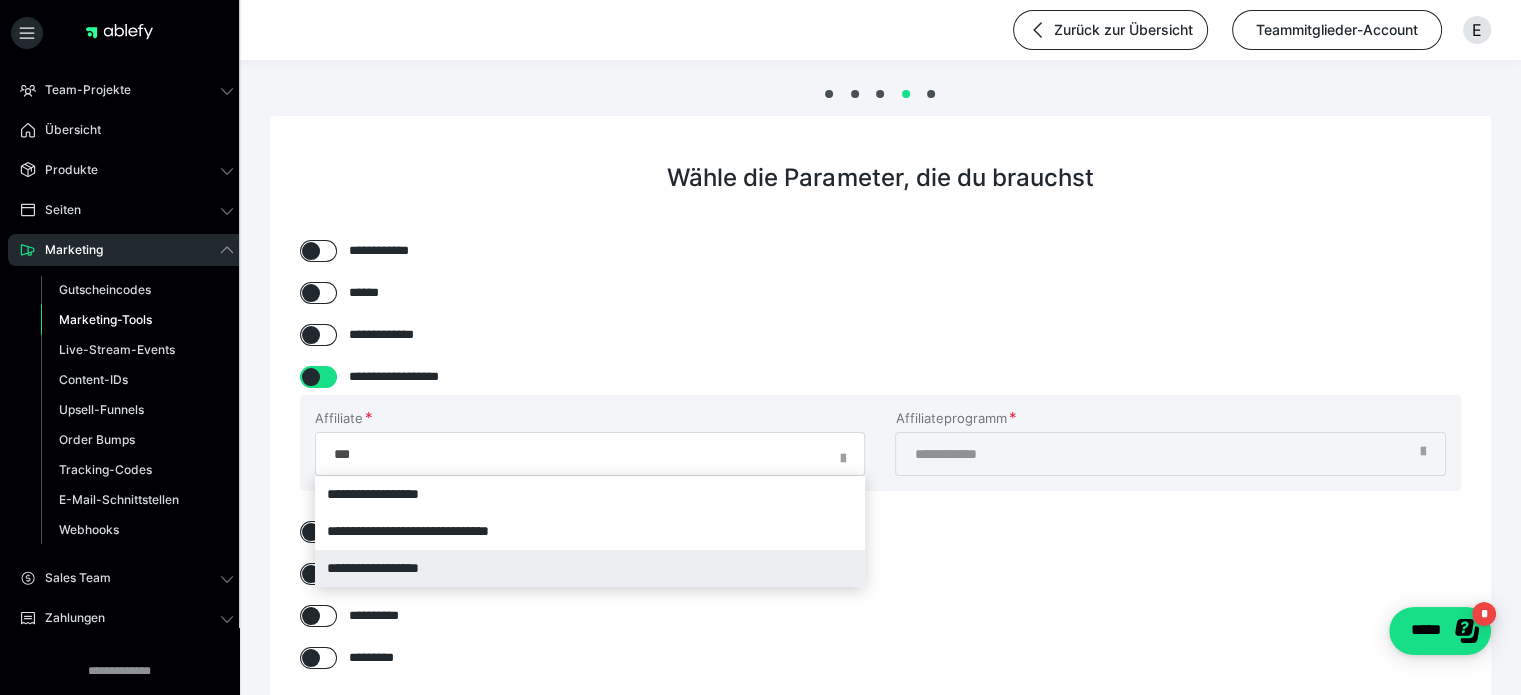 click on "**********" at bounding box center [590, 568] 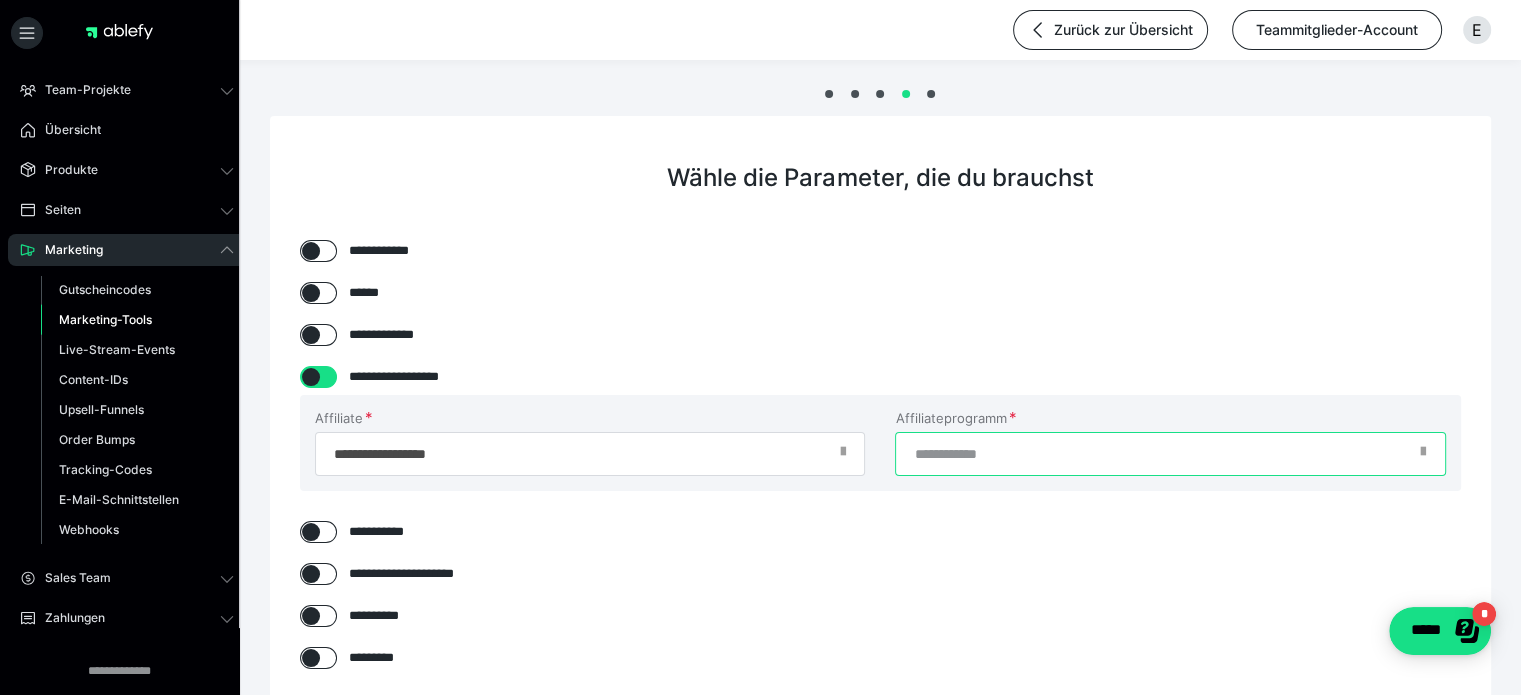 click on "Affiliateprogramm" at bounding box center (1170, 454) 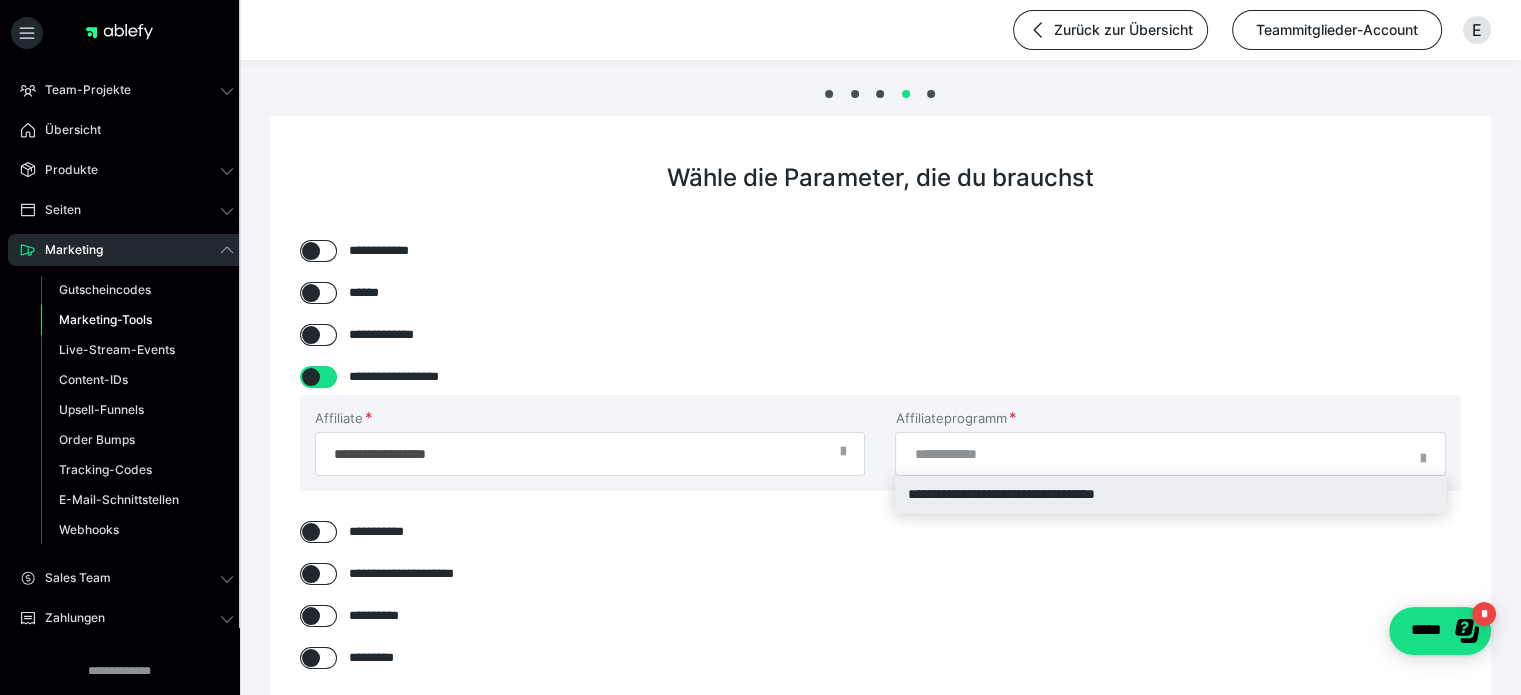 click on "**********" at bounding box center [1170, 494] 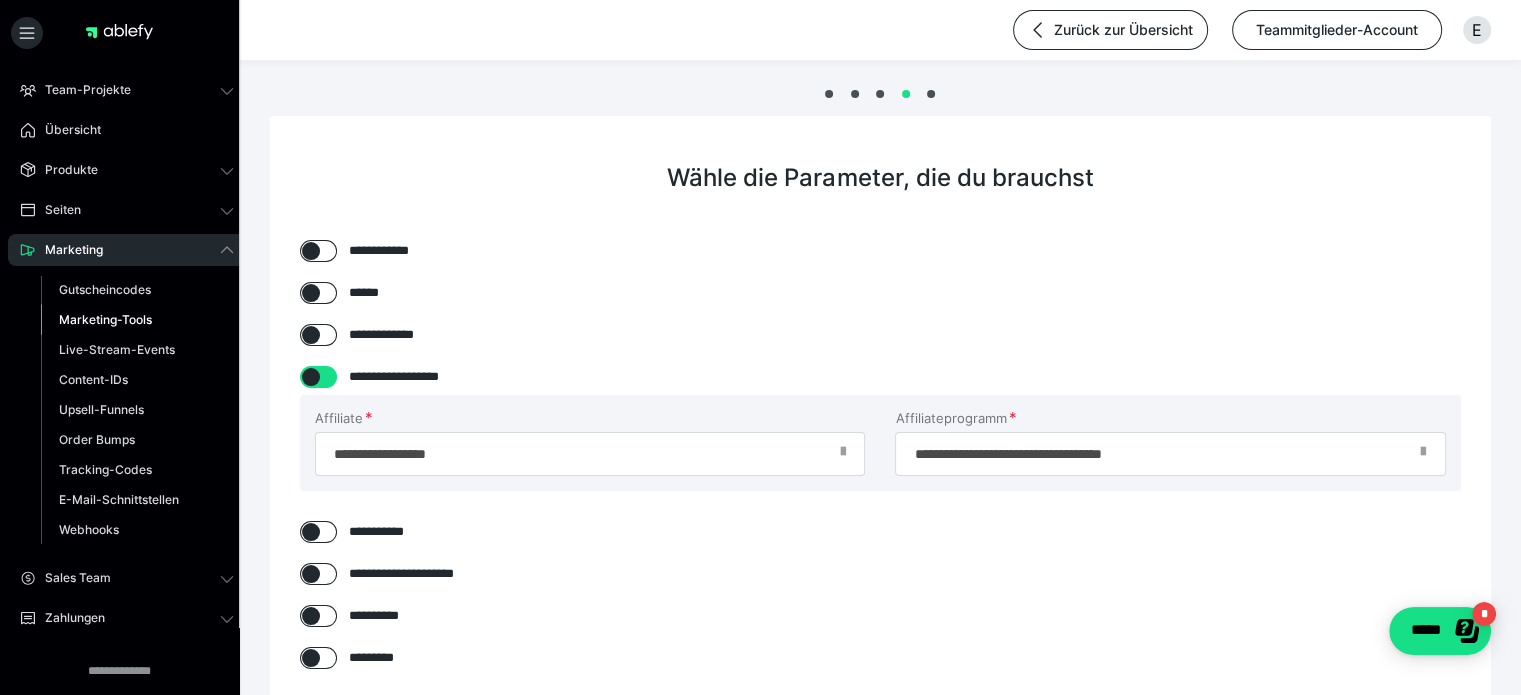 scroll, scrollTop: 208, scrollLeft: 0, axis: vertical 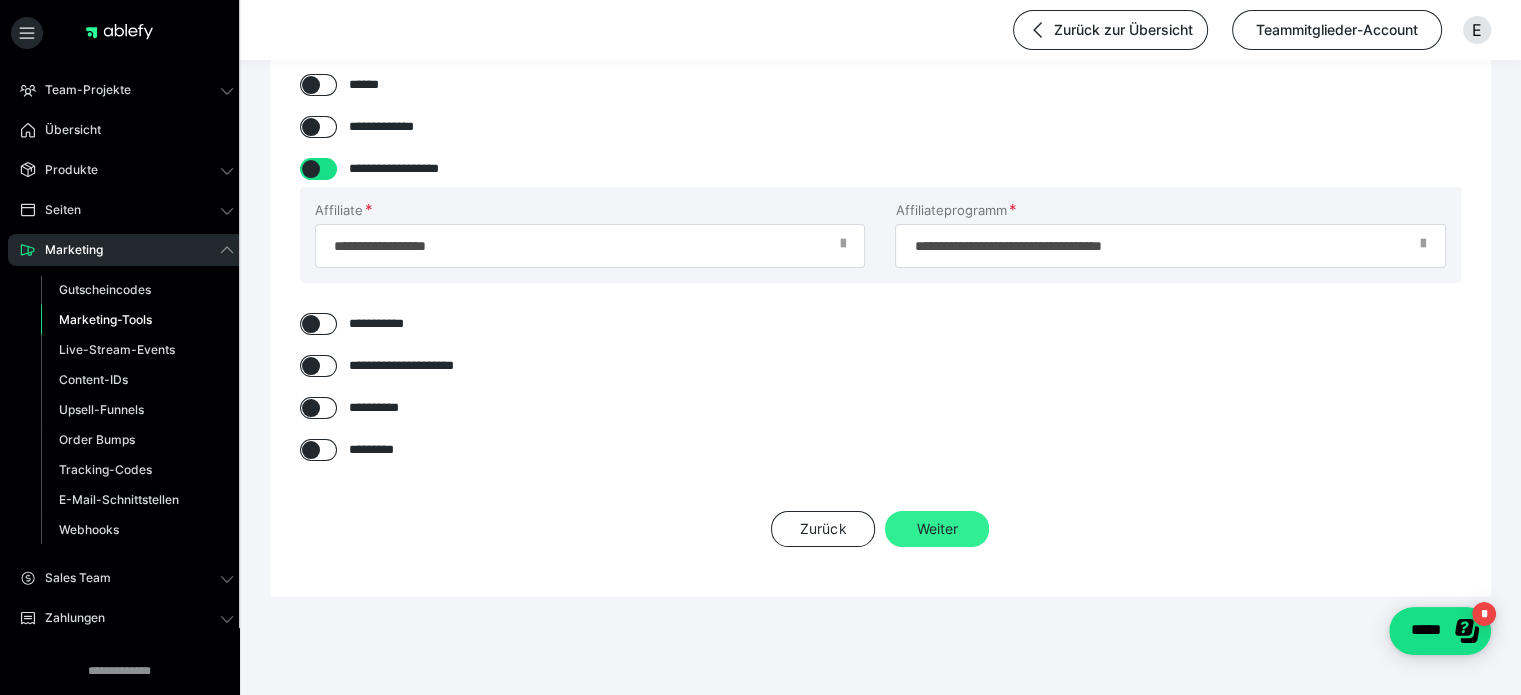 click on "Weiter" at bounding box center [937, 529] 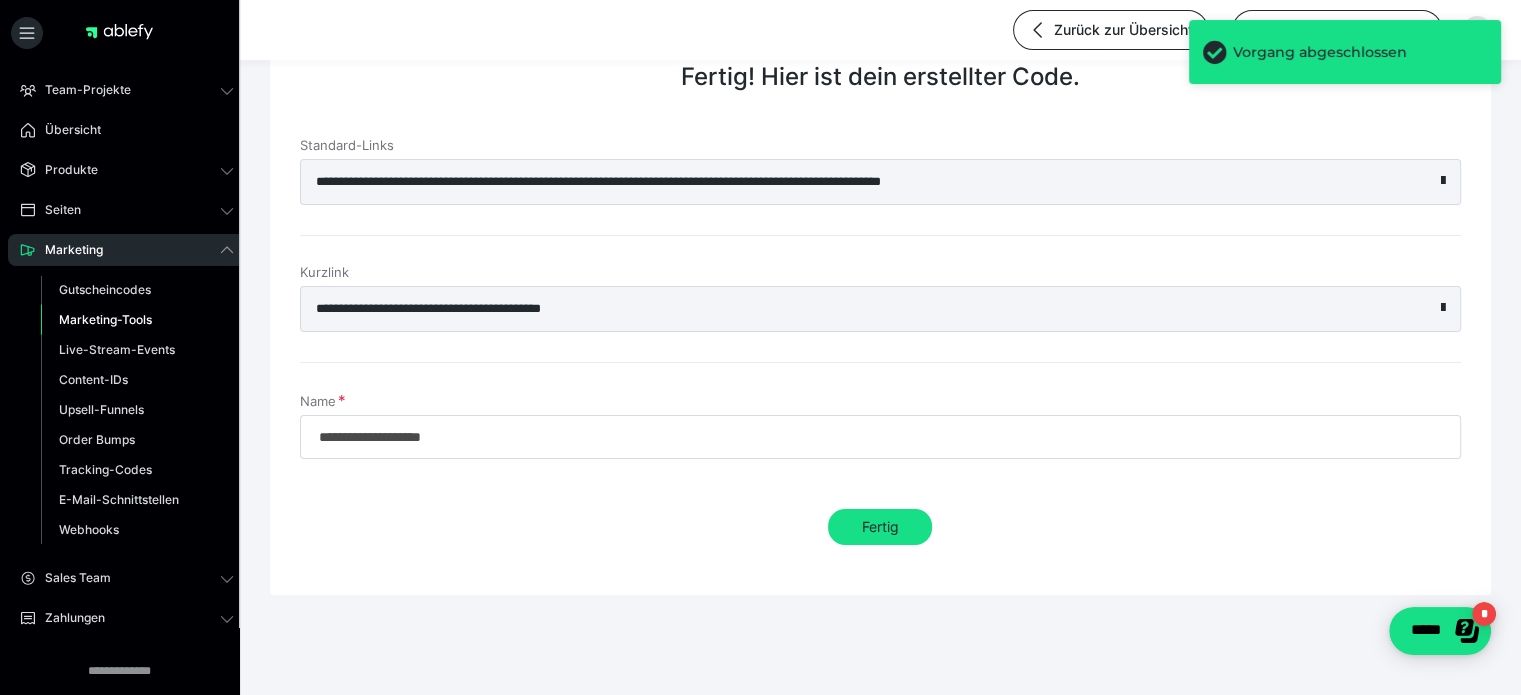 scroll, scrollTop: 99, scrollLeft: 0, axis: vertical 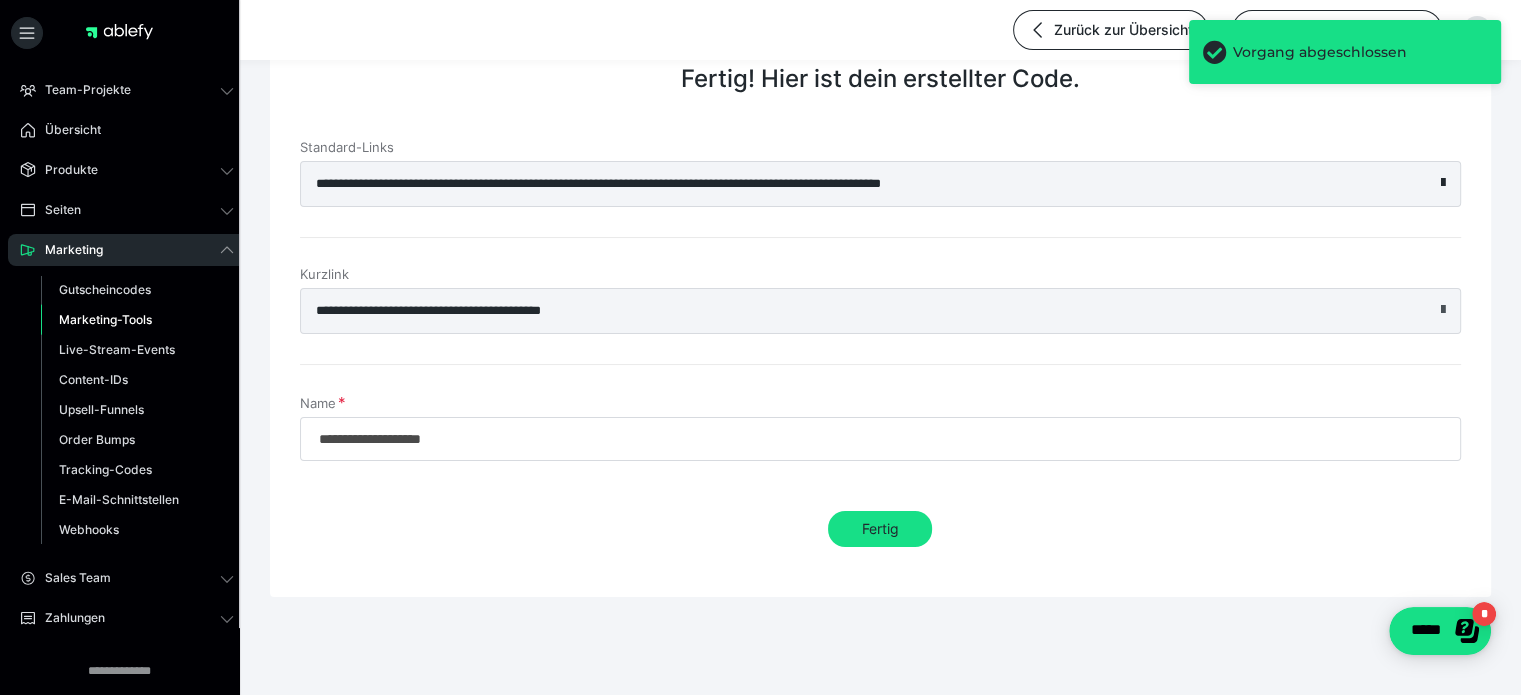 click at bounding box center [1443, 310] 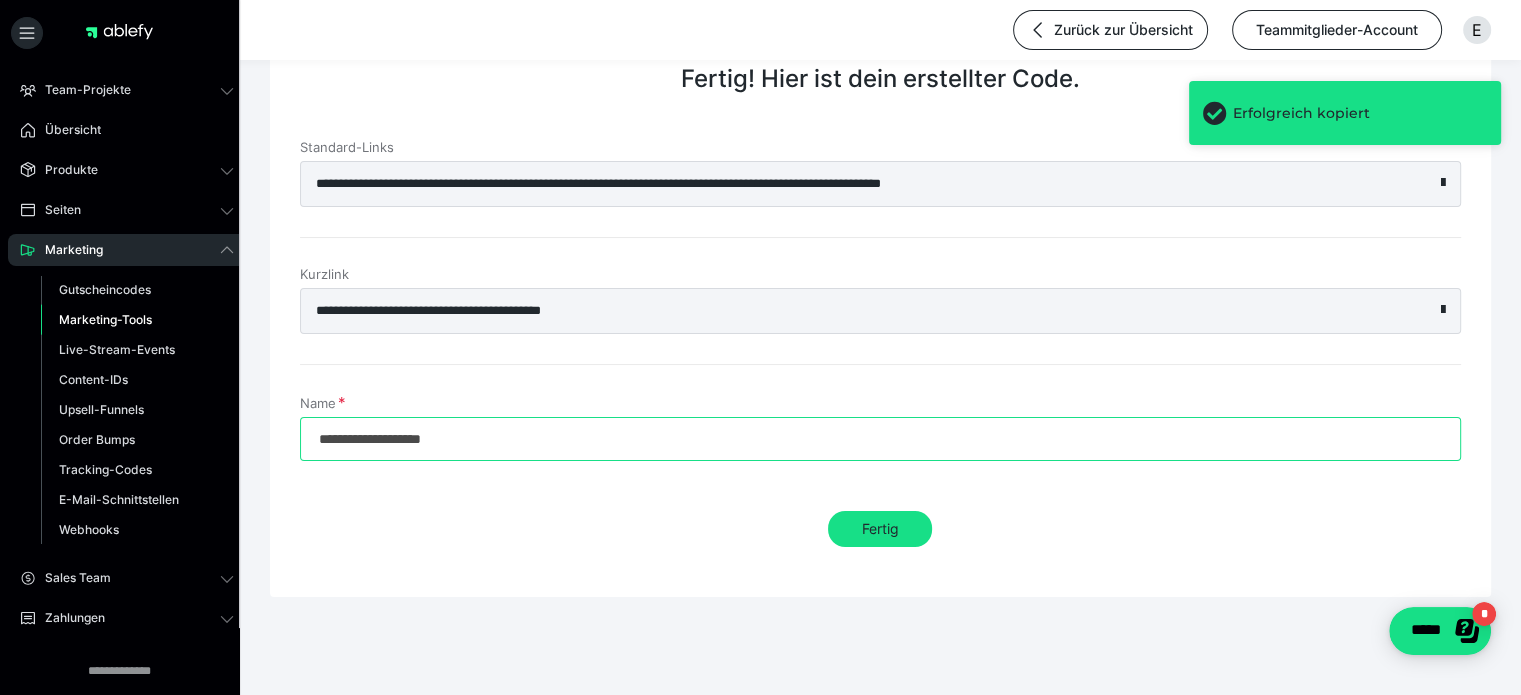 click on "**********" at bounding box center [880, 439] 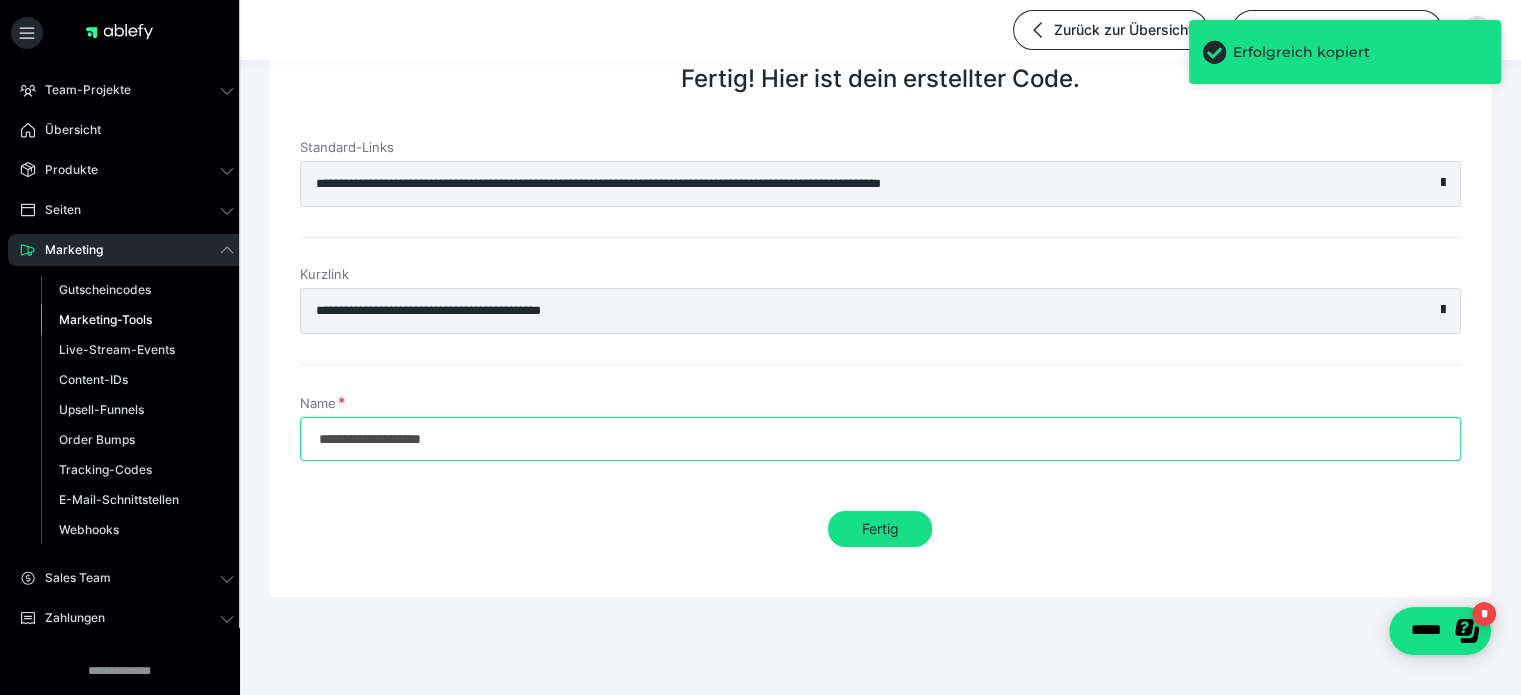 click on "**********" at bounding box center [880, 439] 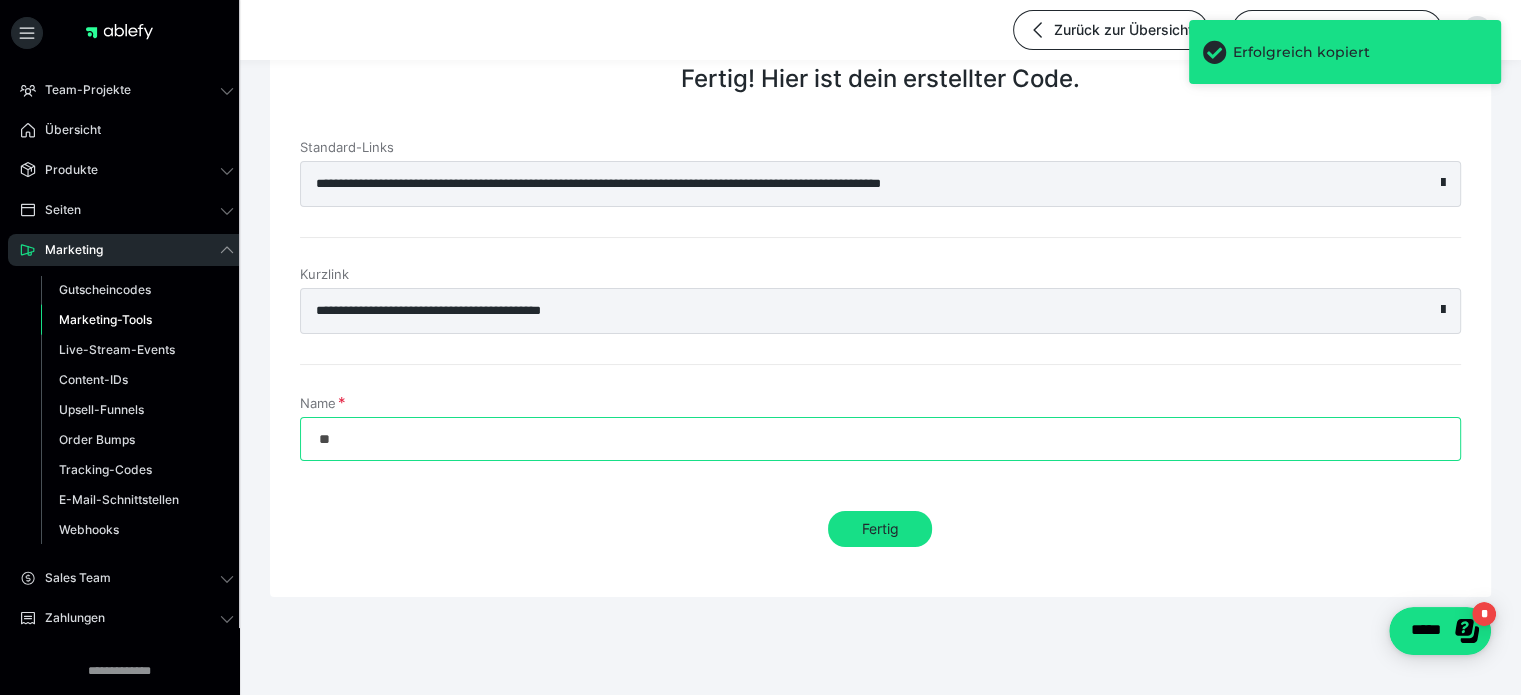 type on "*" 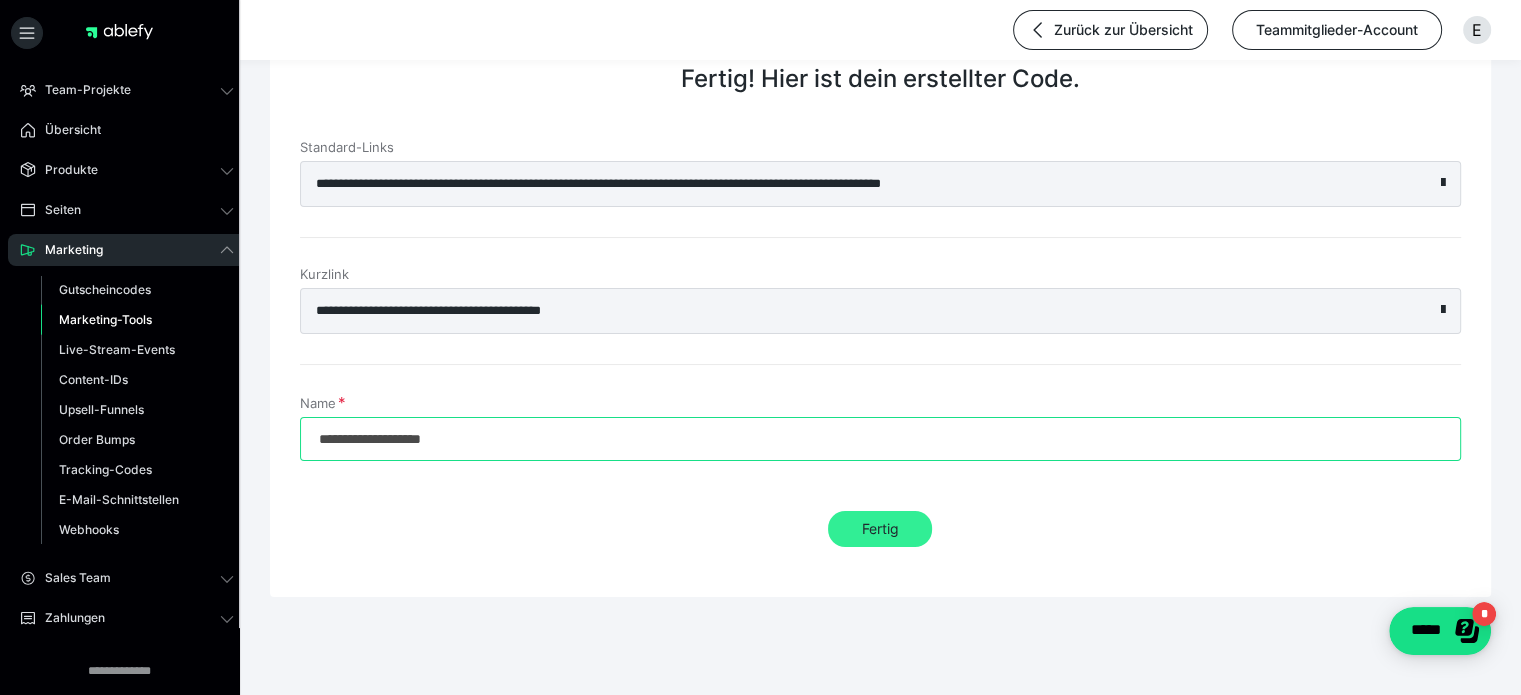 type on "**********" 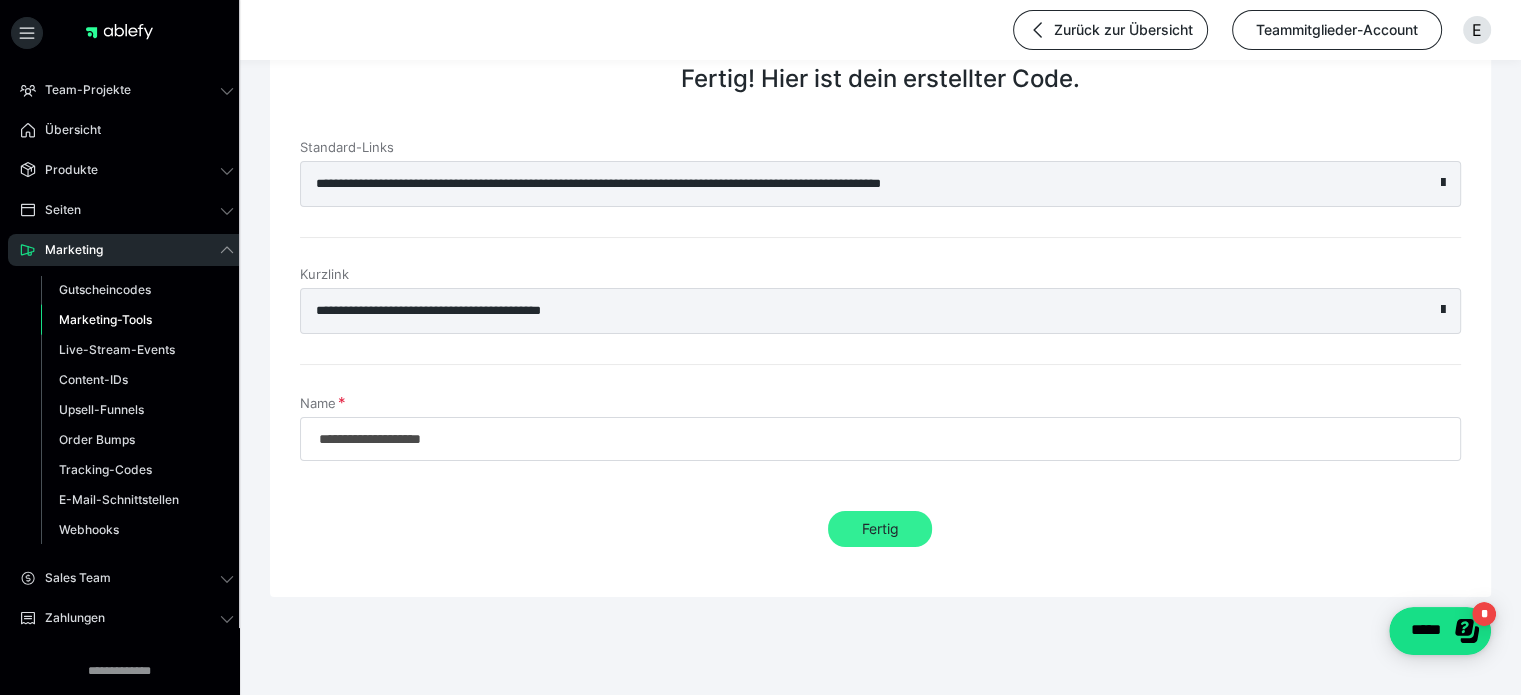 click on "Fertig" at bounding box center (880, 529) 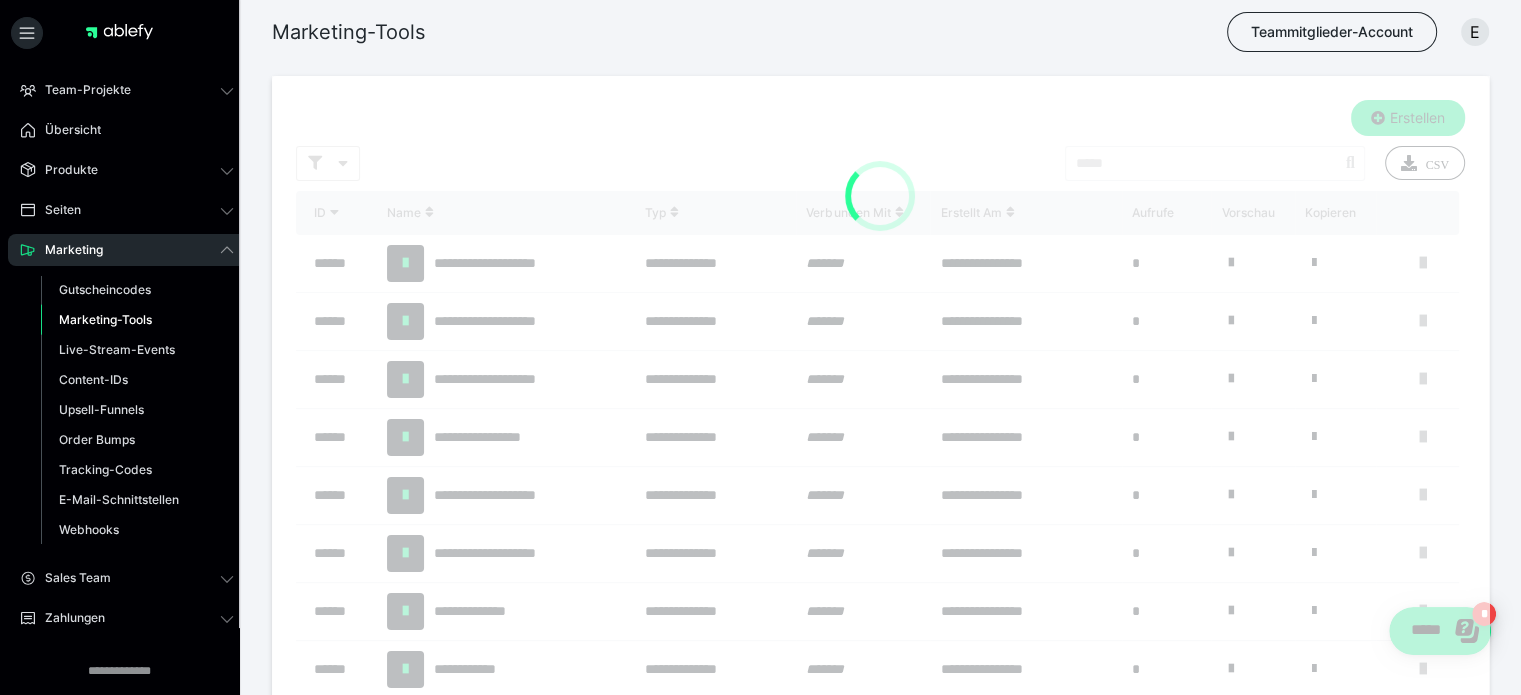 scroll, scrollTop: 0, scrollLeft: 0, axis: both 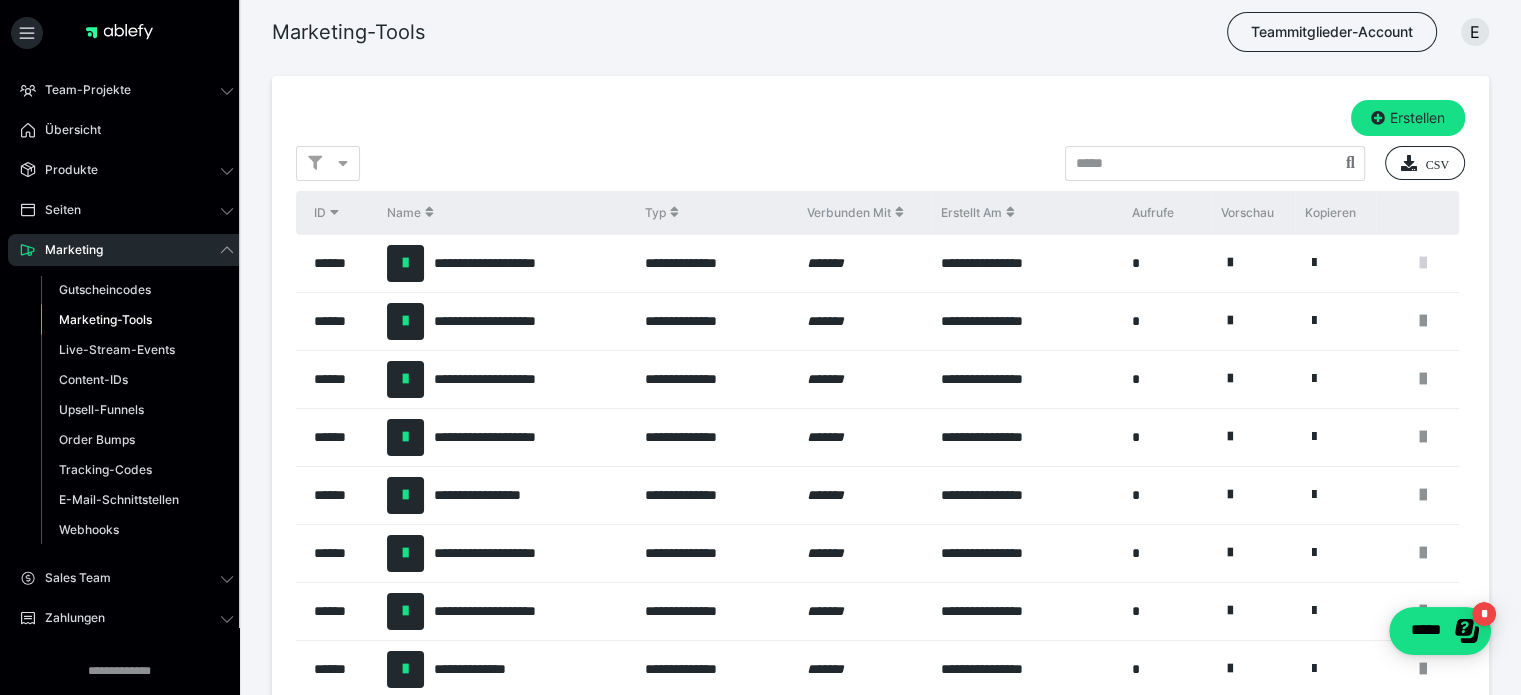 click at bounding box center [1423, 263] 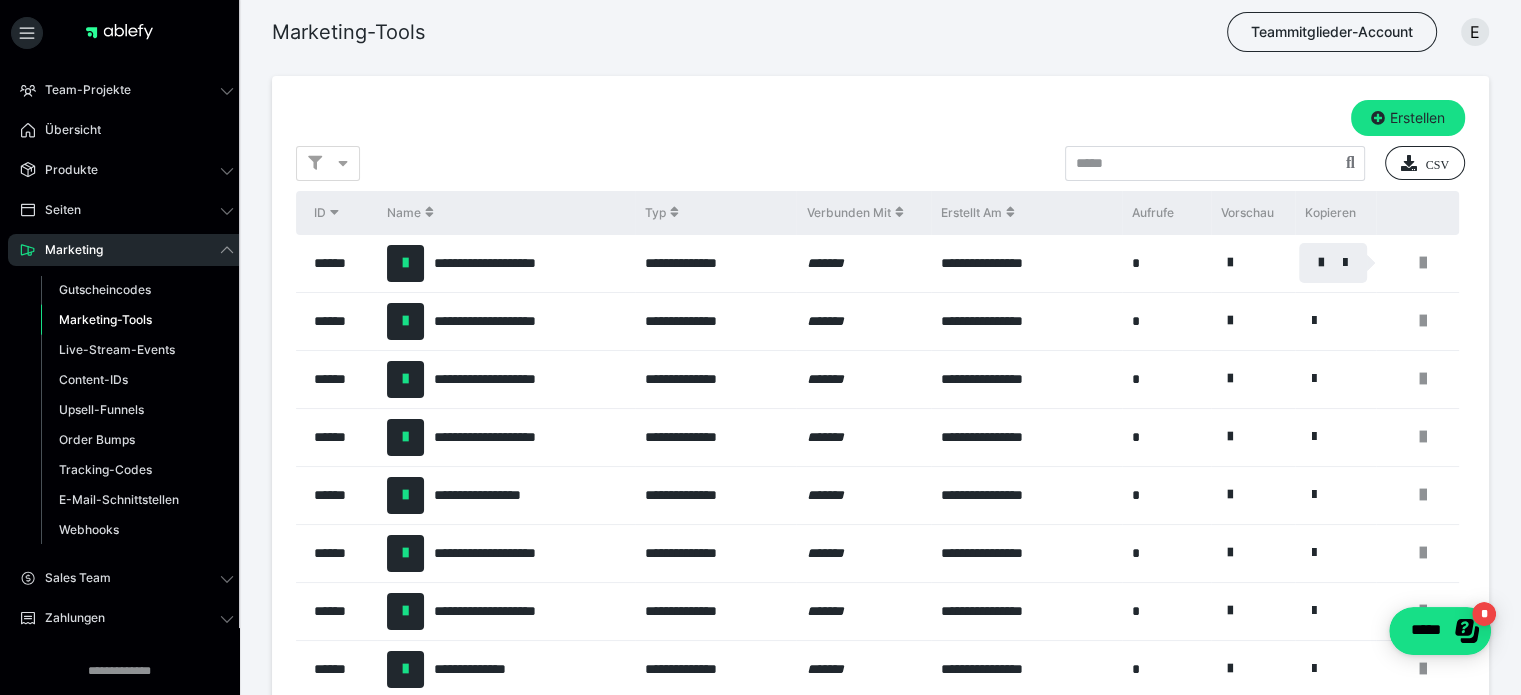 click at bounding box center [1321, 263] 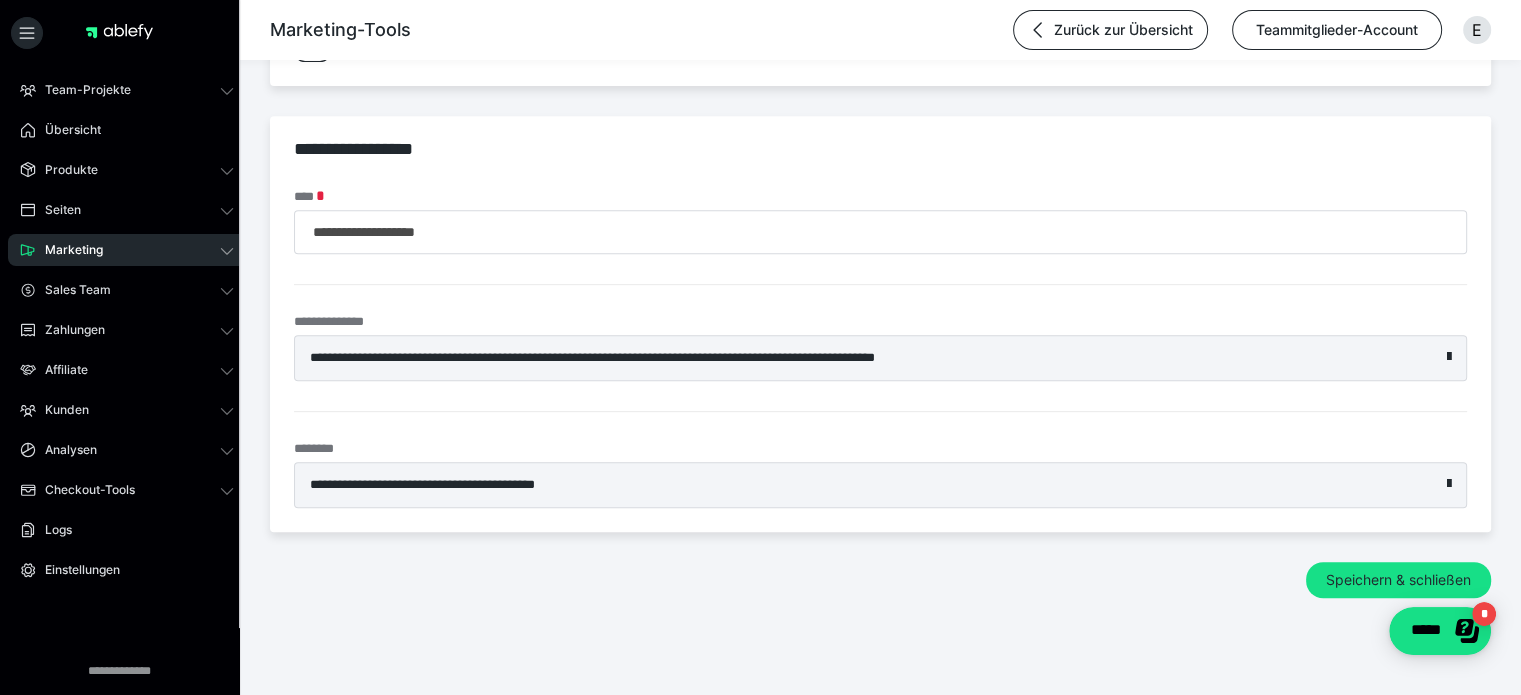 scroll, scrollTop: 0, scrollLeft: 0, axis: both 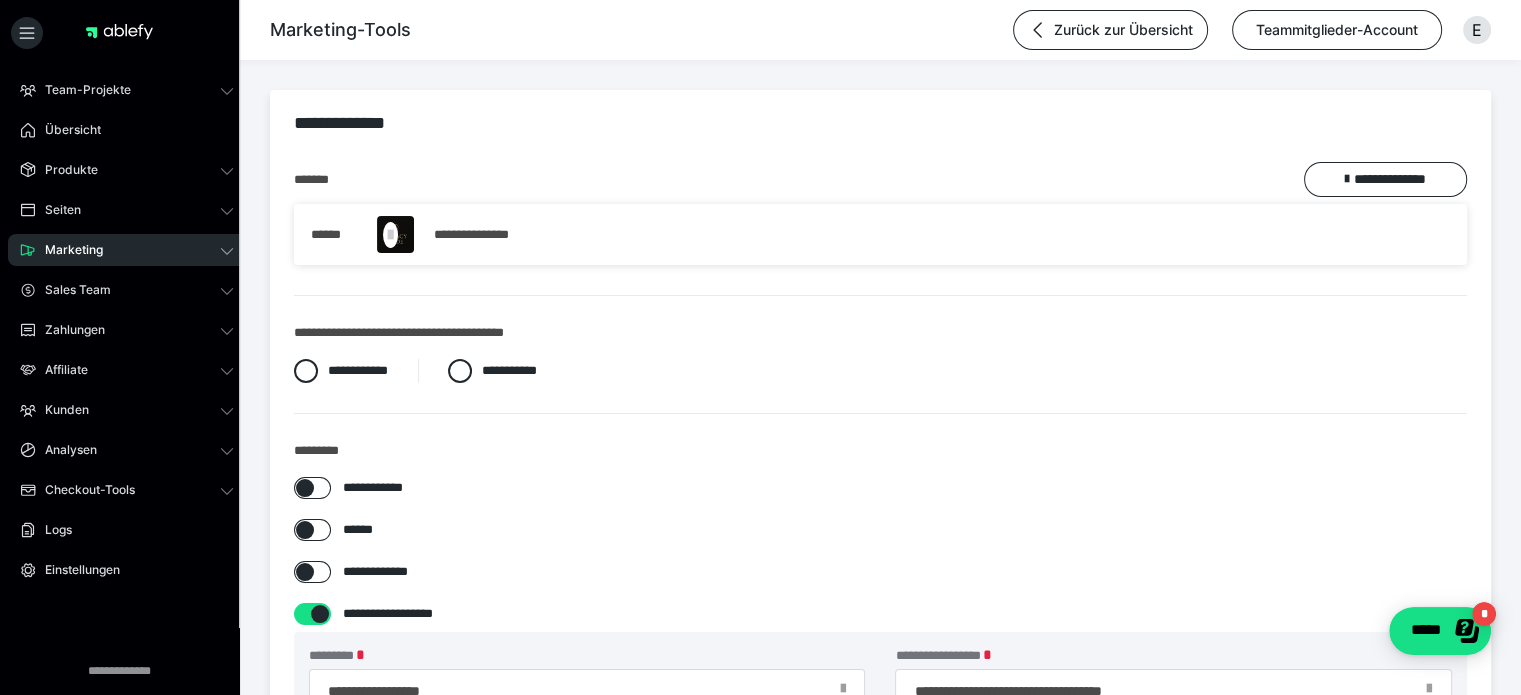 click at bounding box center [305, 488] 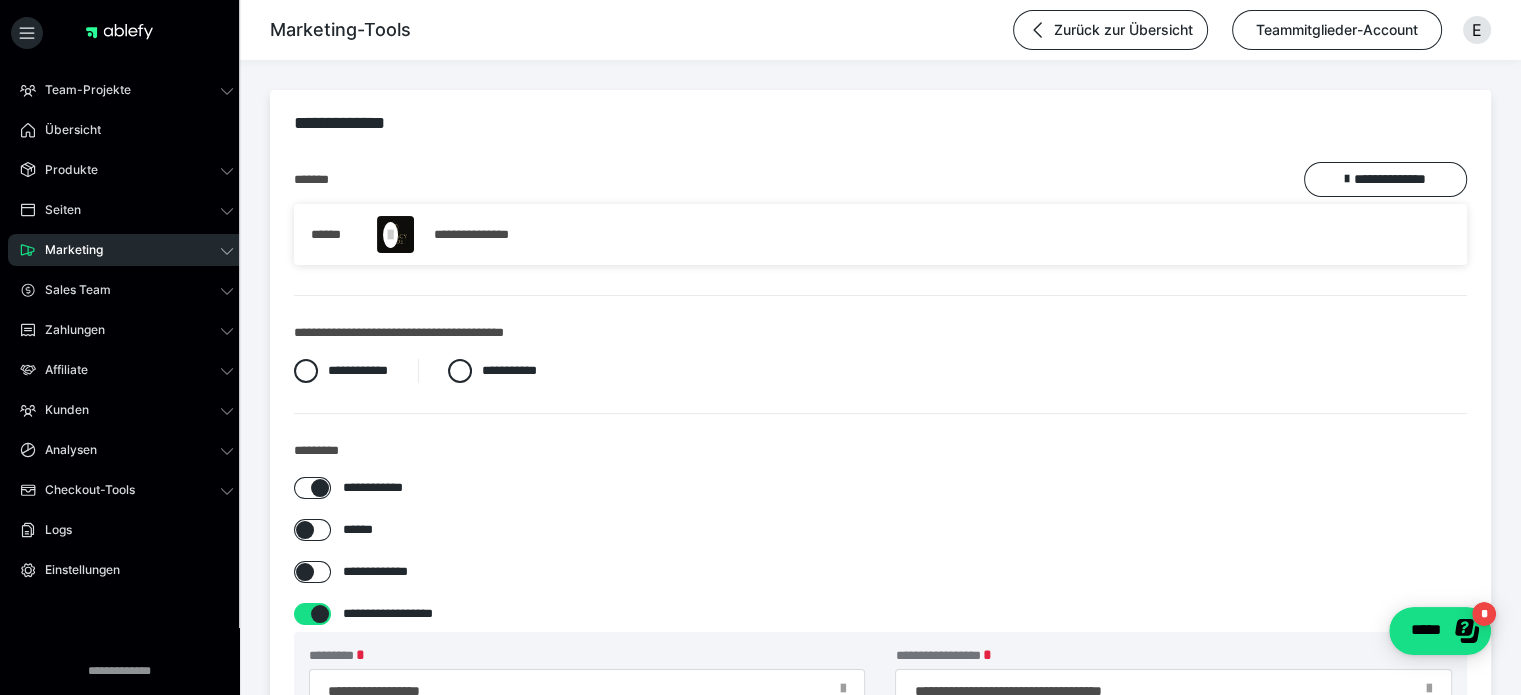 checkbox on "****" 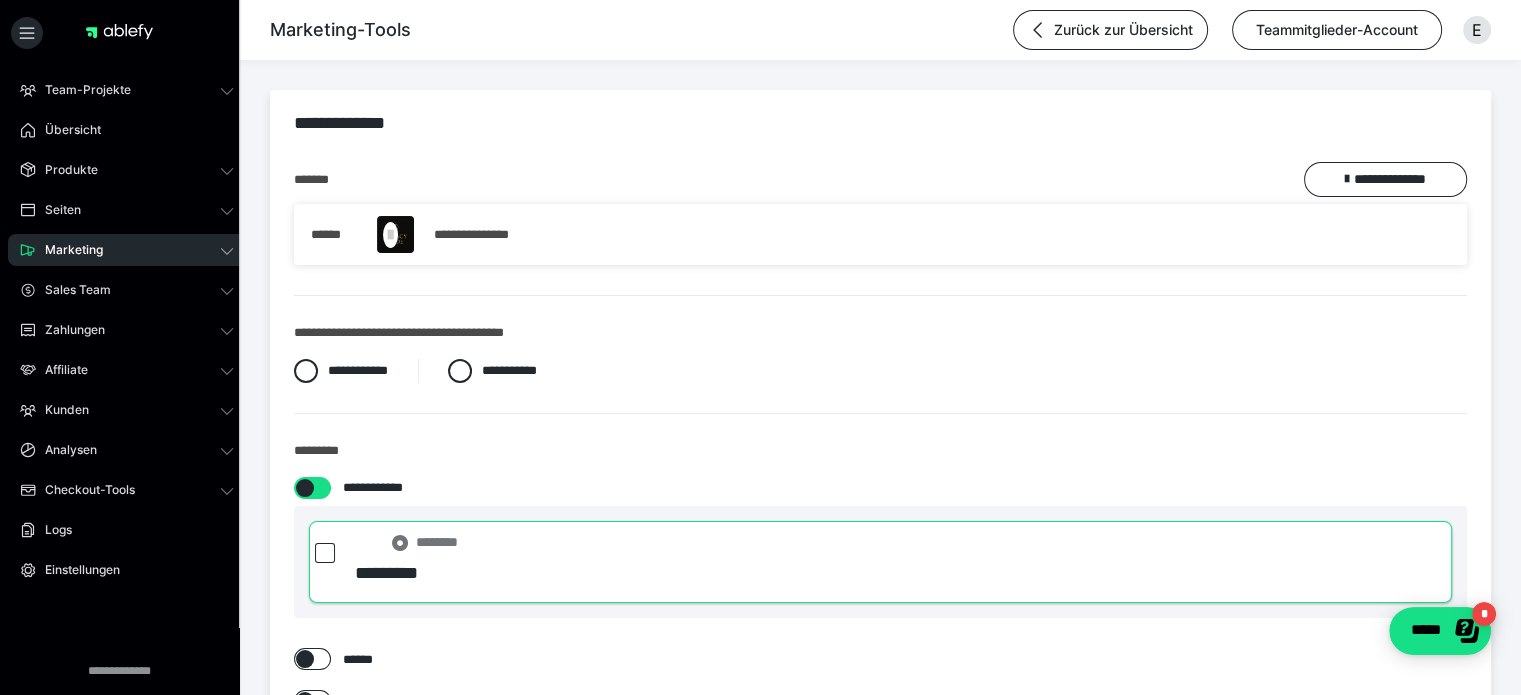 click on "Marketing" at bounding box center (127, 250) 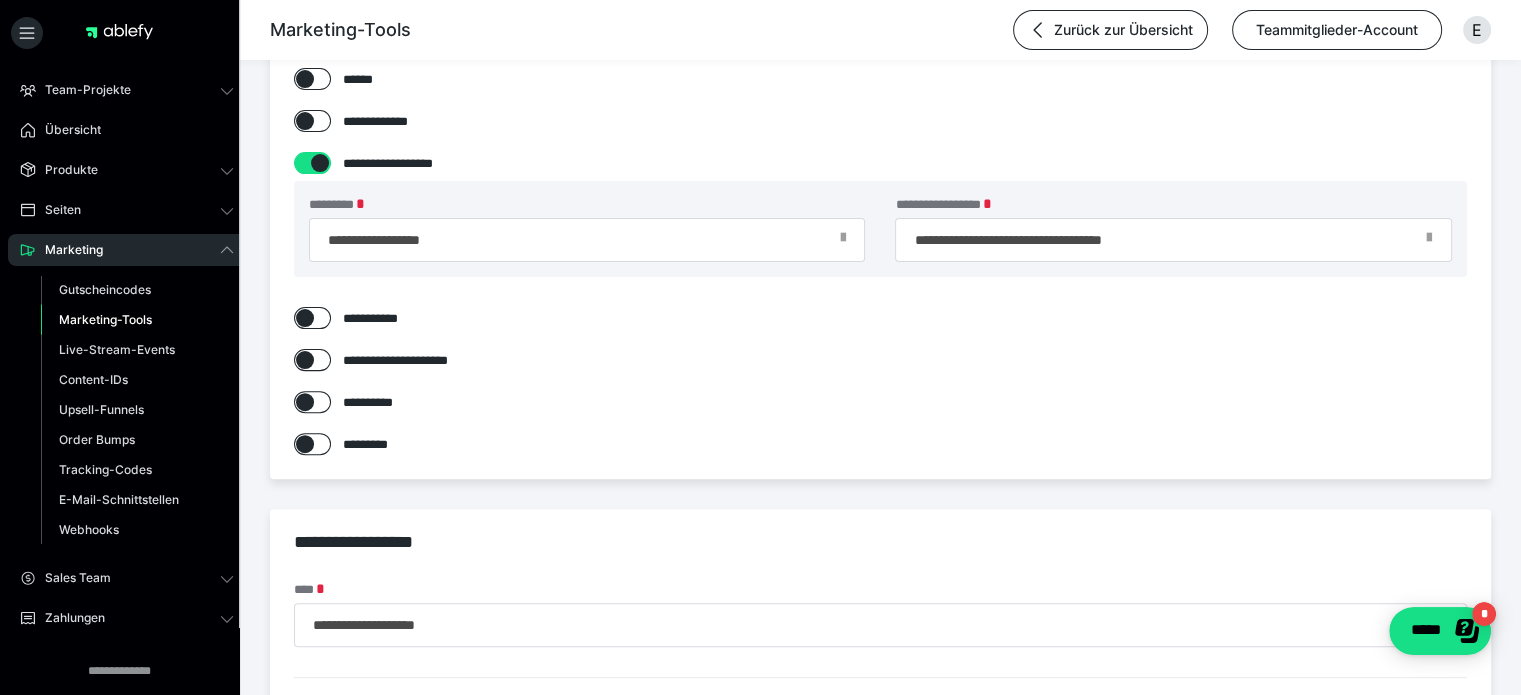 scroll, scrollTop: 973, scrollLeft: 0, axis: vertical 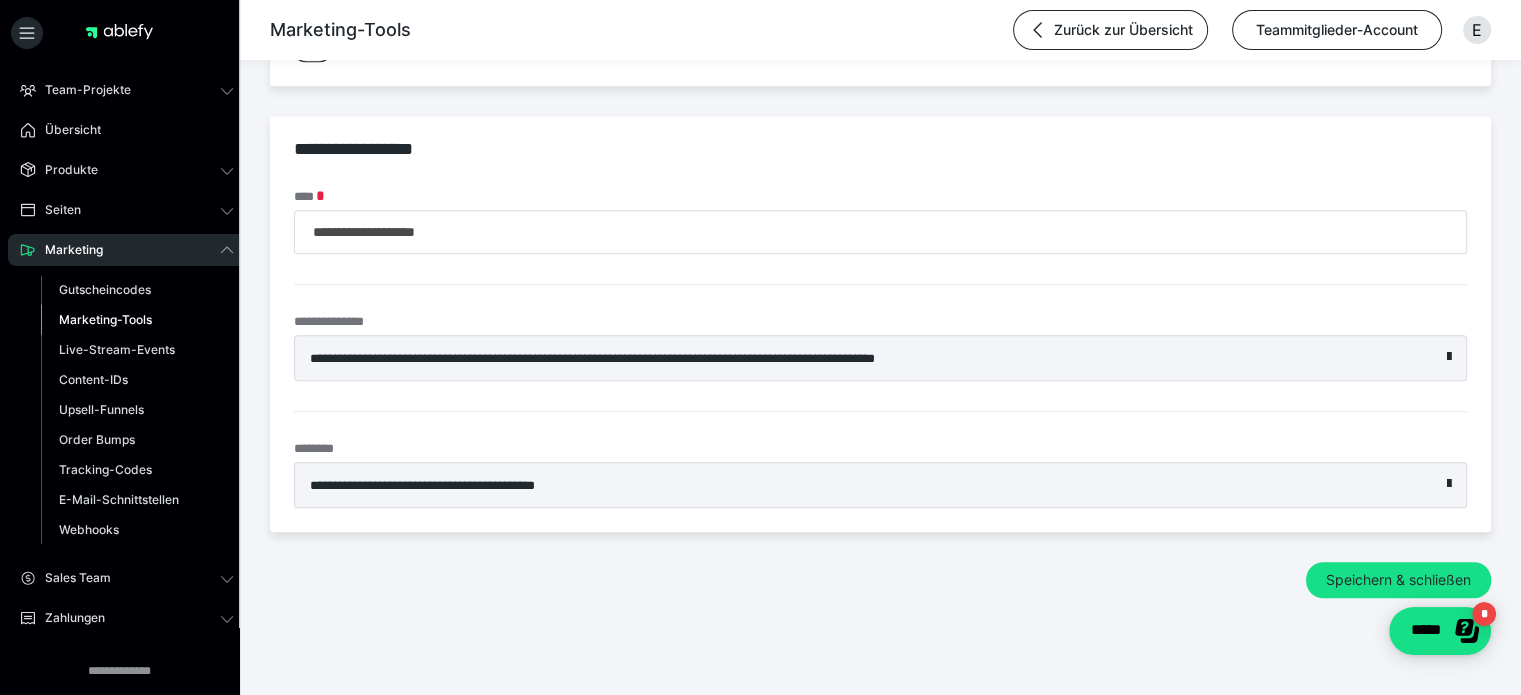click on "Marketing-Tools" at bounding box center [105, 319] 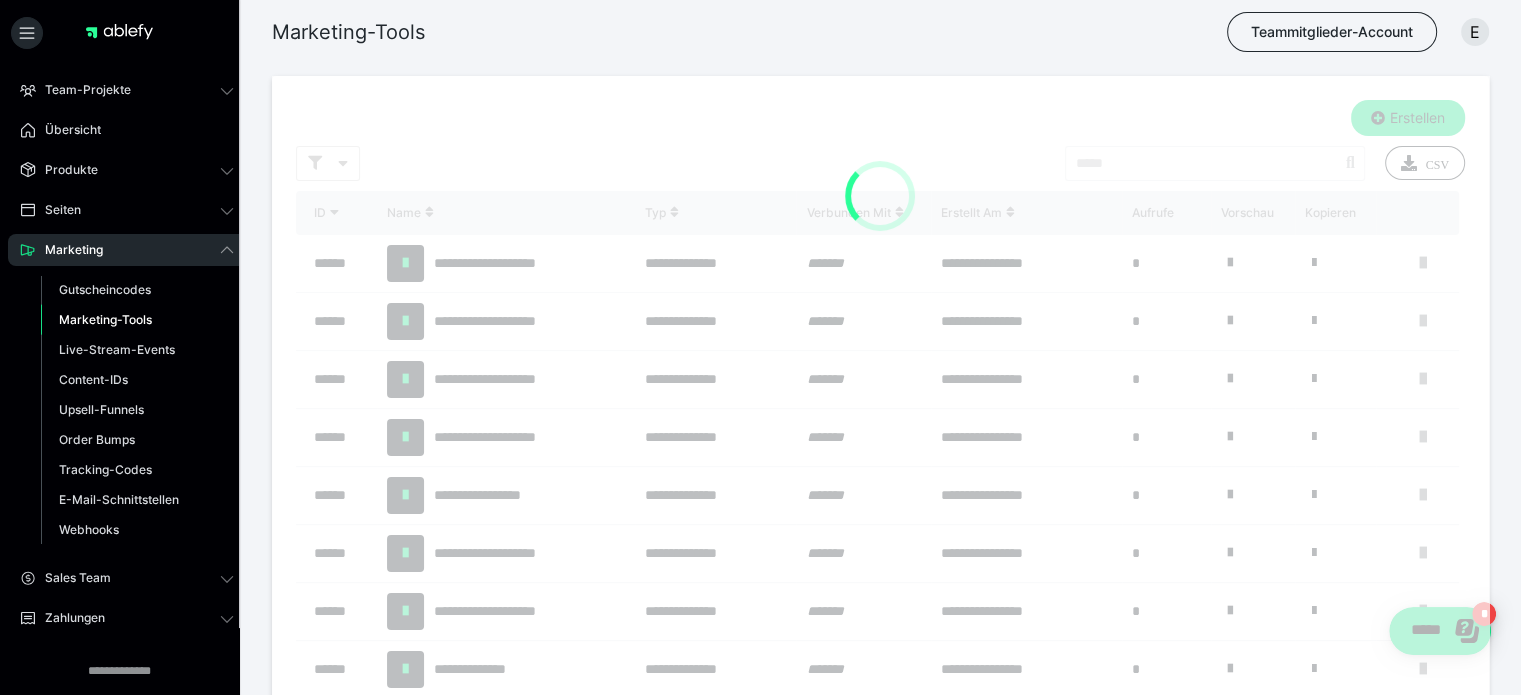 scroll, scrollTop: 0, scrollLeft: 0, axis: both 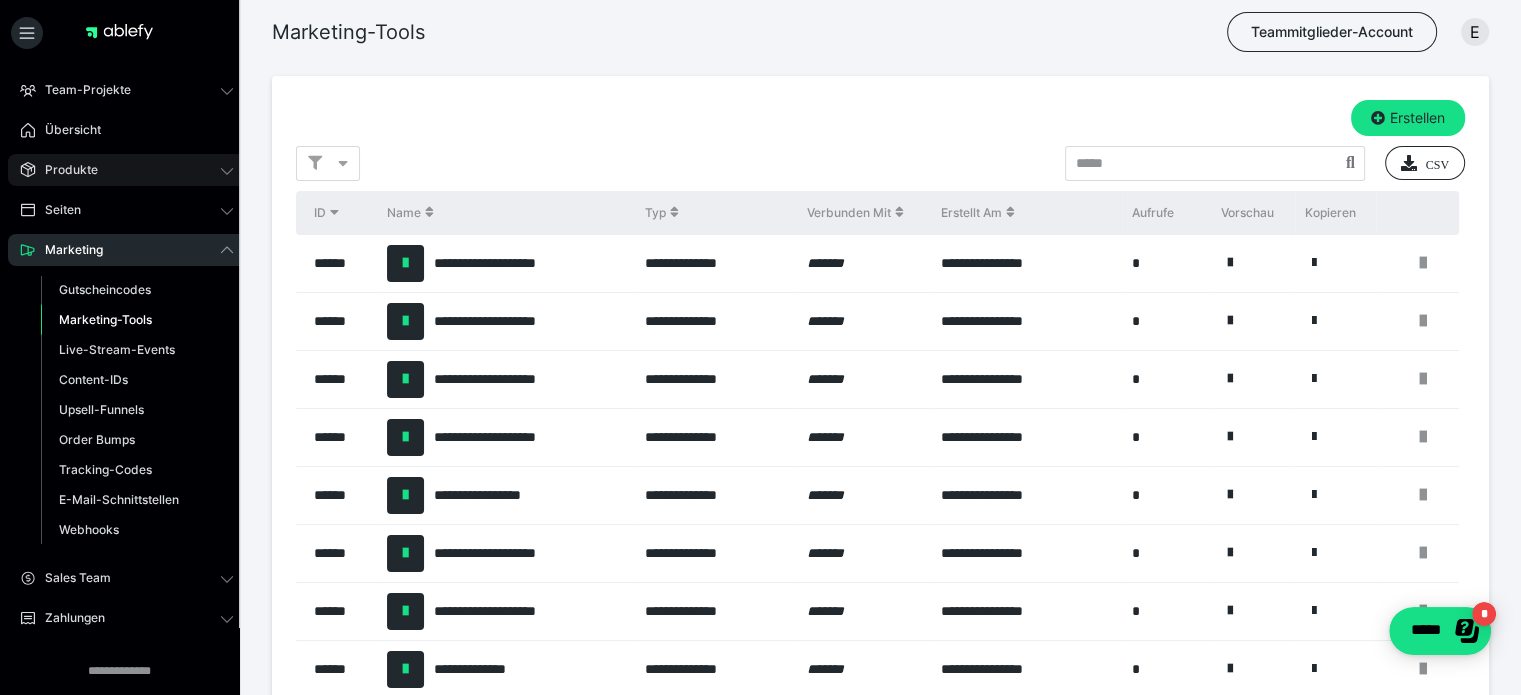 click on "Produkte" at bounding box center (127, 170) 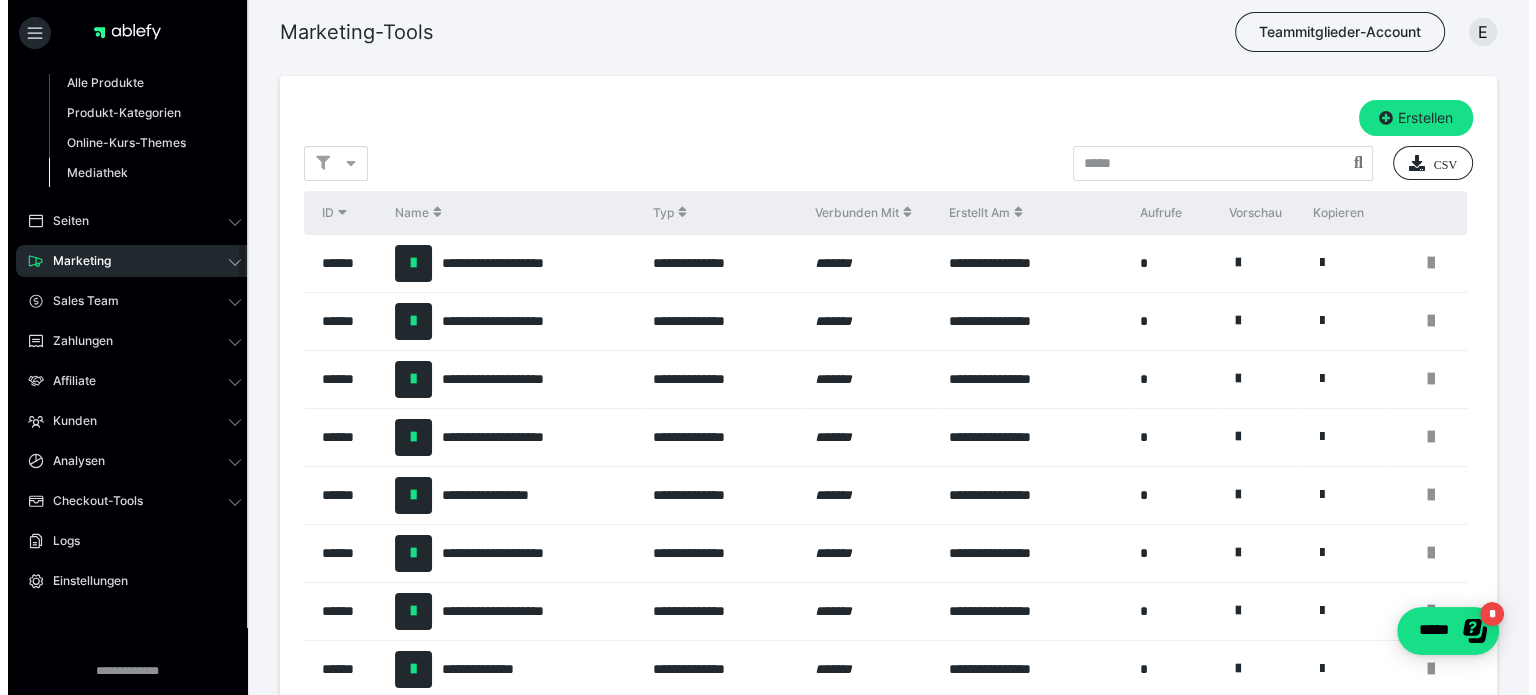 scroll, scrollTop: 141, scrollLeft: 0, axis: vertical 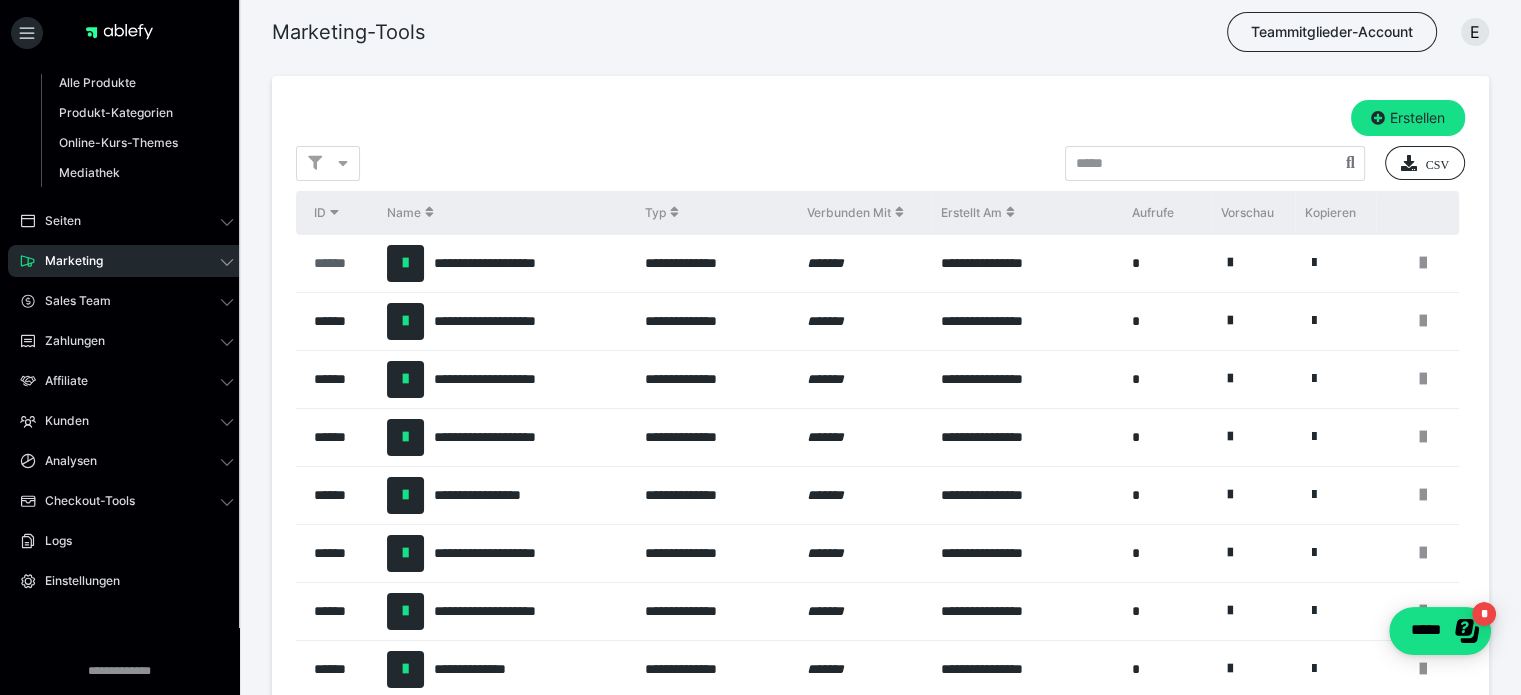click on "******" at bounding box center [340, 263] 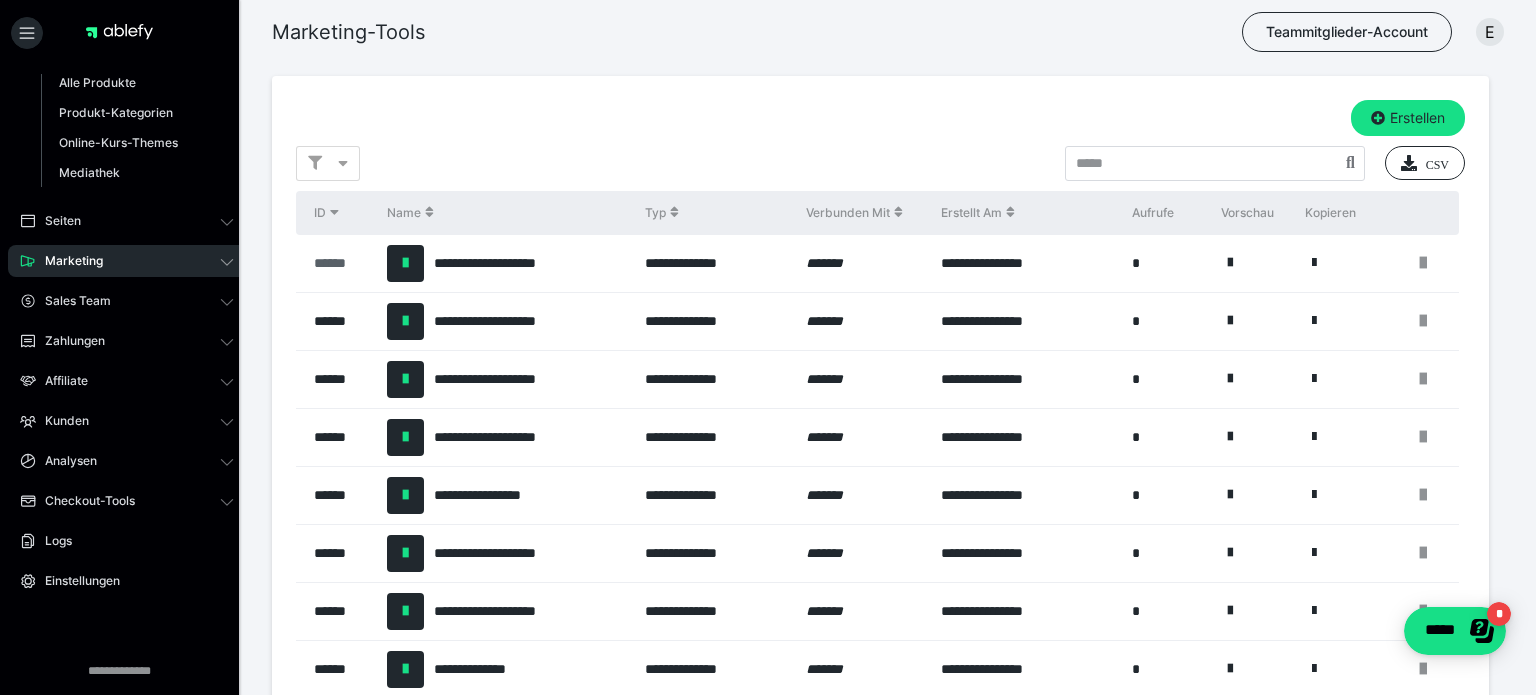 scroll, scrollTop: 4, scrollLeft: 0, axis: vertical 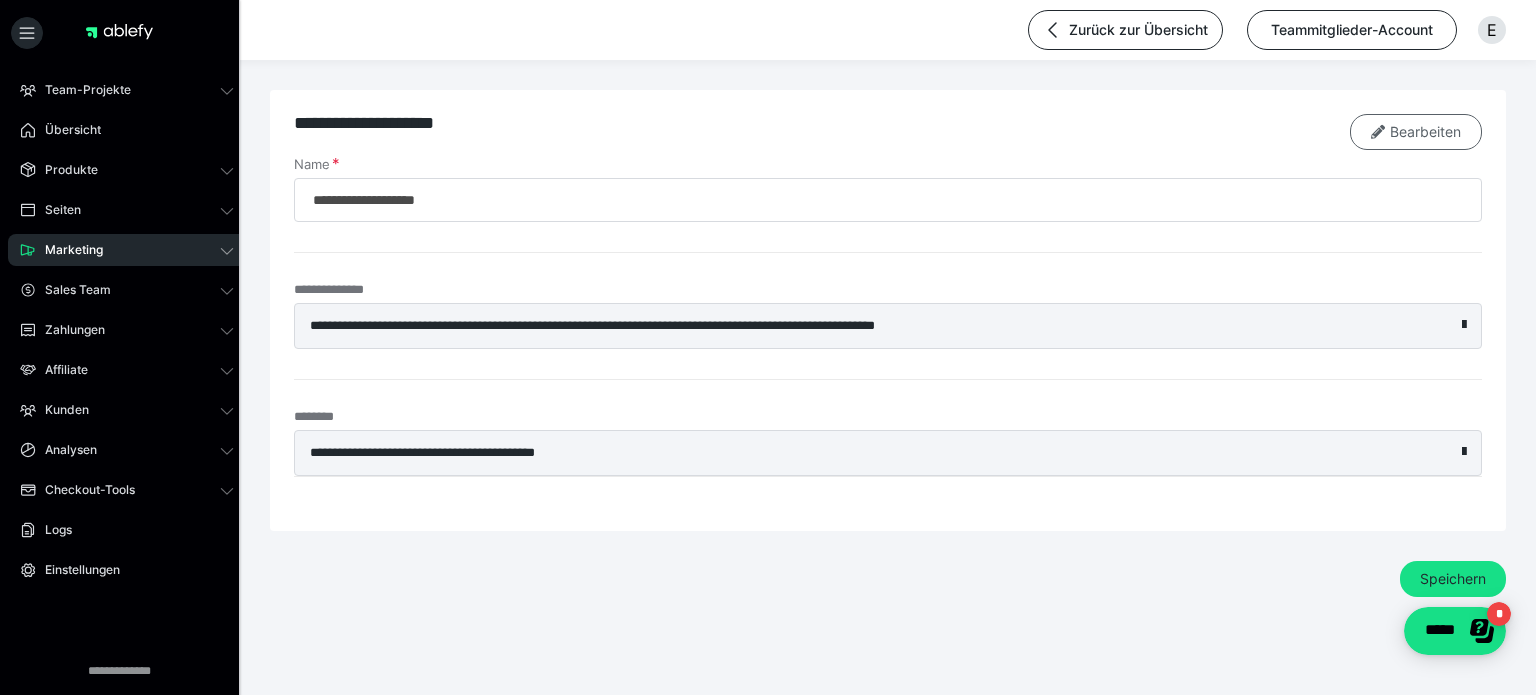 click on "Bearbeiten" at bounding box center [1416, 132] 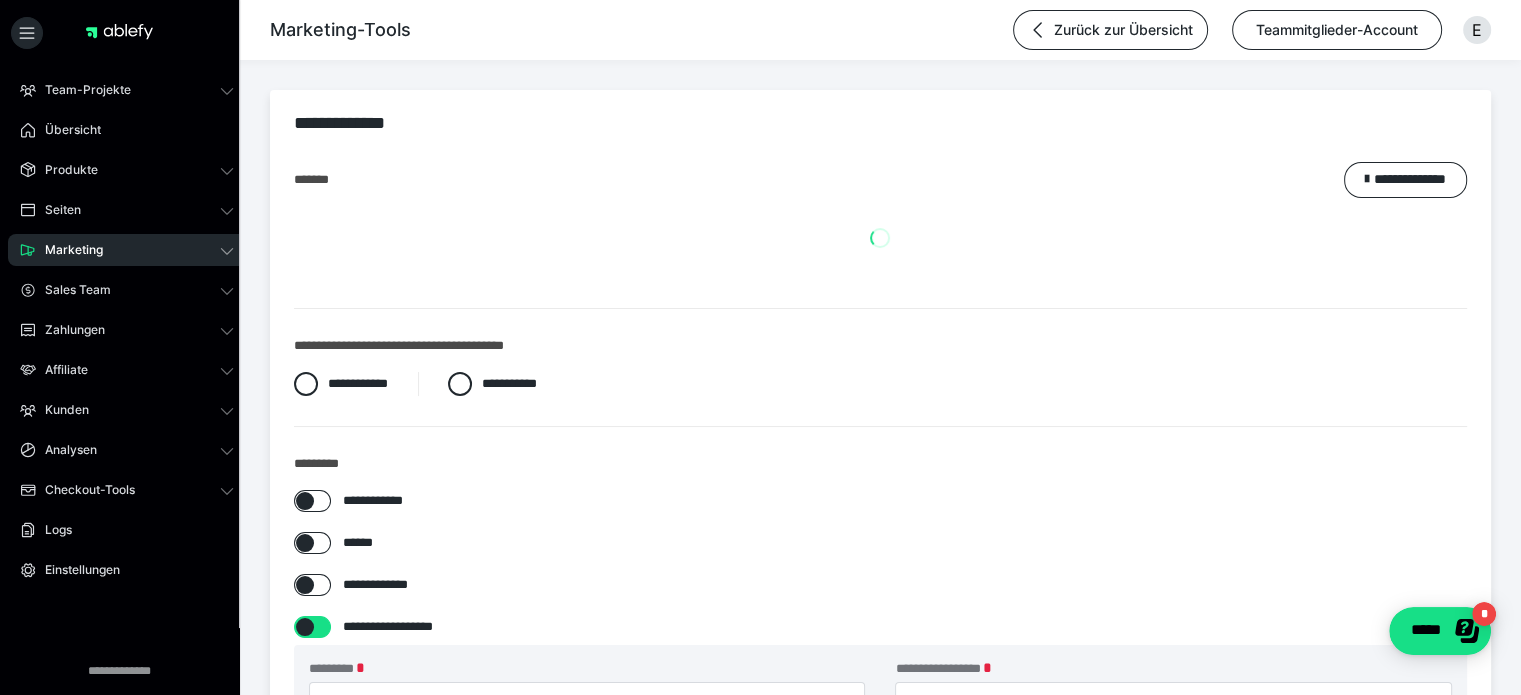 scroll, scrollTop: 0, scrollLeft: 0, axis: both 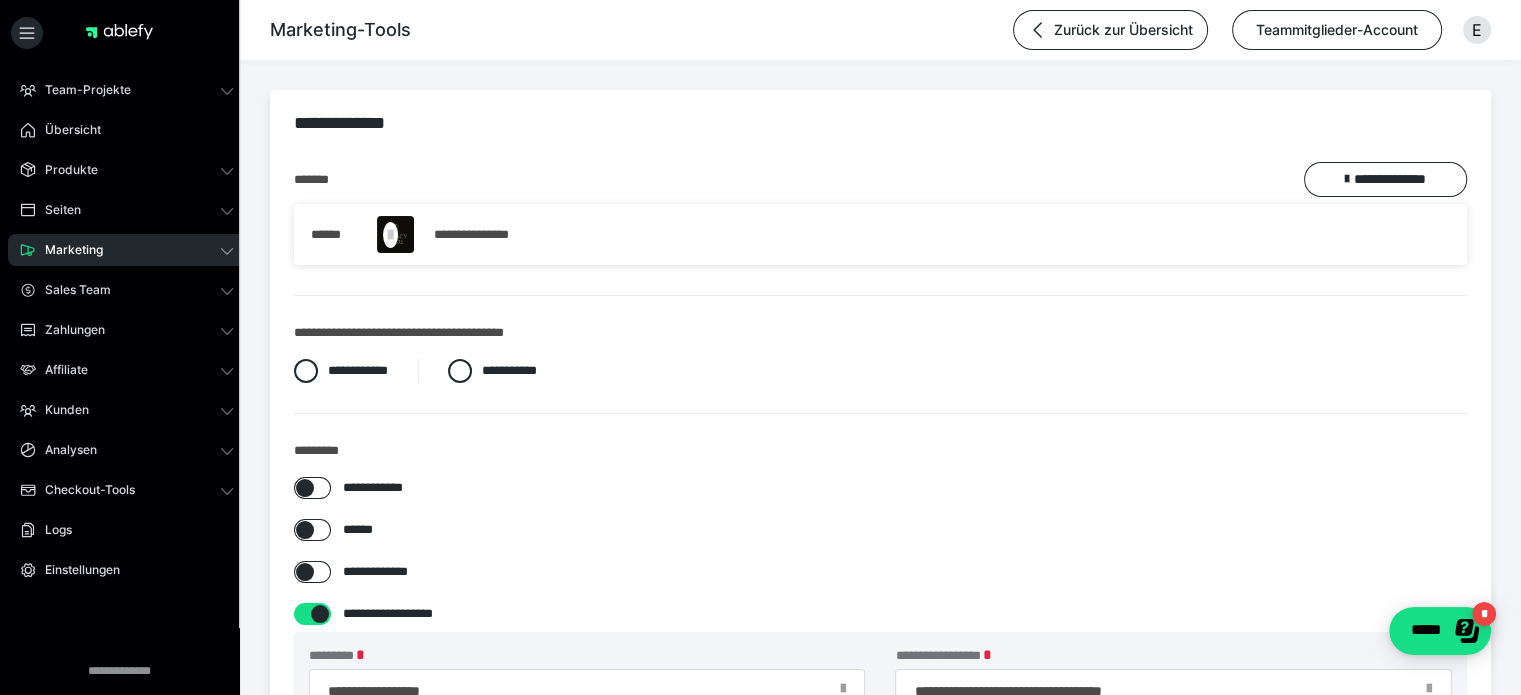 click on "*********" at bounding box center [880, 450] 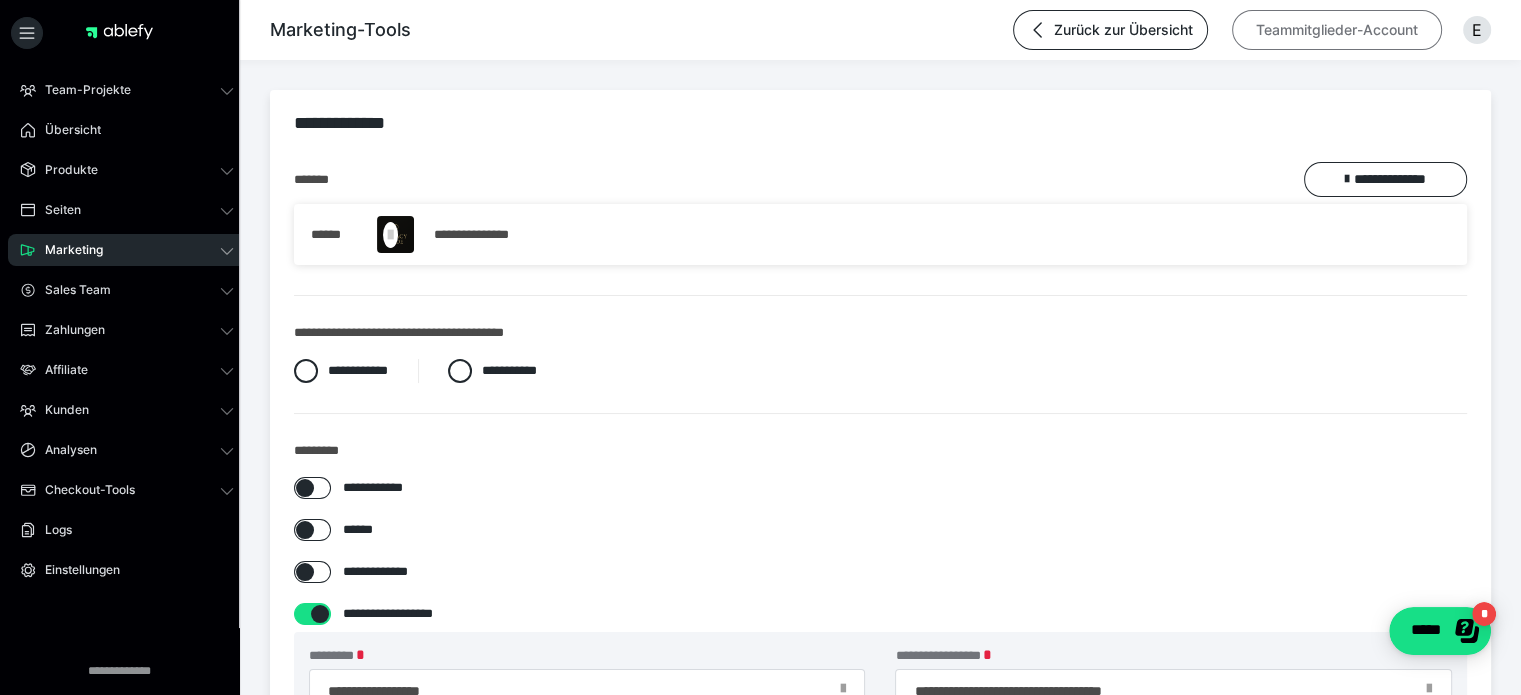 click on "Teammitglieder-Account" at bounding box center (1337, 30) 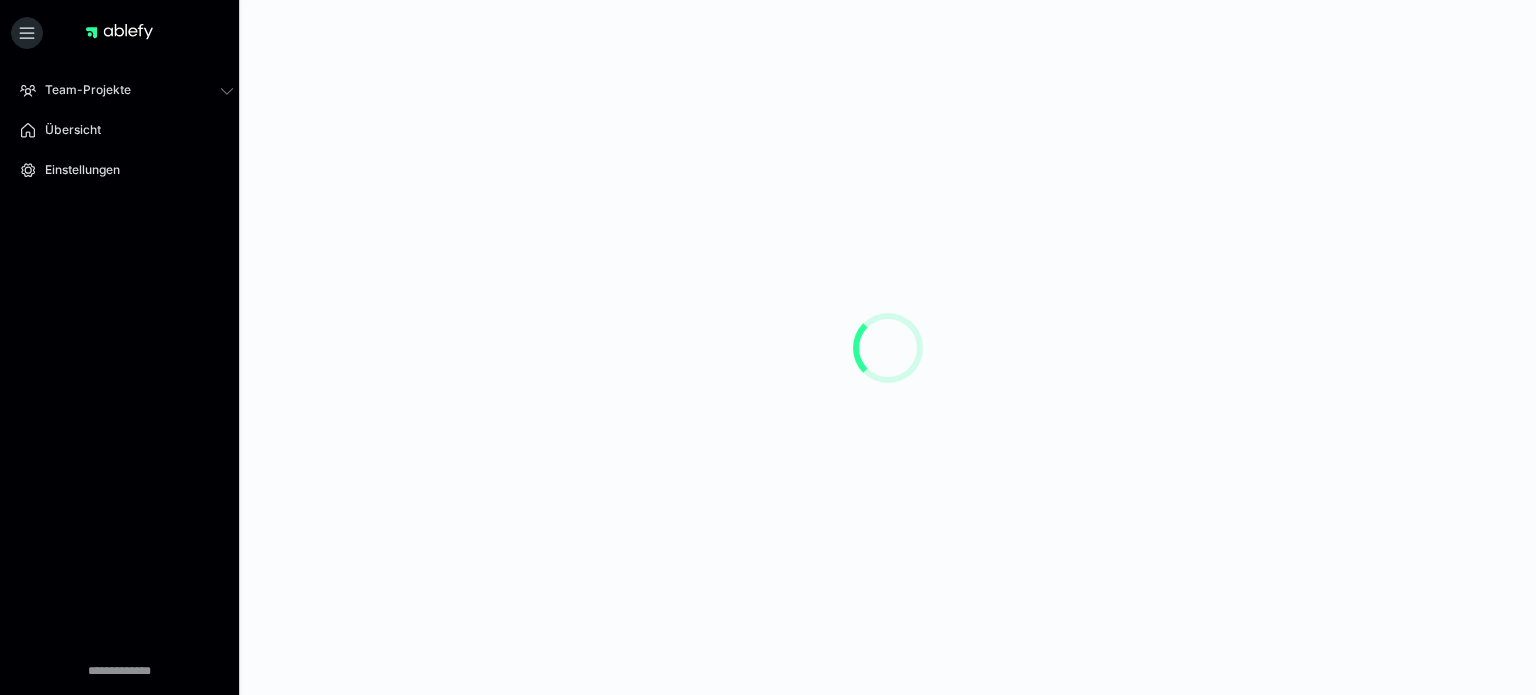 scroll, scrollTop: 0, scrollLeft: 0, axis: both 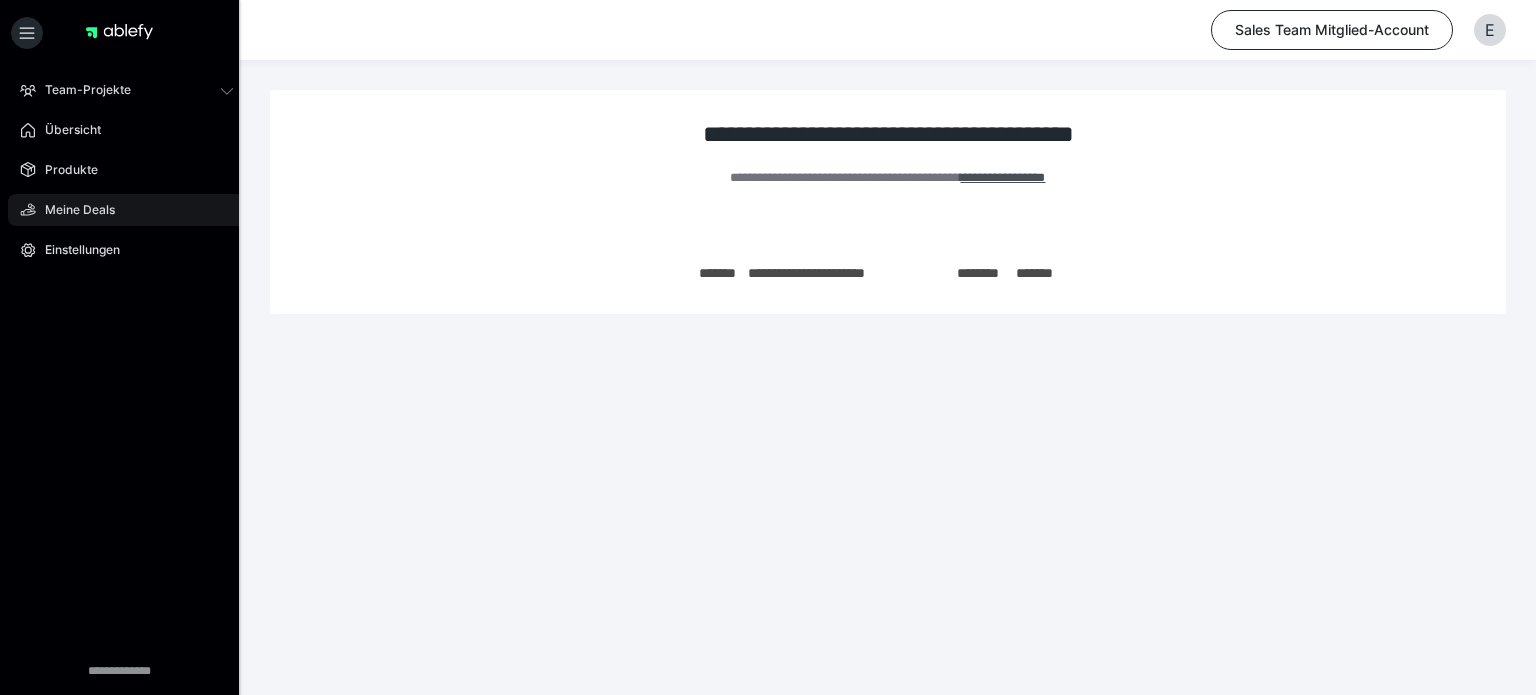 click on "Meine Deals" at bounding box center [127, 210] 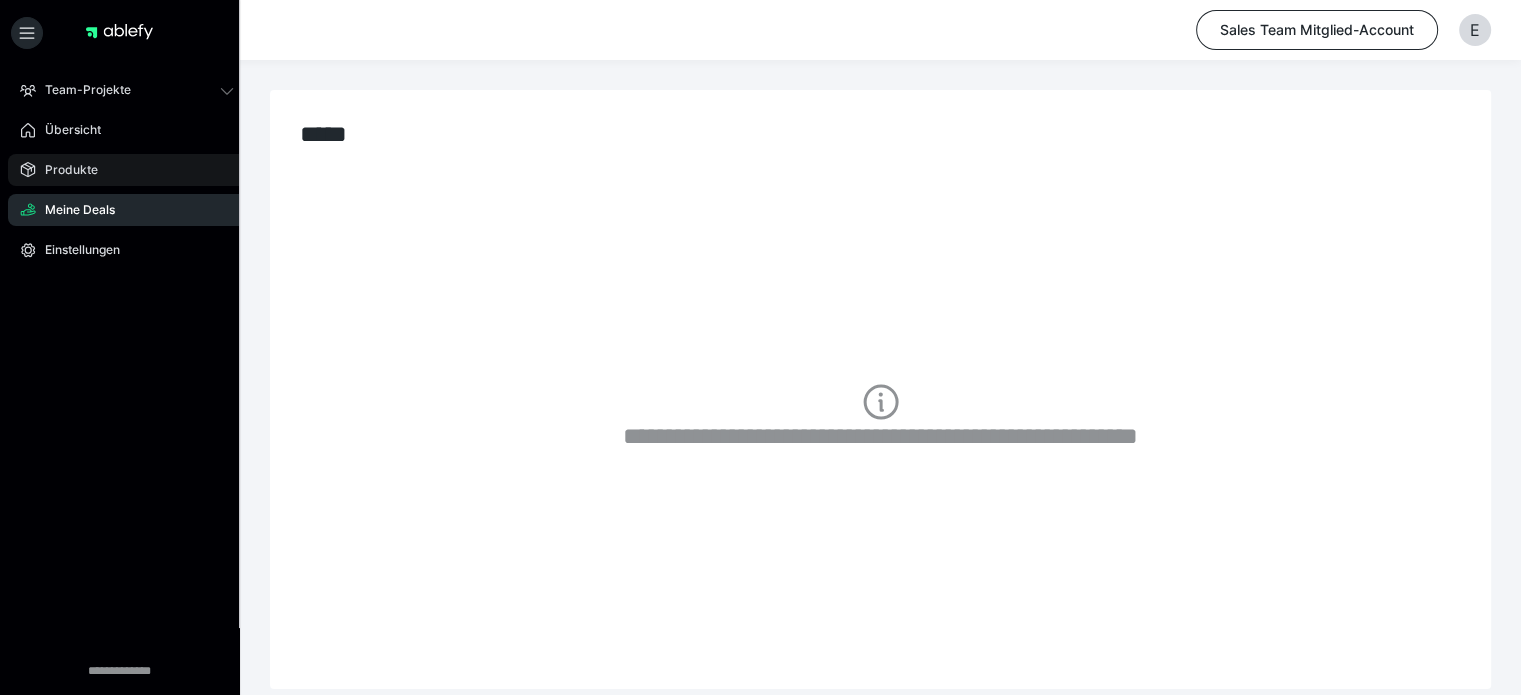 click on "Produkte" at bounding box center [127, 170] 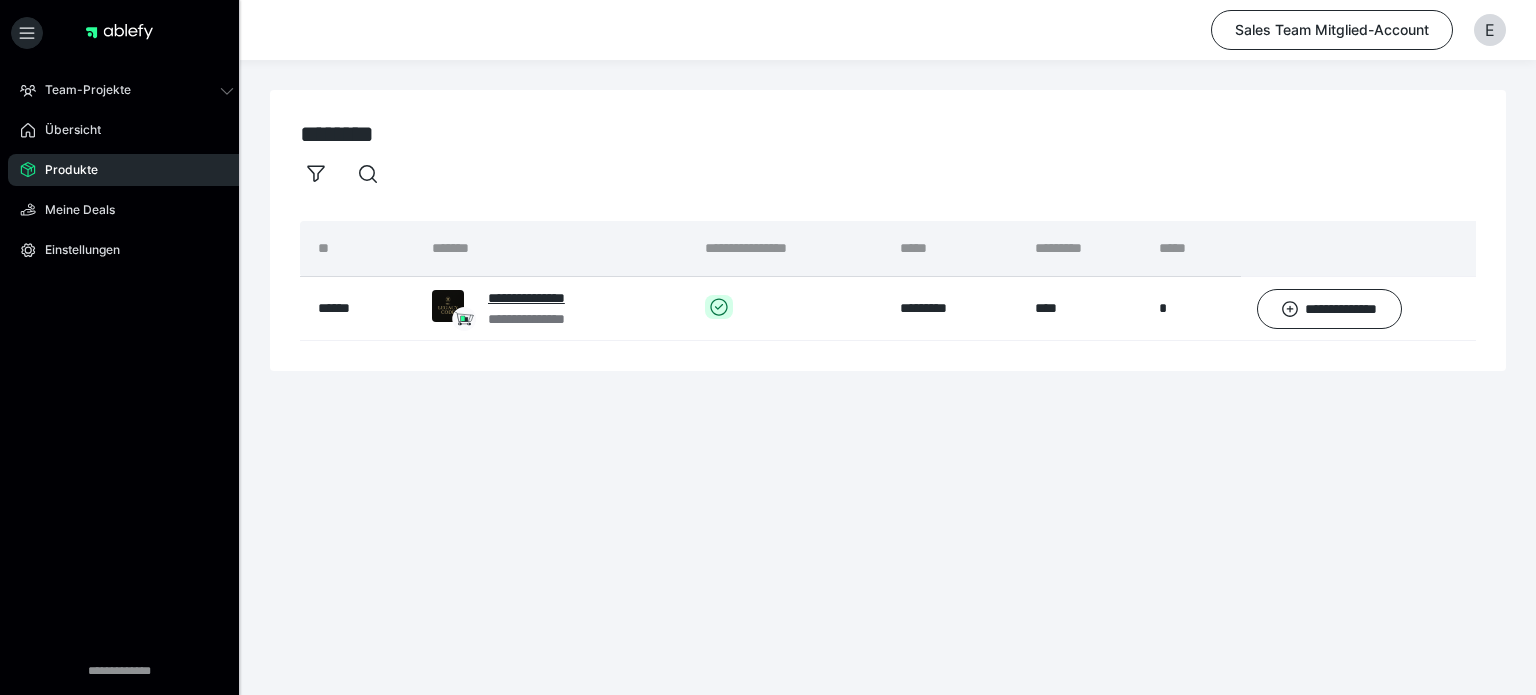 scroll, scrollTop: 0, scrollLeft: 0, axis: both 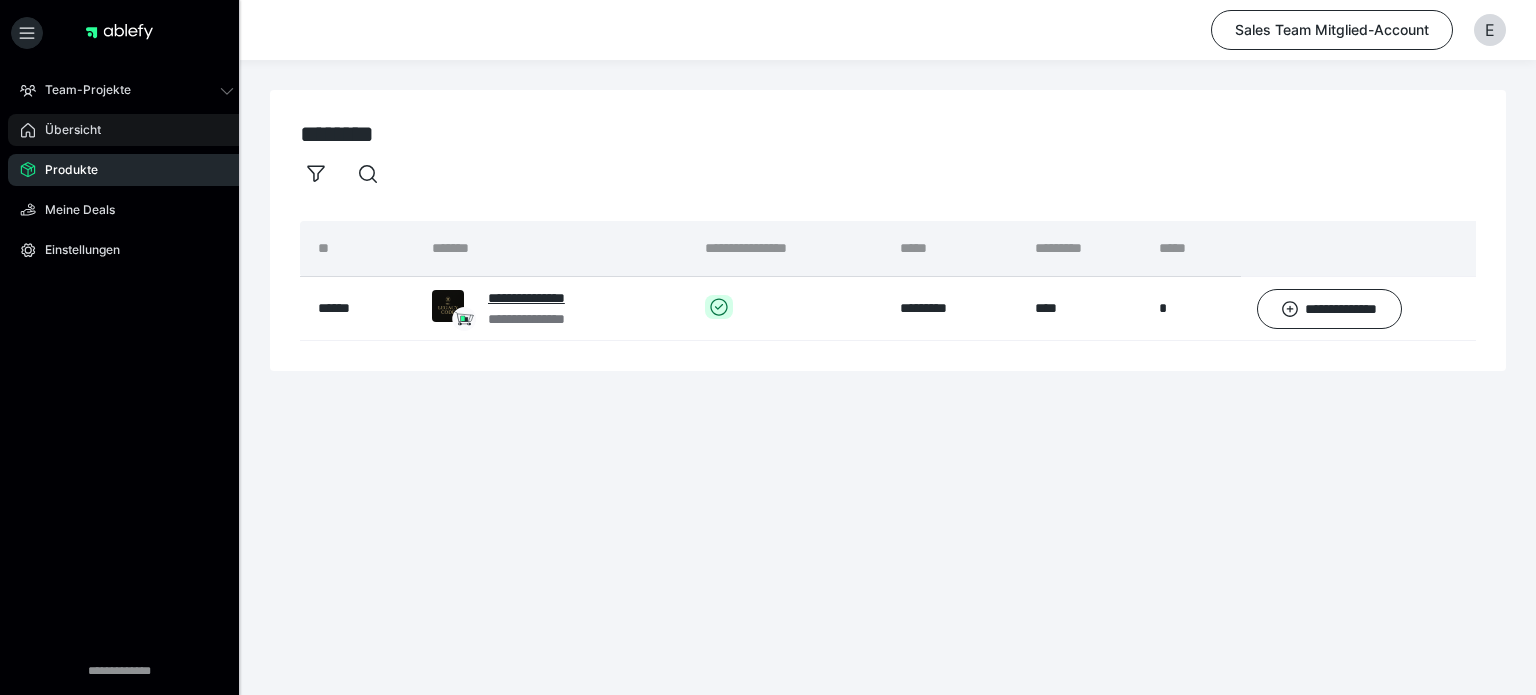 click on "Übersicht" at bounding box center [127, 130] 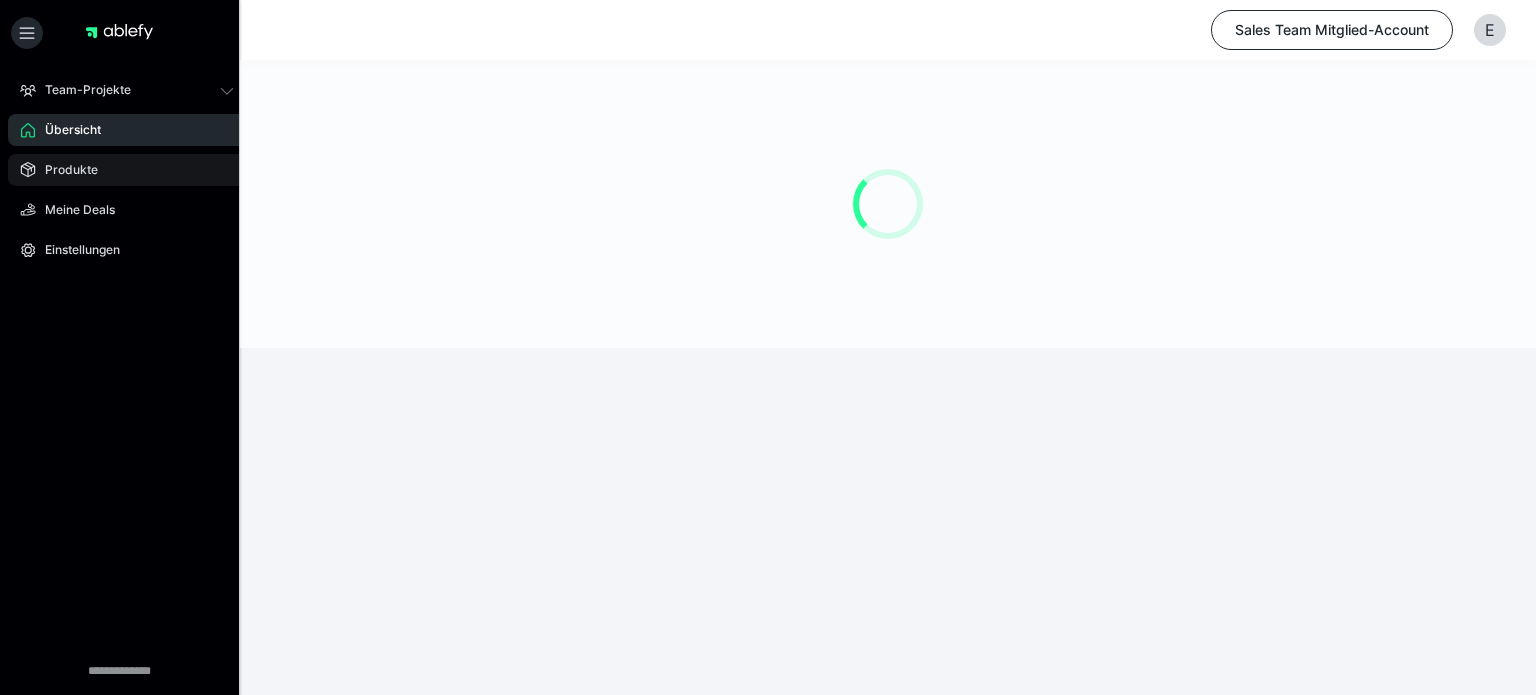 scroll, scrollTop: 0, scrollLeft: 0, axis: both 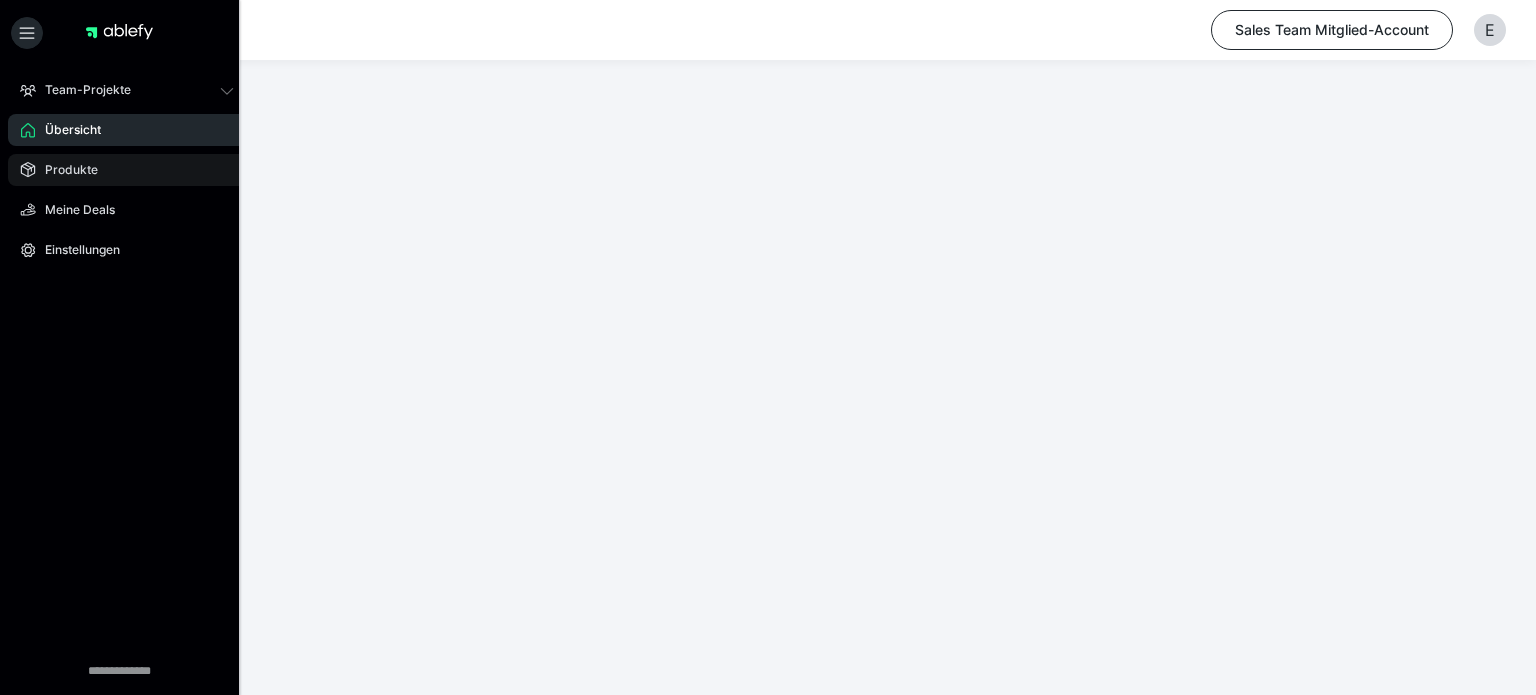 click on "Produkte" at bounding box center (127, 170) 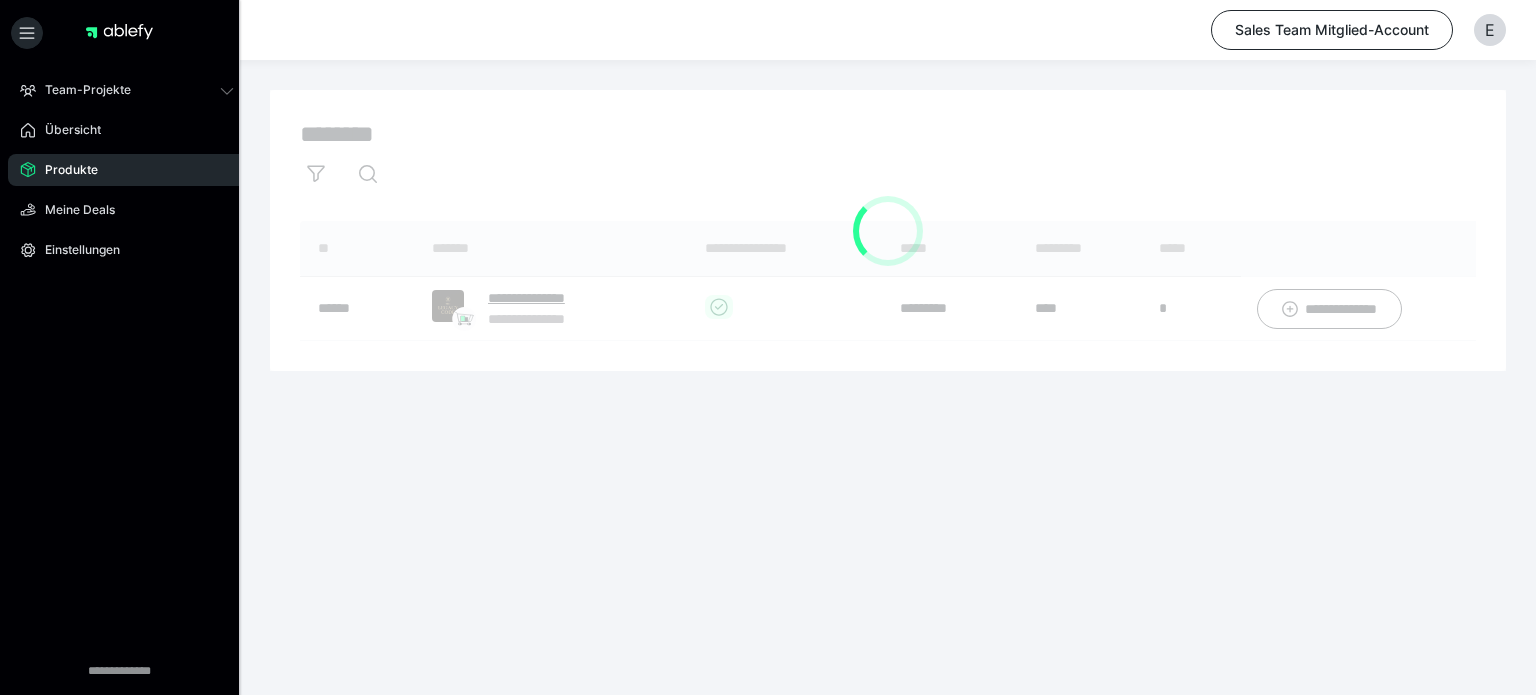 scroll, scrollTop: 0, scrollLeft: 0, axis: both 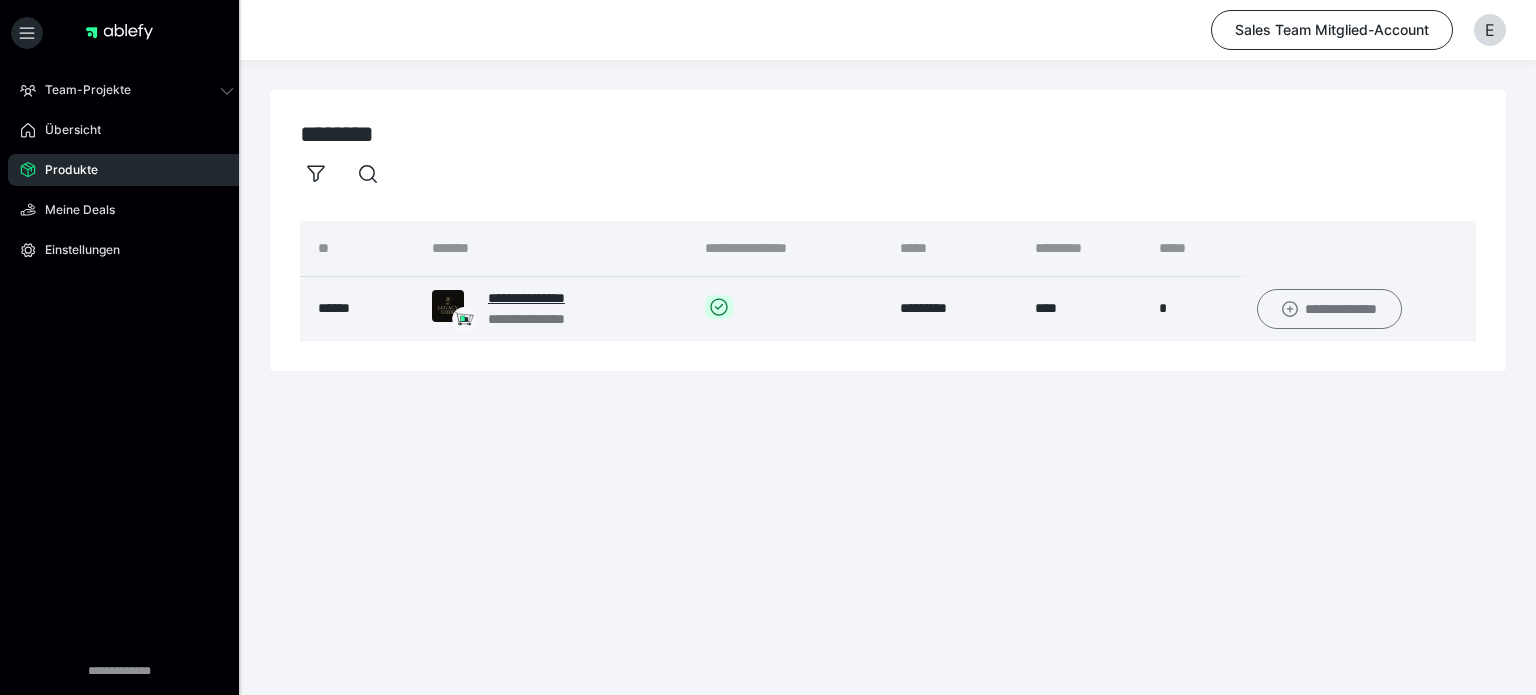 click on "**********" at bounding box center [1329, 309] 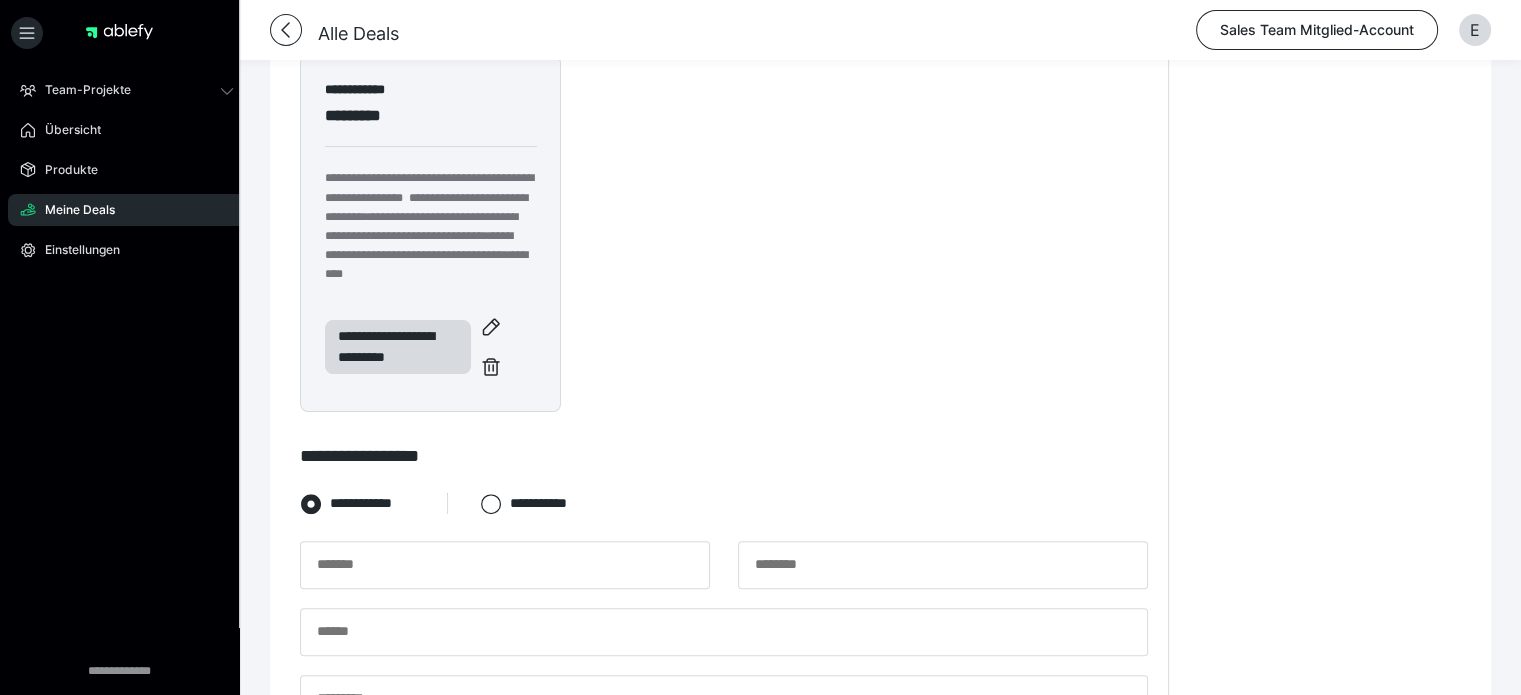 scroll, scrollTop: 507, scrollLeft: 0, axis: vertical 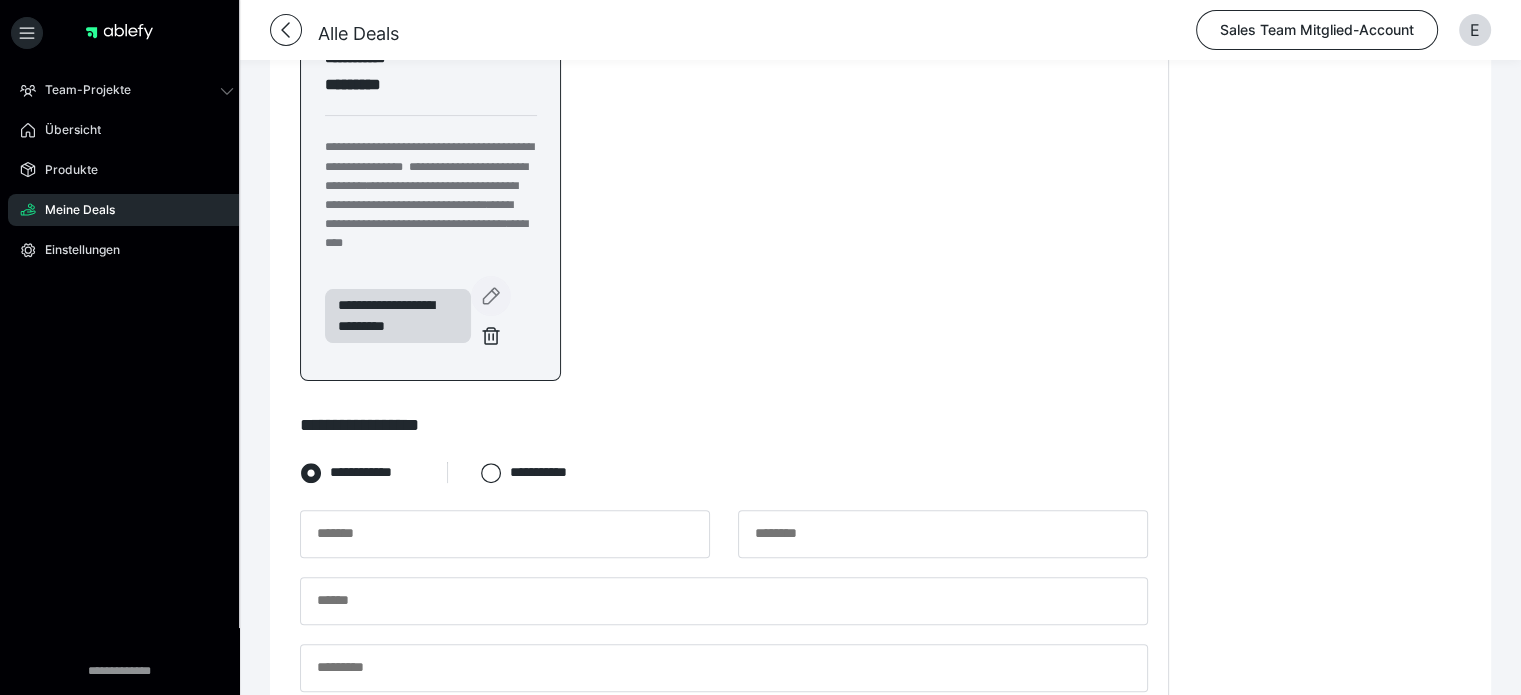 click 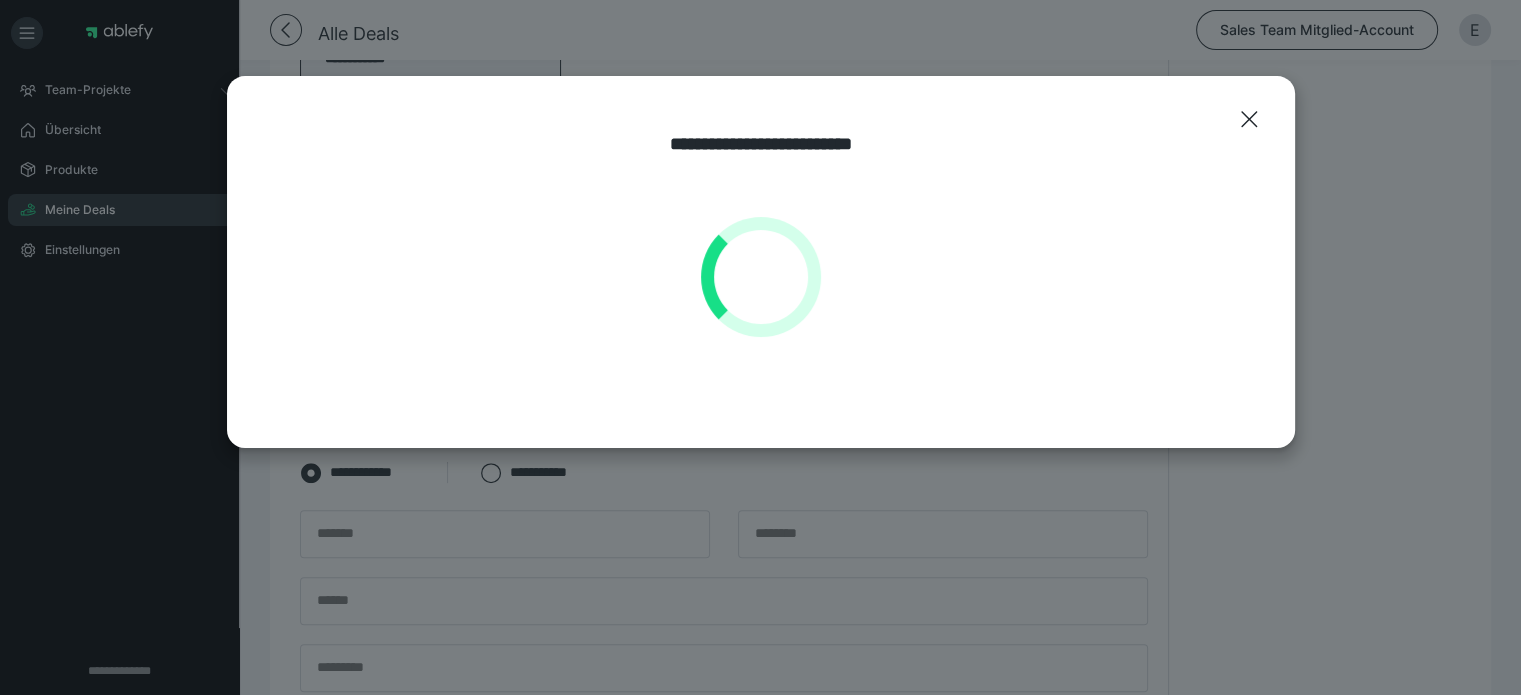 select on "**" 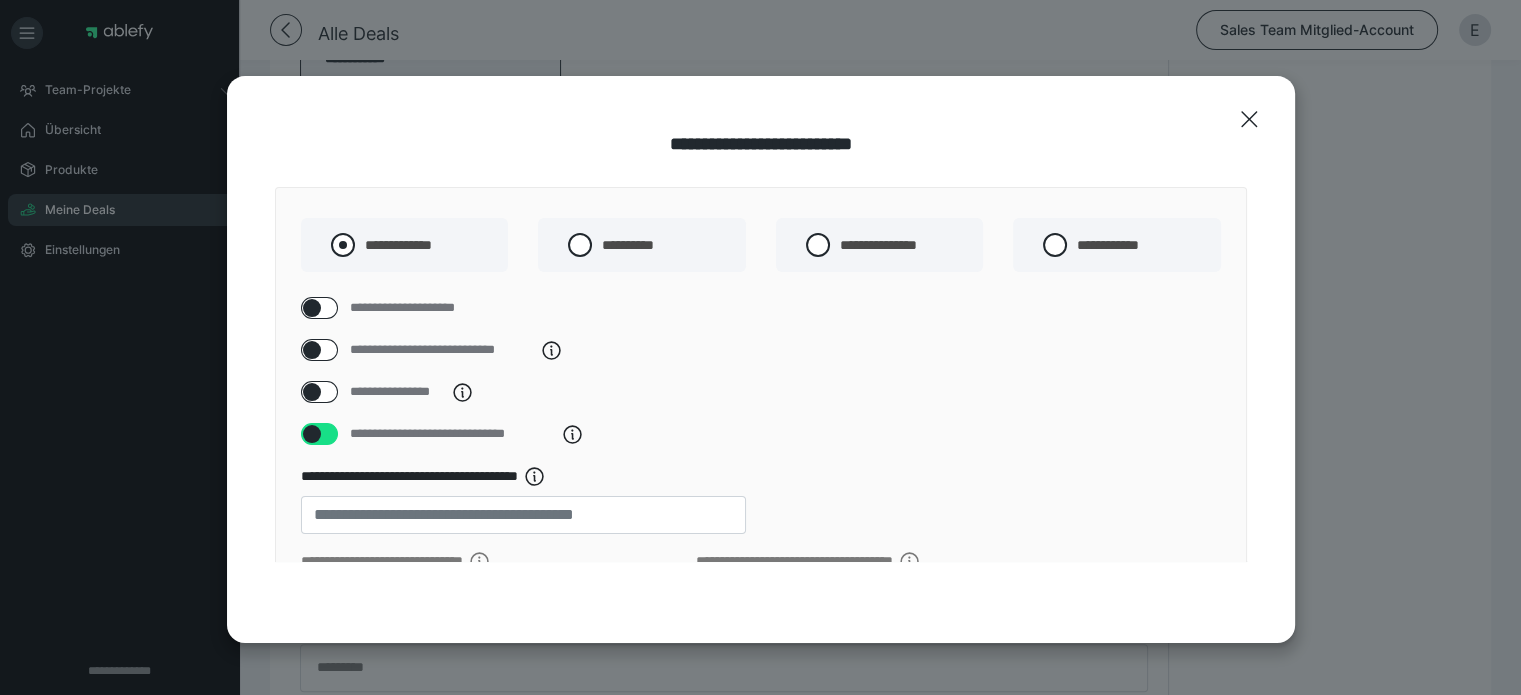 click on "**********" at bounding box center (398, 245) 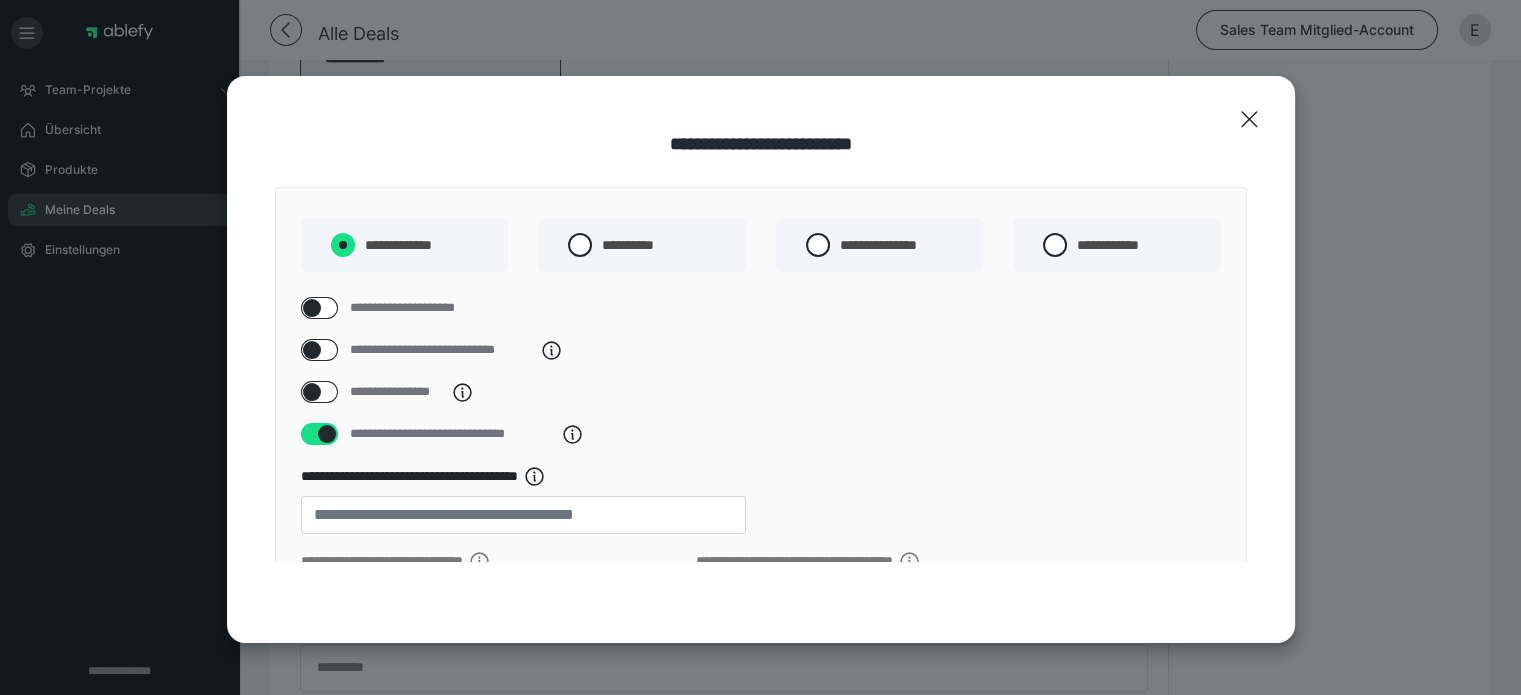 radio on "****" 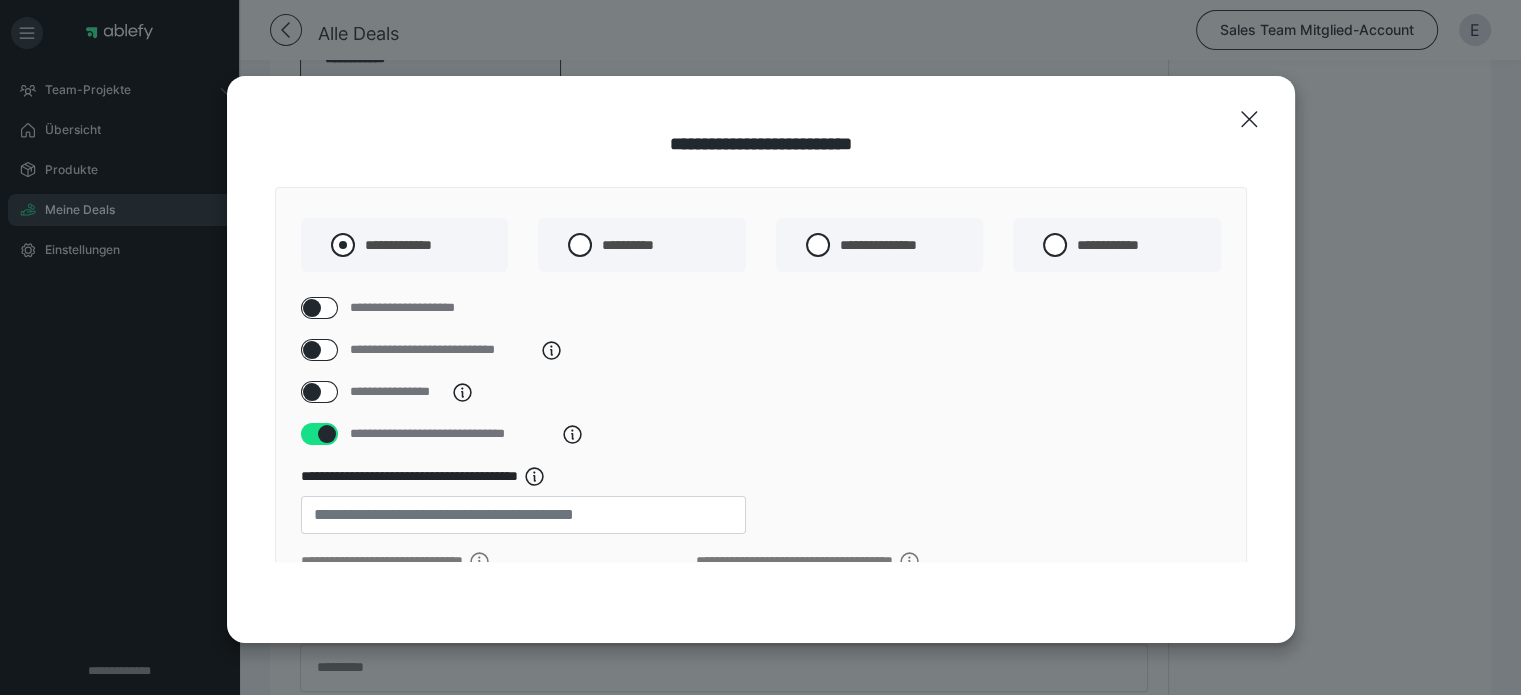 radio on "*****" 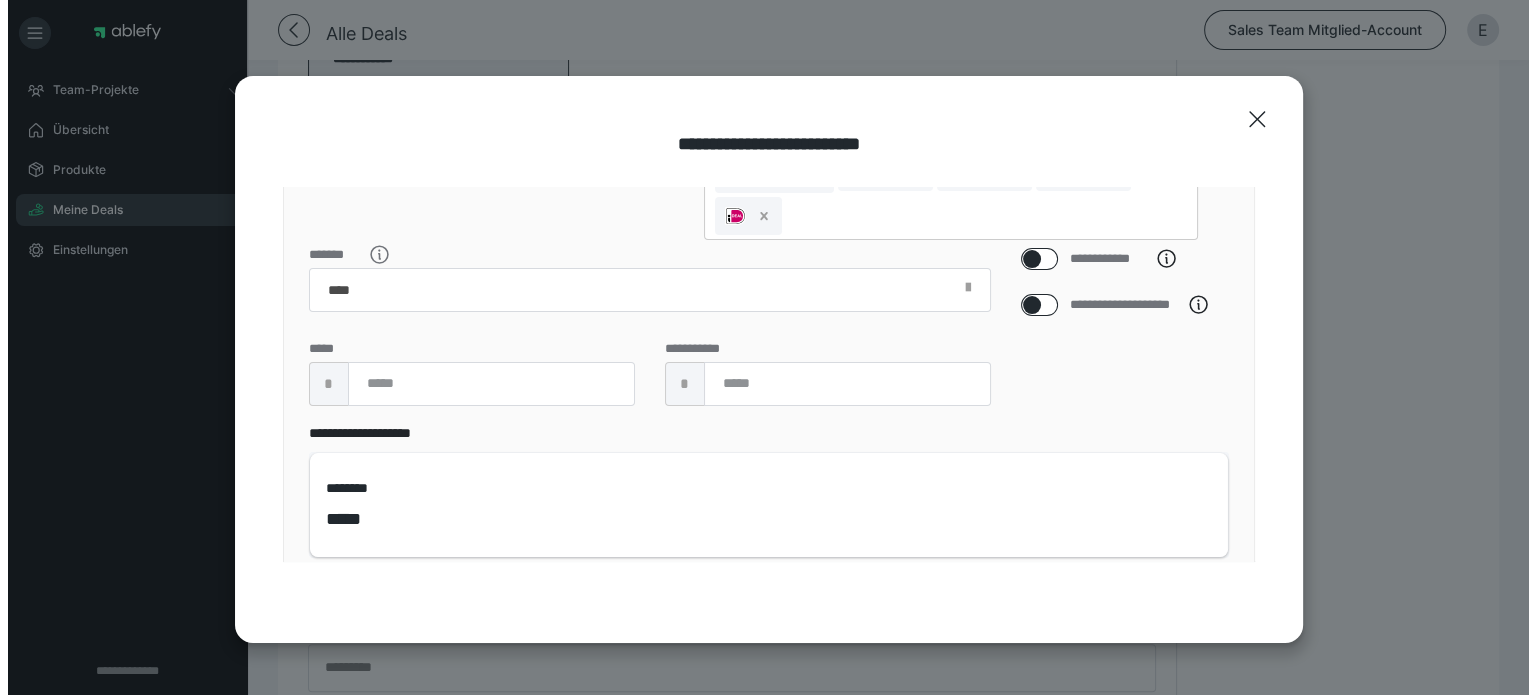 scroll, scrollTop: 612, scrollLeft: 0, axis: vertical 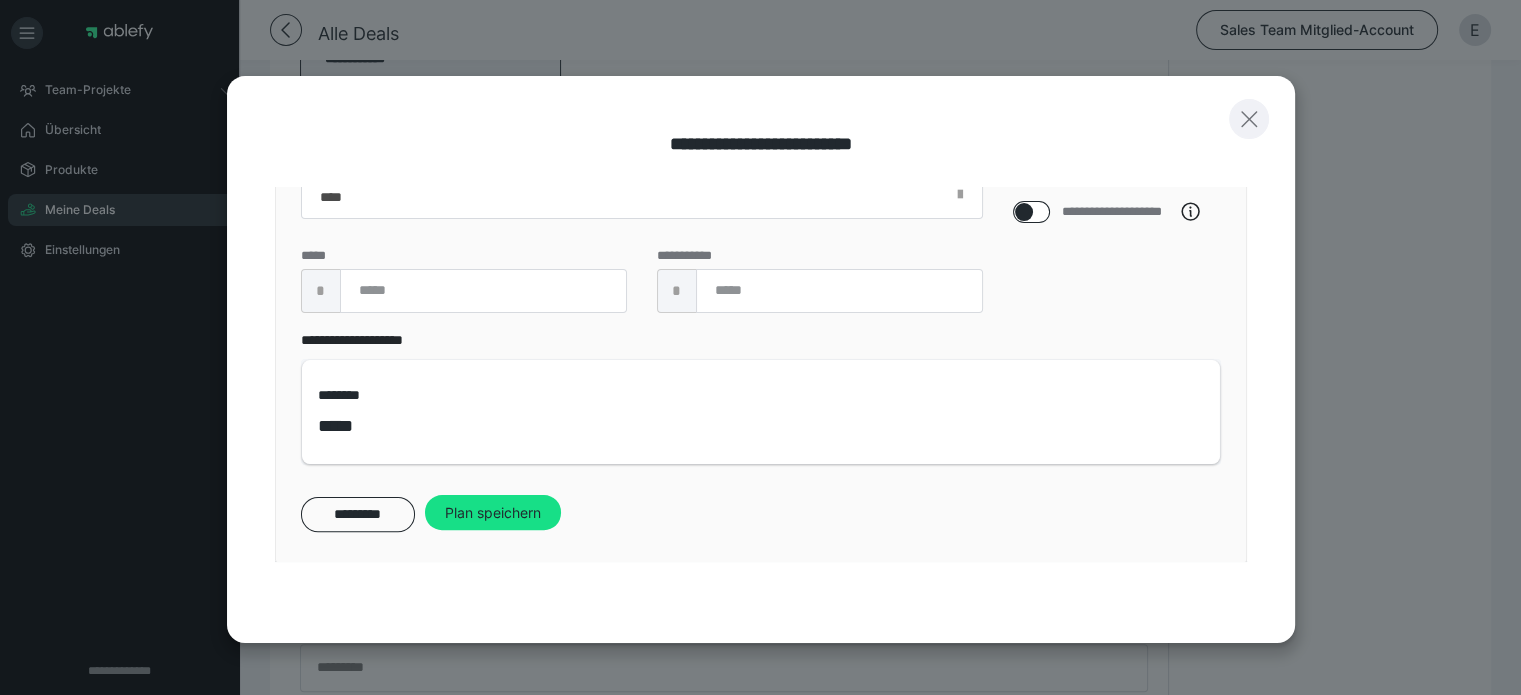click at bounding box center [1249, 119] 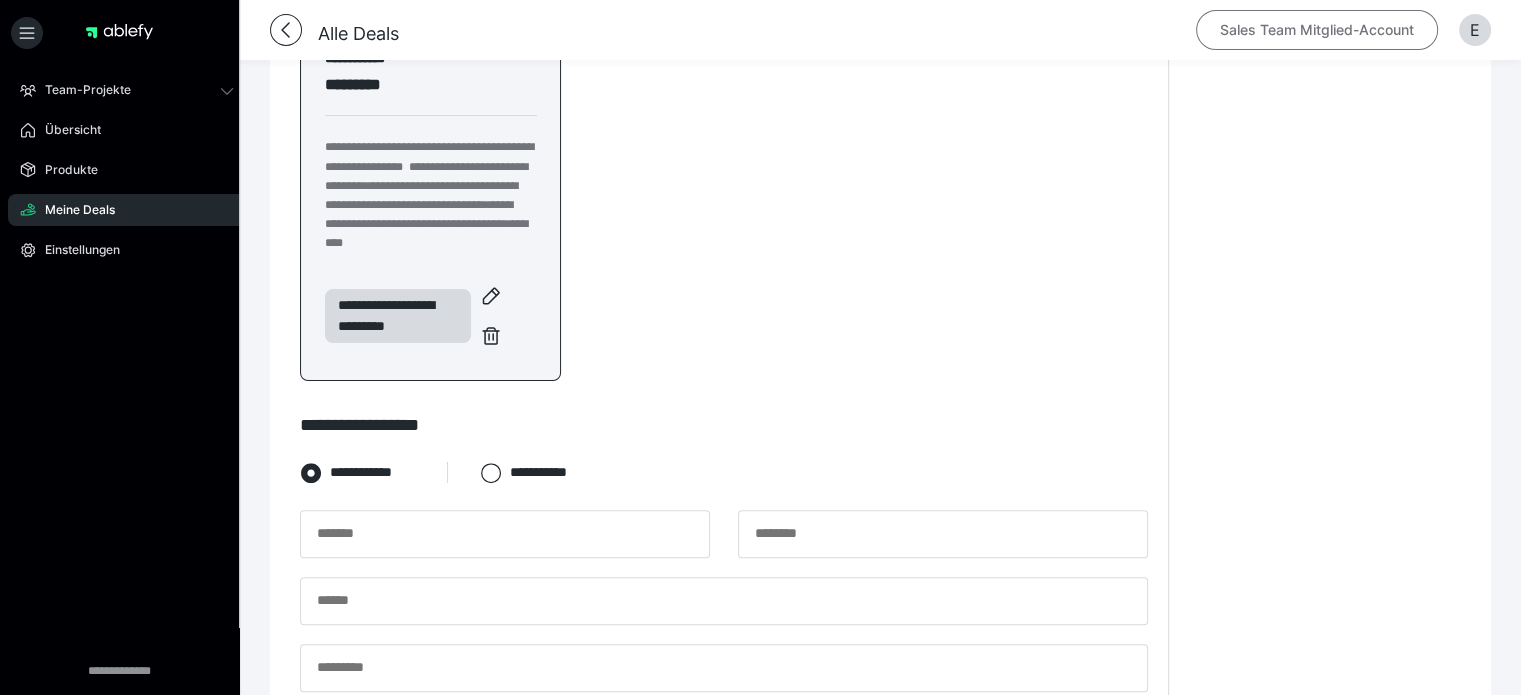 click on "Sales Team Mitglied-Account" at bounding box center [1317, 30] 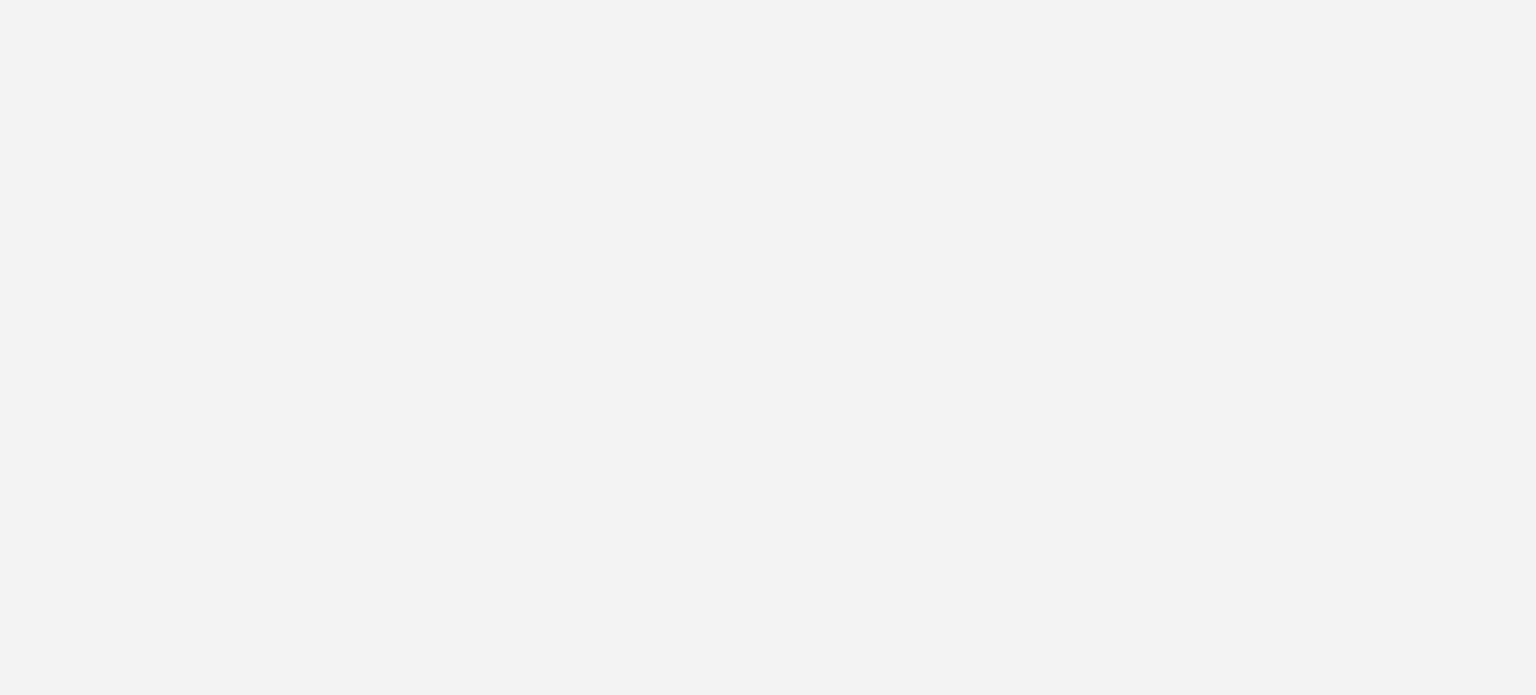 scroll, scrollTop: 0, scrollLeft: 0, axis: both 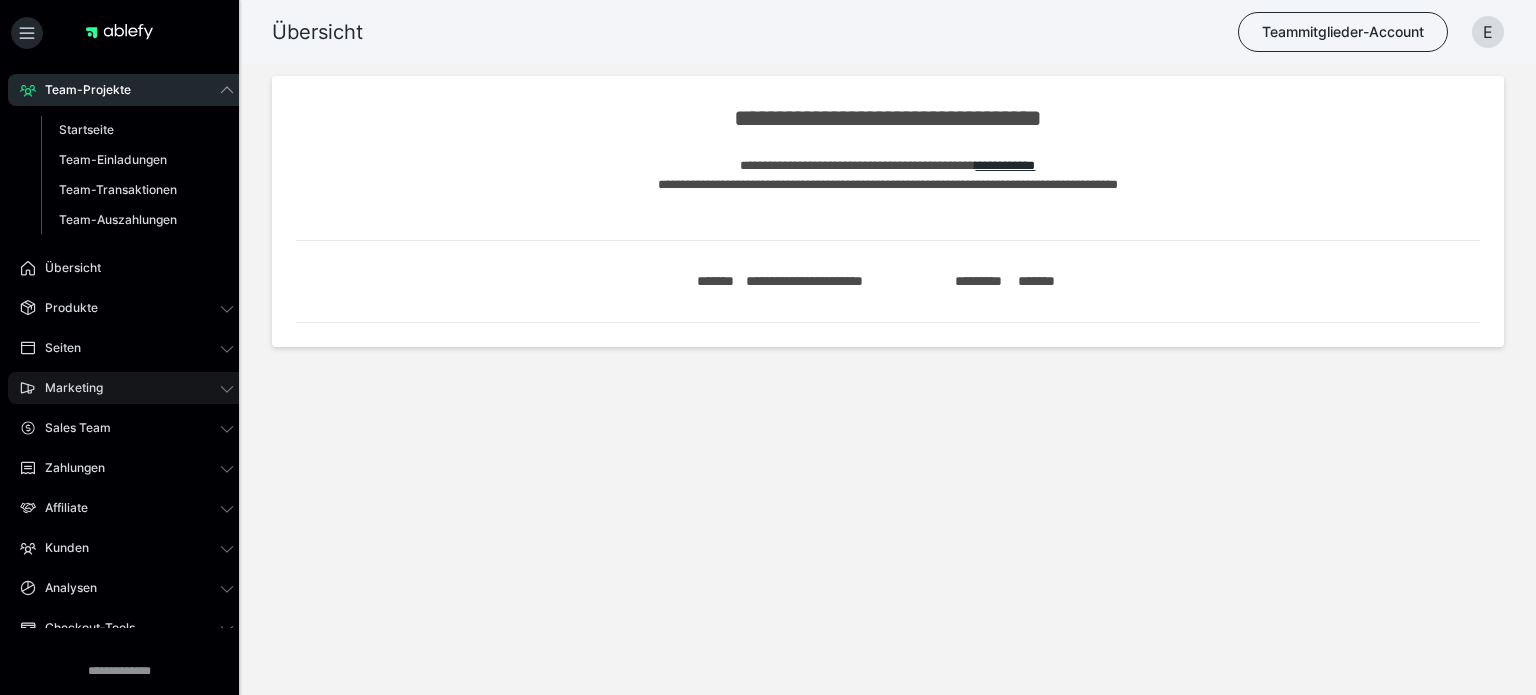 click on "Marketing" at bounding box center (127, 388) 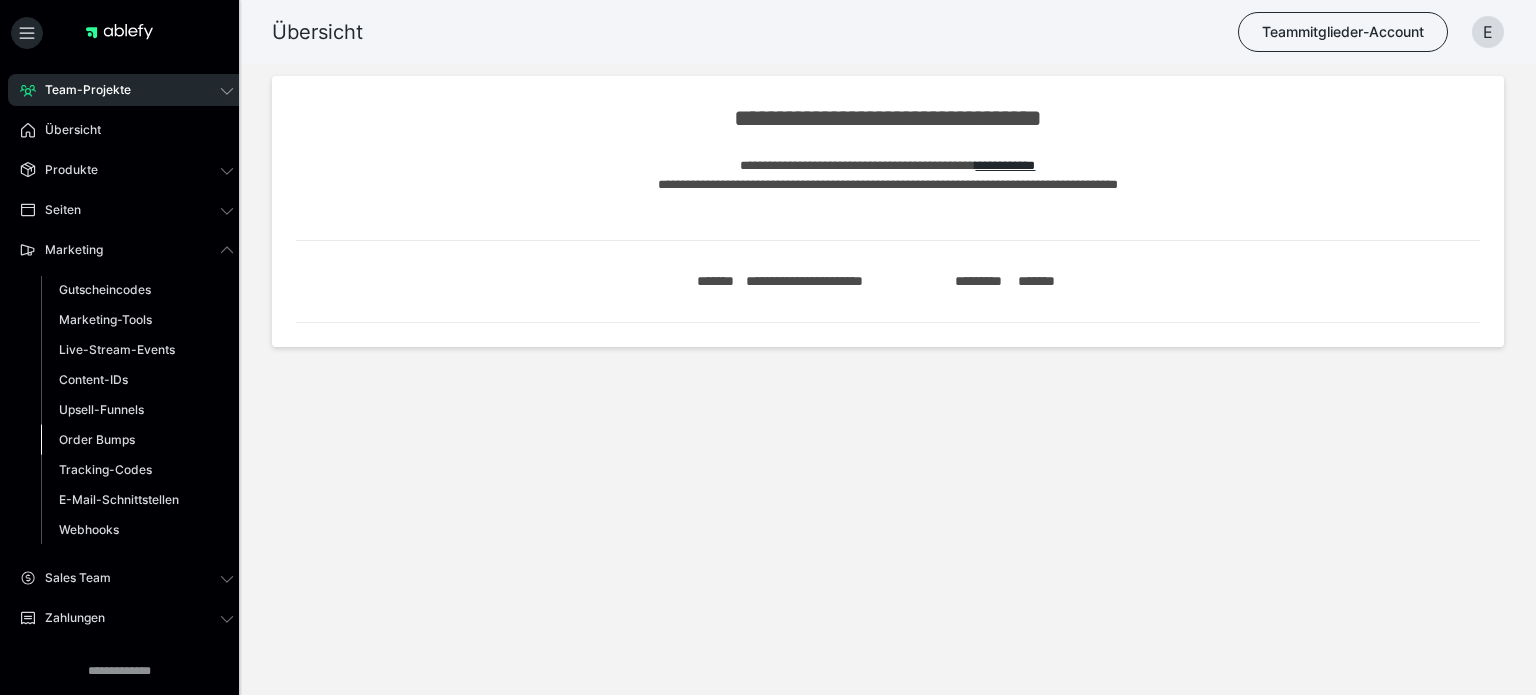 click on "Gutscheincodes Marketing-Tools Live-Stream-Events Content-IDs Upsell-Funnels Order Bumps Tracking-Codes E-Mail-Schnittstellen Webhooks" at bounding box center (127, 410) 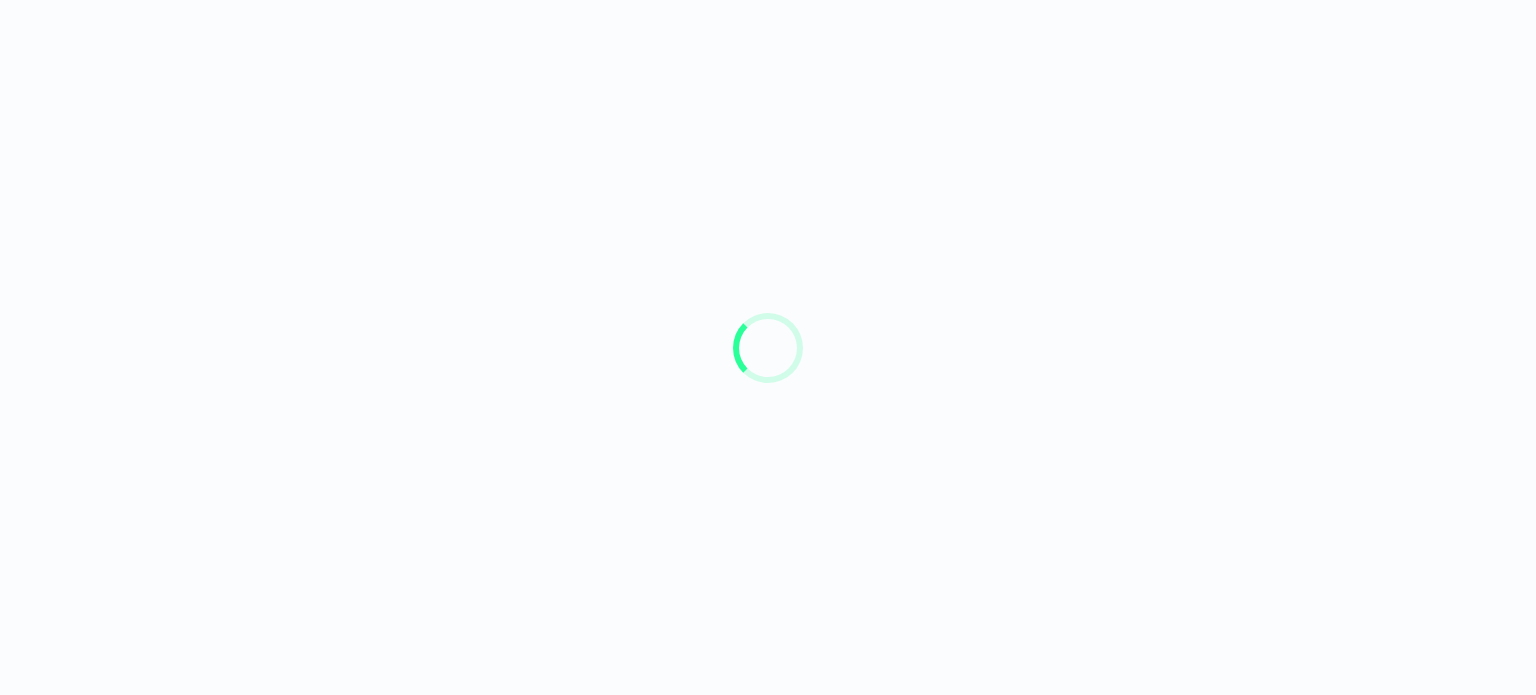 scroll, scrollTop: 0, scrollLeft: 0, axis: both 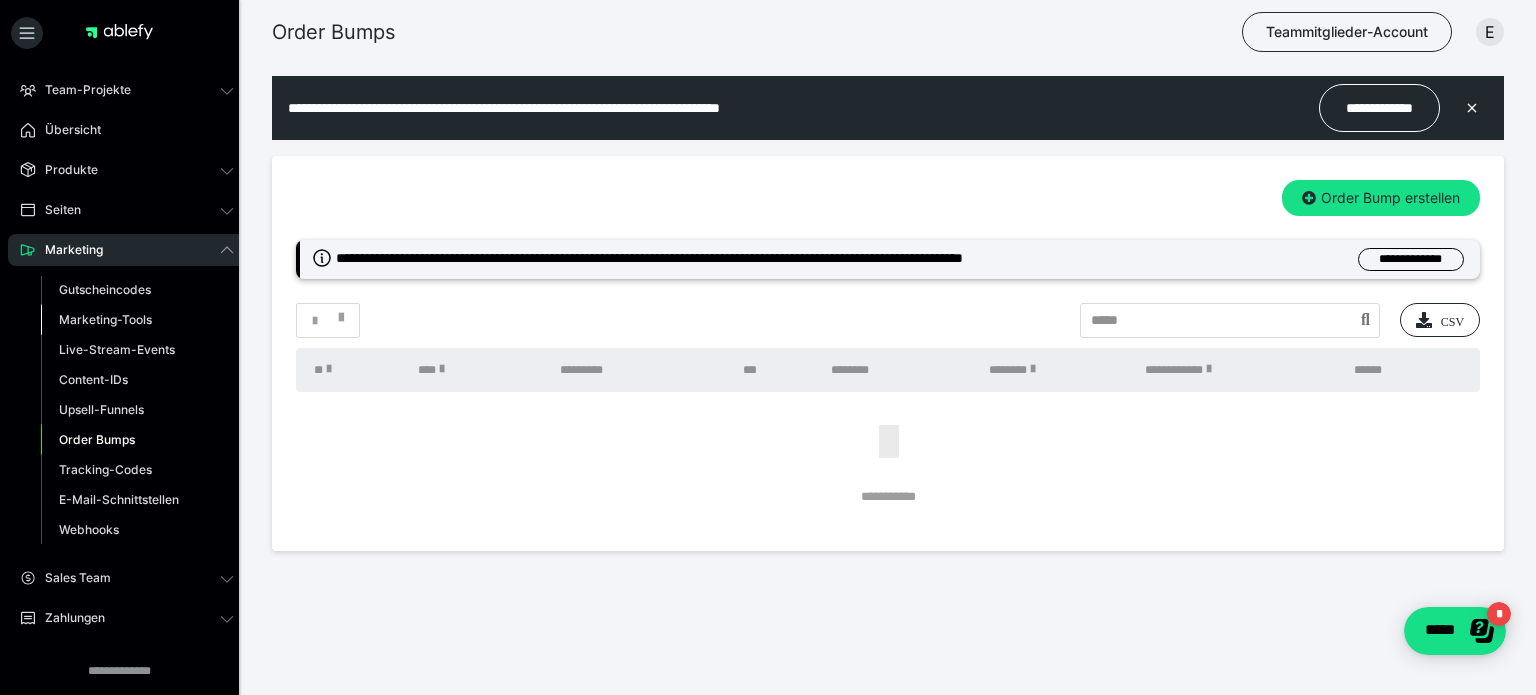 click on "Marketing-Tools" at bounding box center [105, 319] 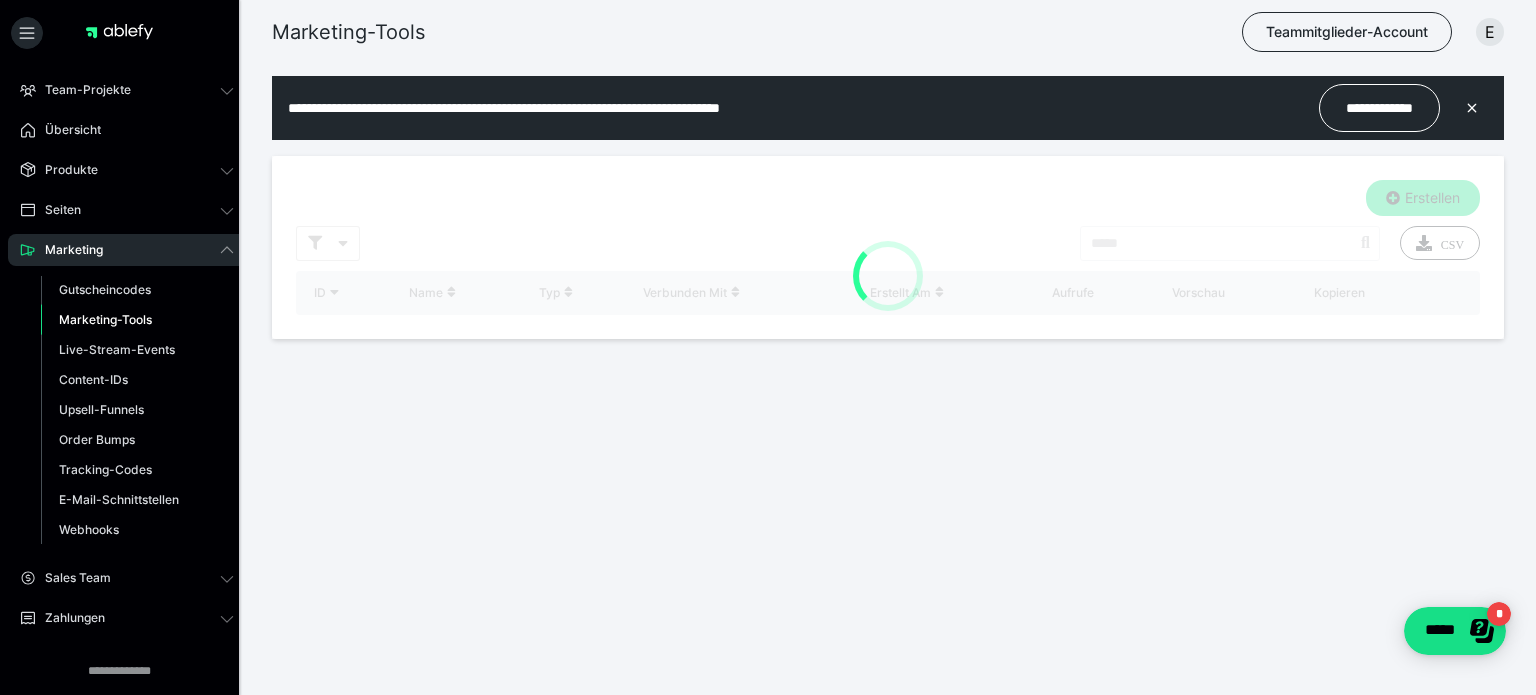 scroll, scrollTop: 0, scrollLeft: 0, axis: both 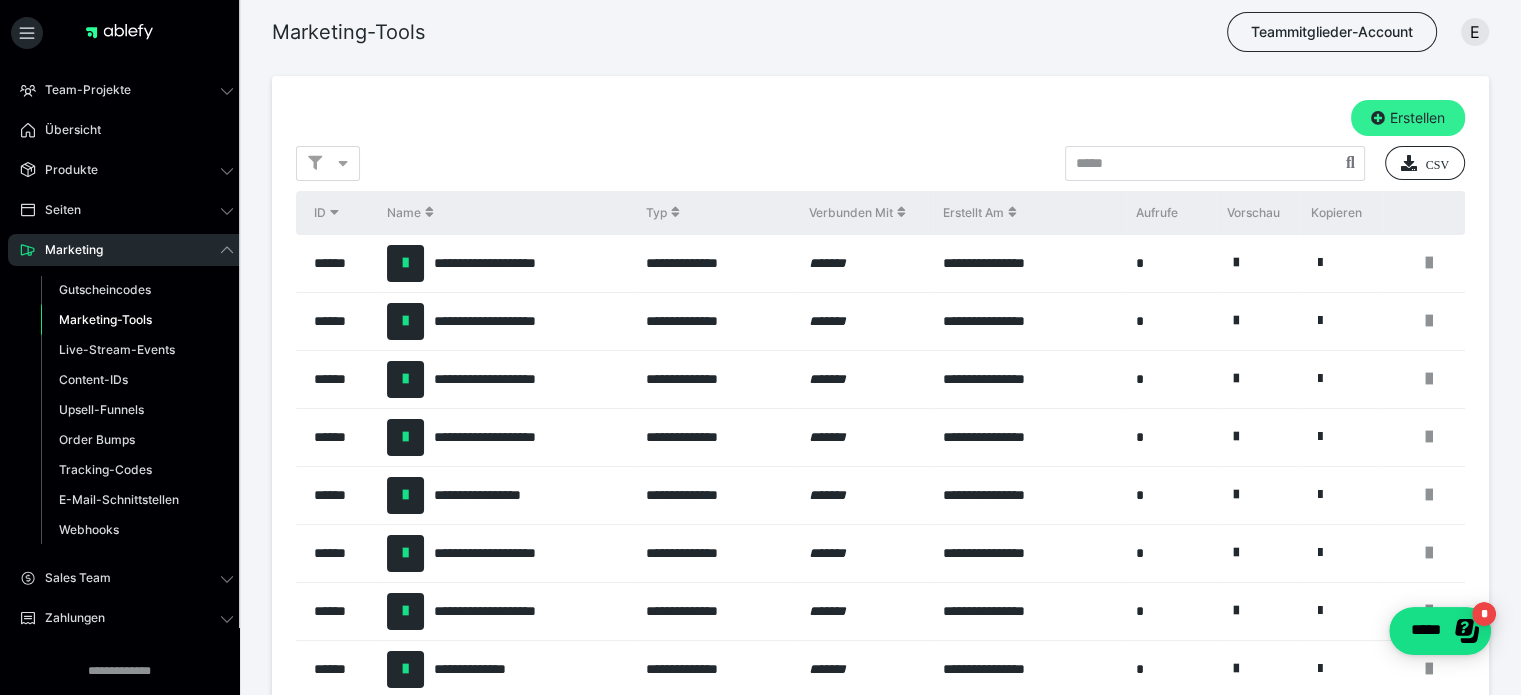 click on "Erstellen" at bounding box center (1408, 118) 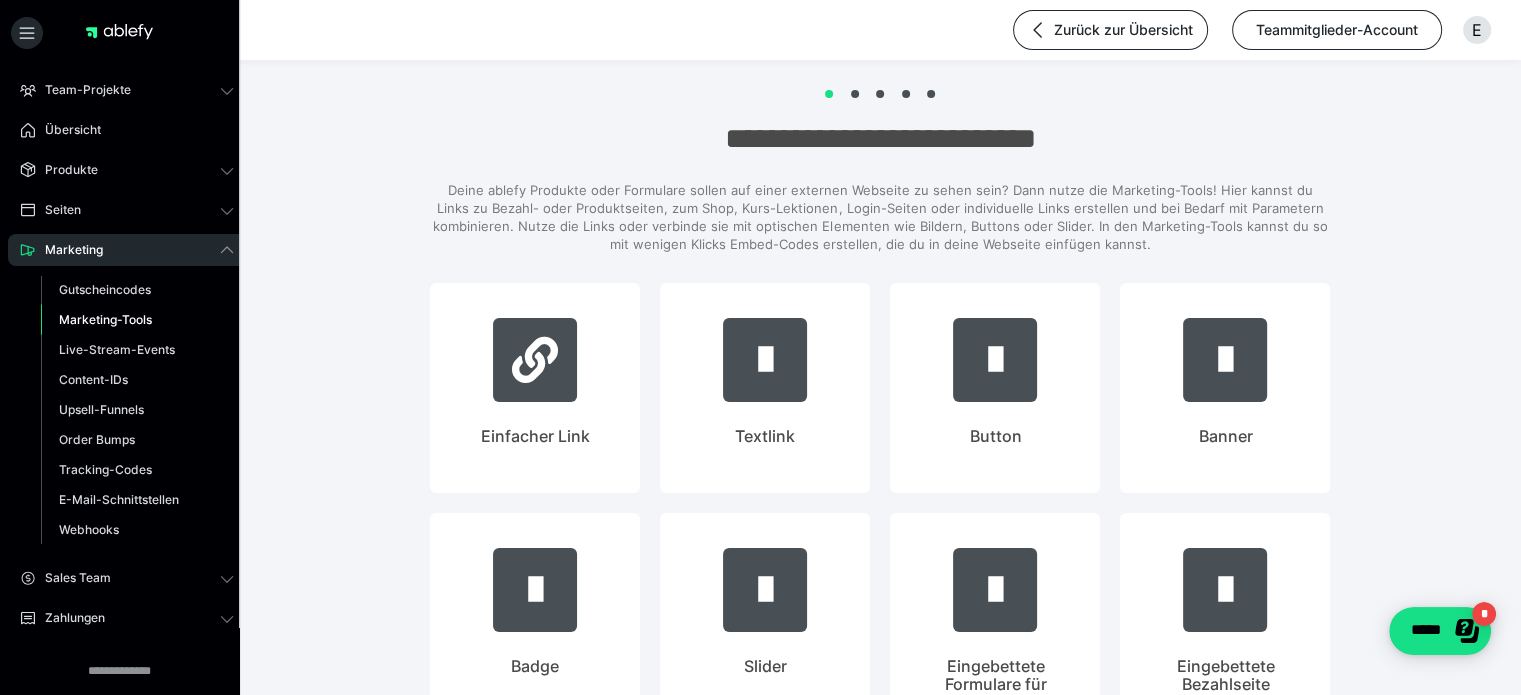 scroll, scrollTop: 0, scrollLeft: 0, axis: both 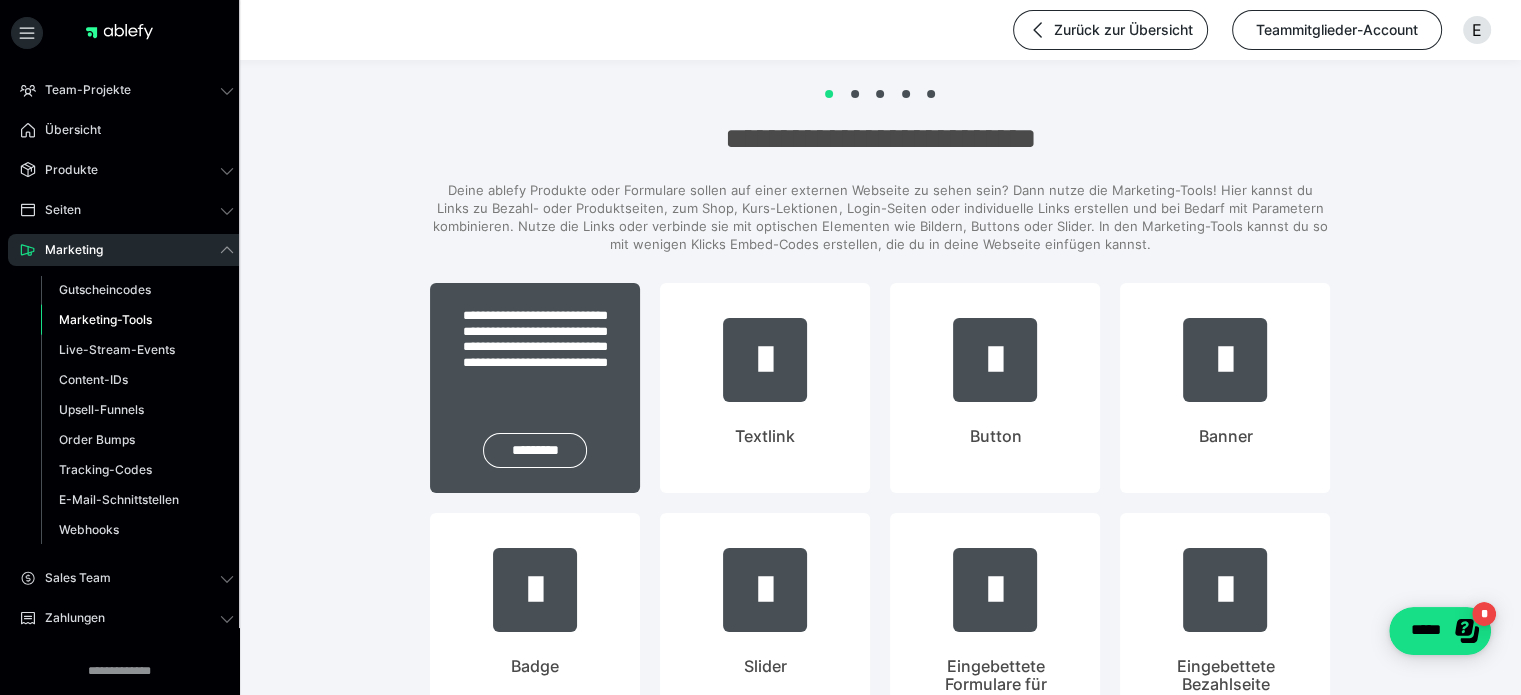 click on "**********" at bounding box center (535, 388) 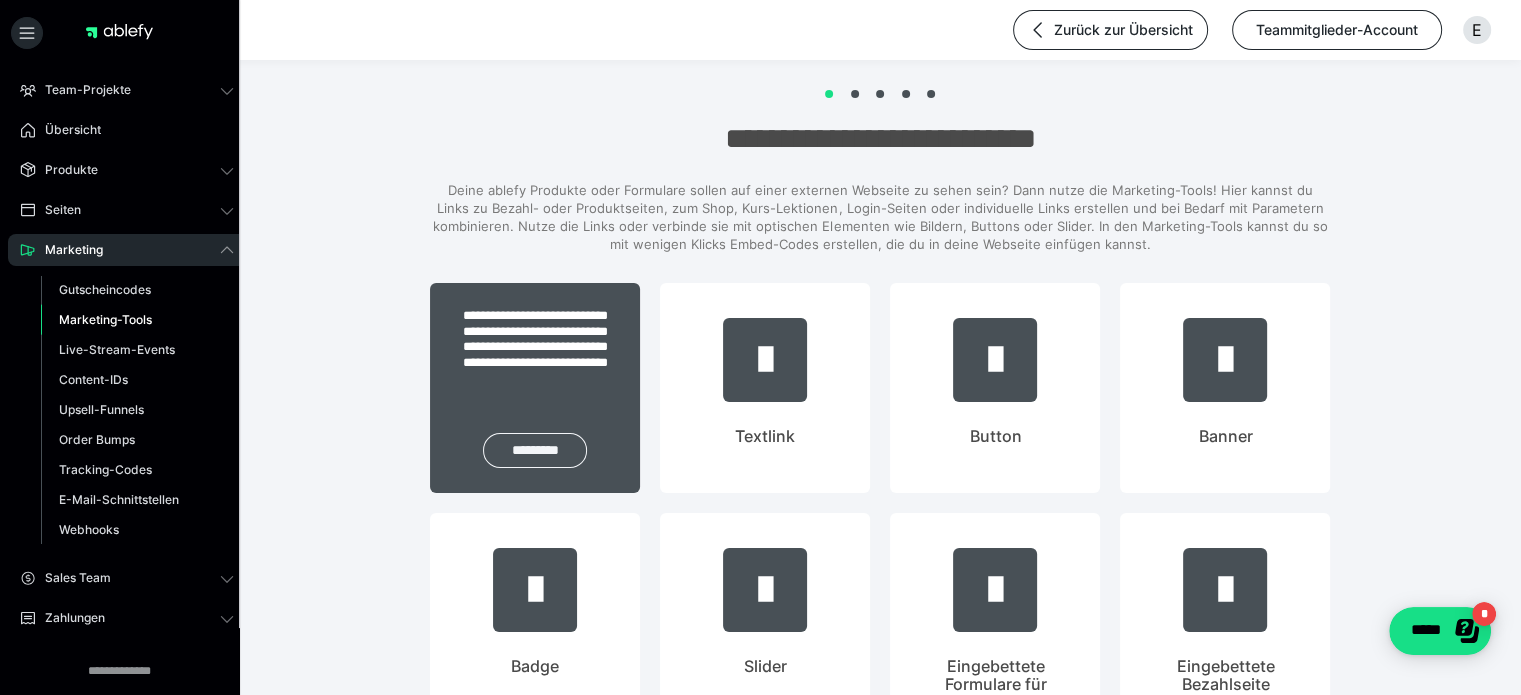 click on "*********" at bounding box center [535, 450] 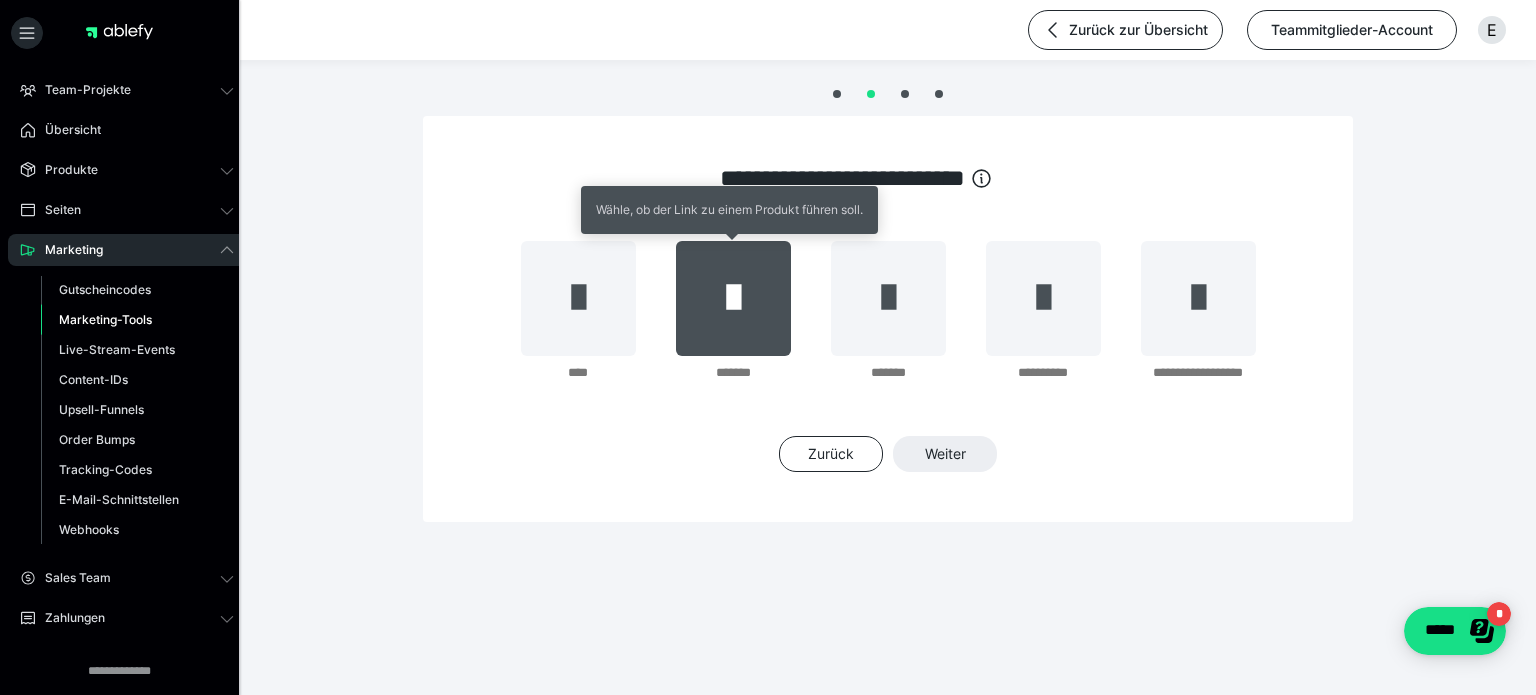 click at bounding box center (733, 298) 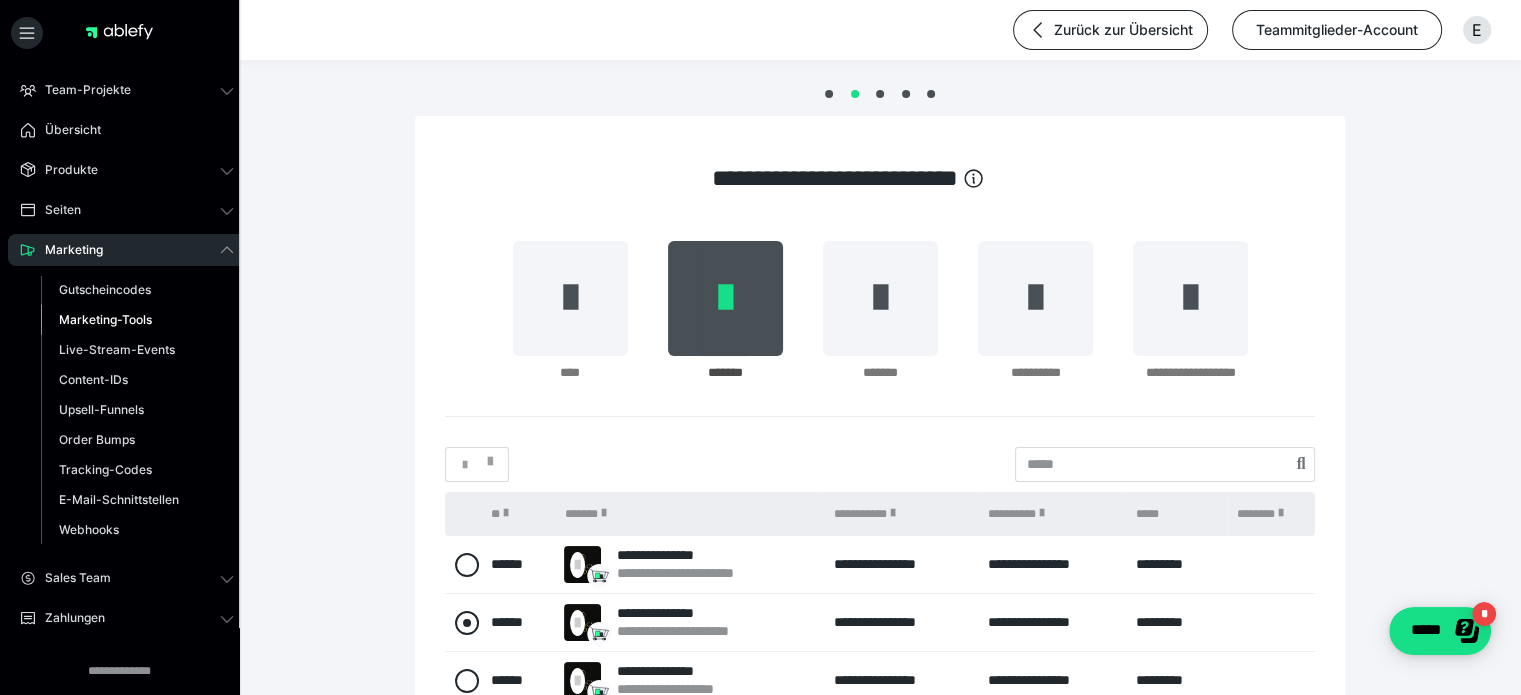 click at bounding box center (467, 623) 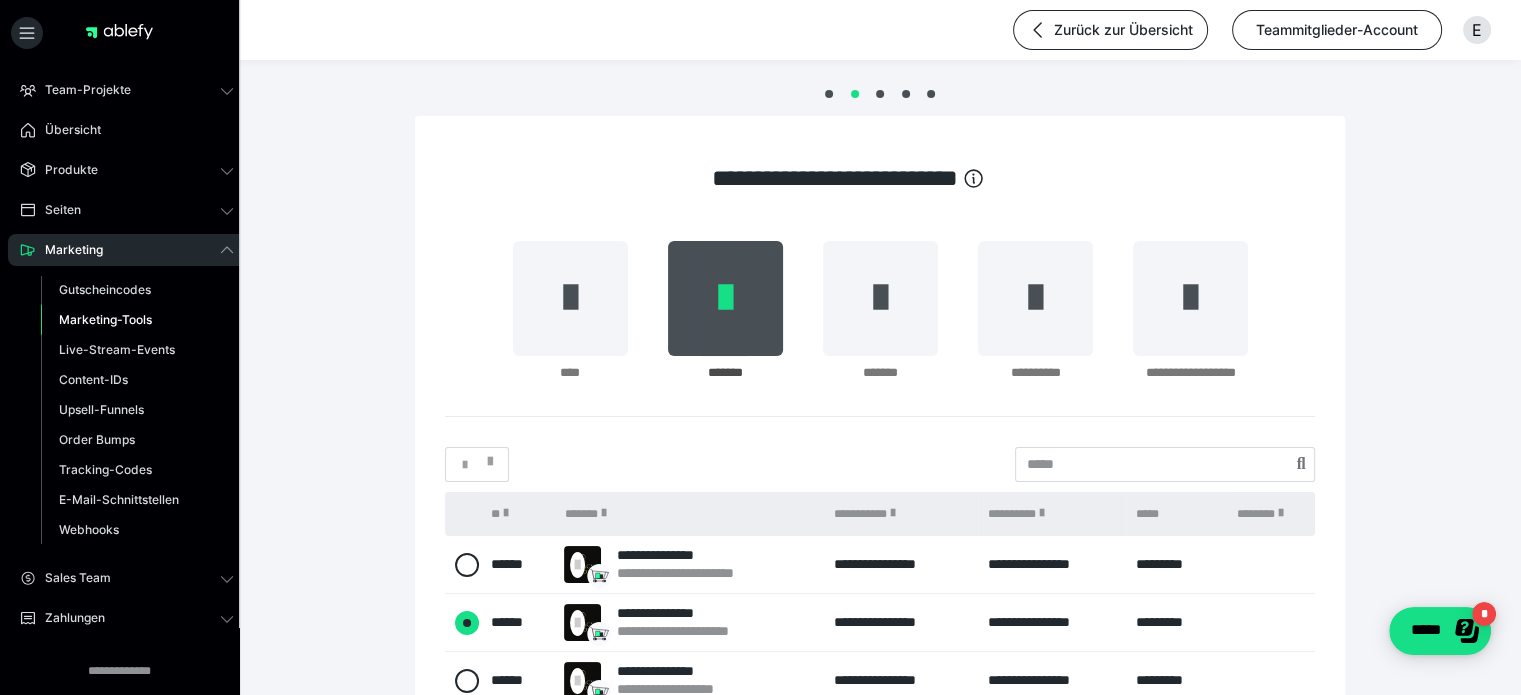 radio on "****" 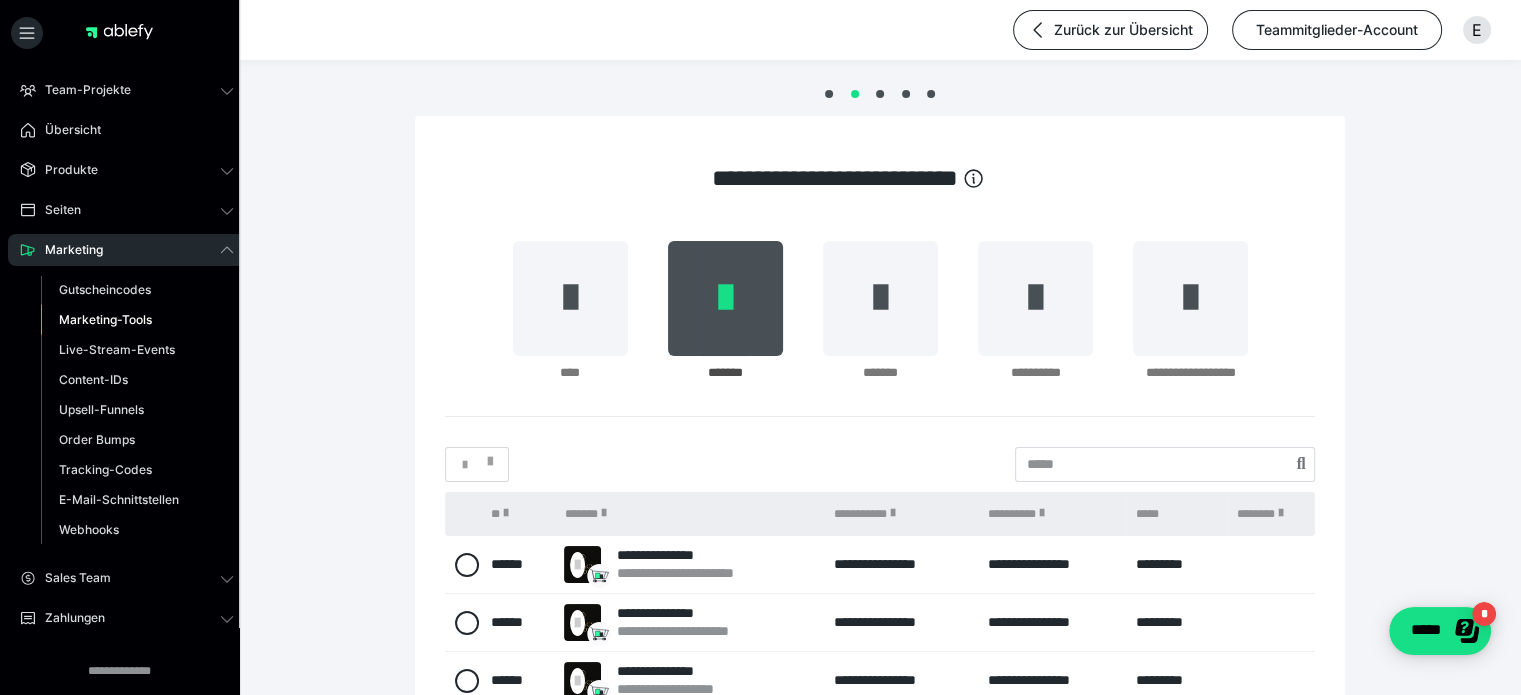 scroll, scrollTop: 308, scrollLeft: 0, axis: vertical 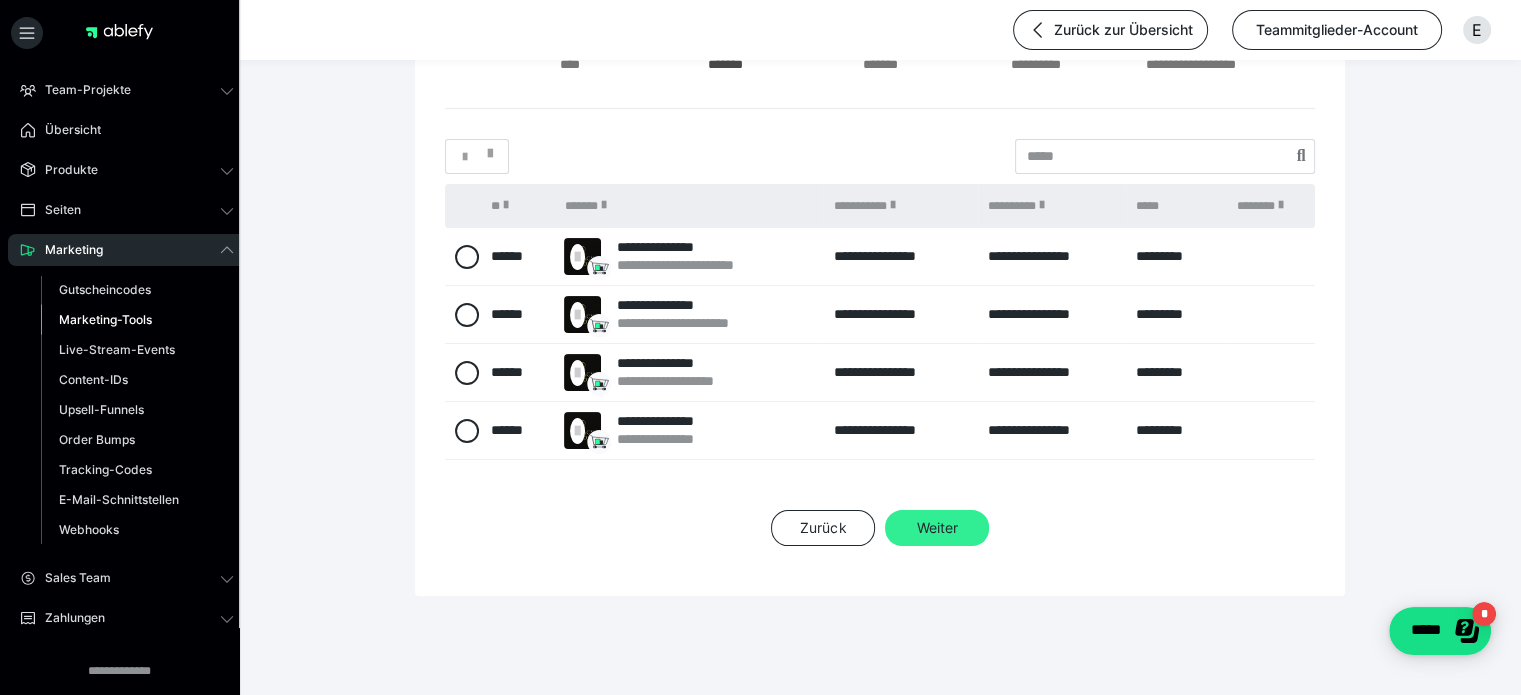 click on "Weiter" at bounding box center [937, 528] 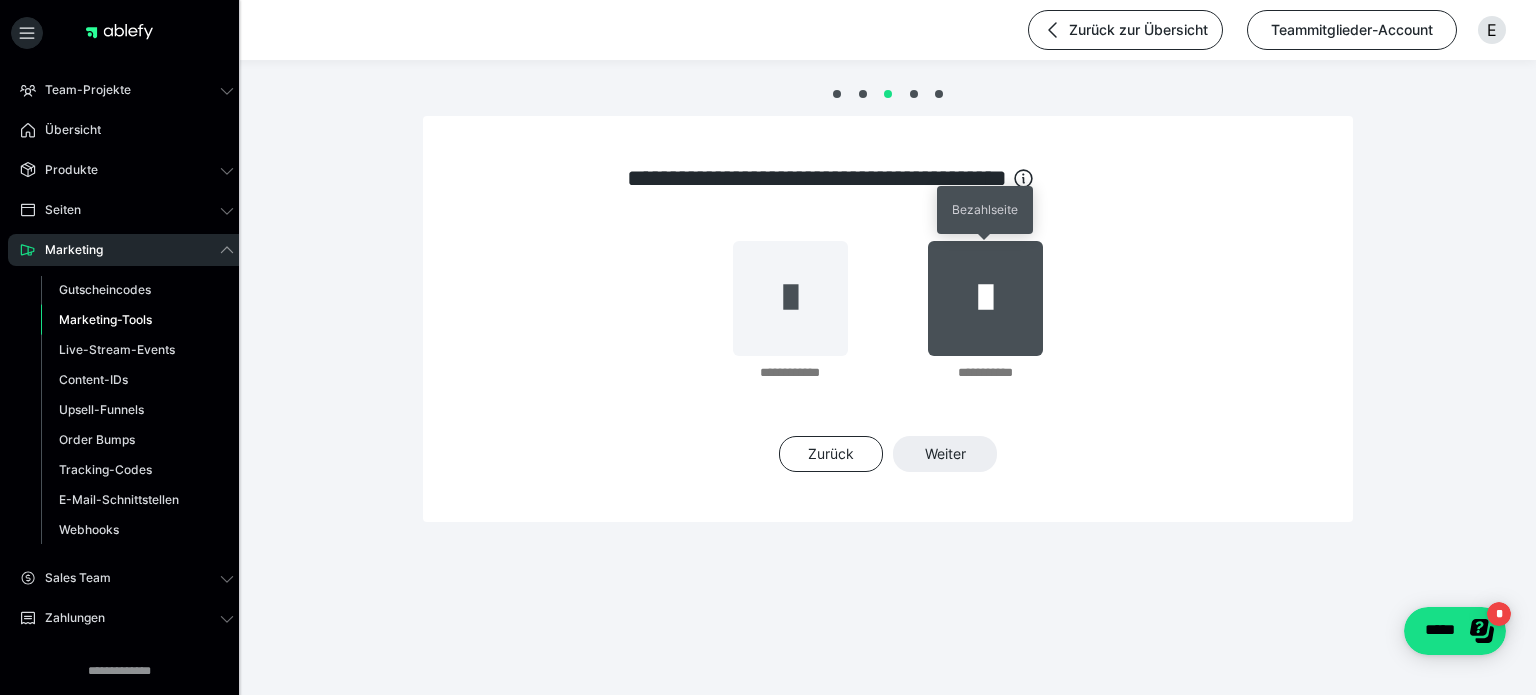 click at bounding box center (985, 298) 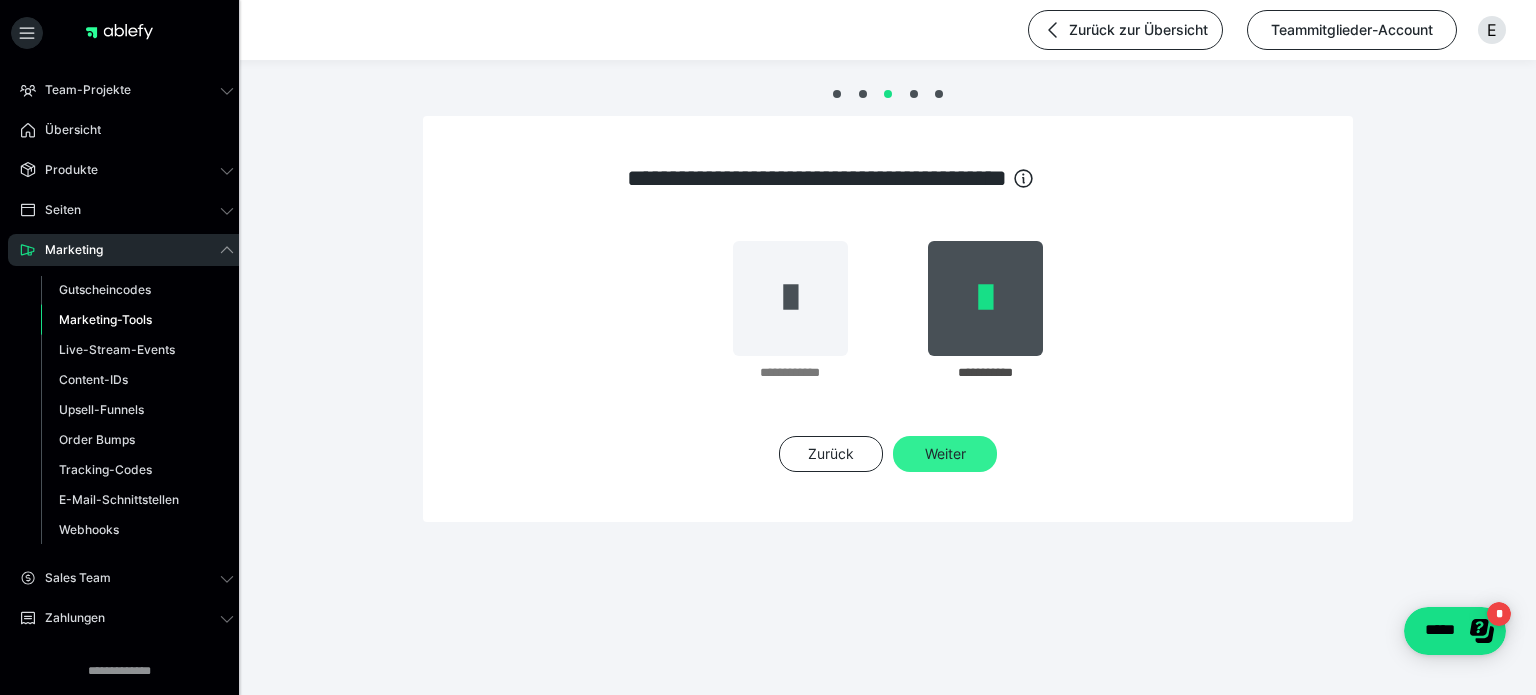 click on "Weiter" at bounding box center [945, 454] 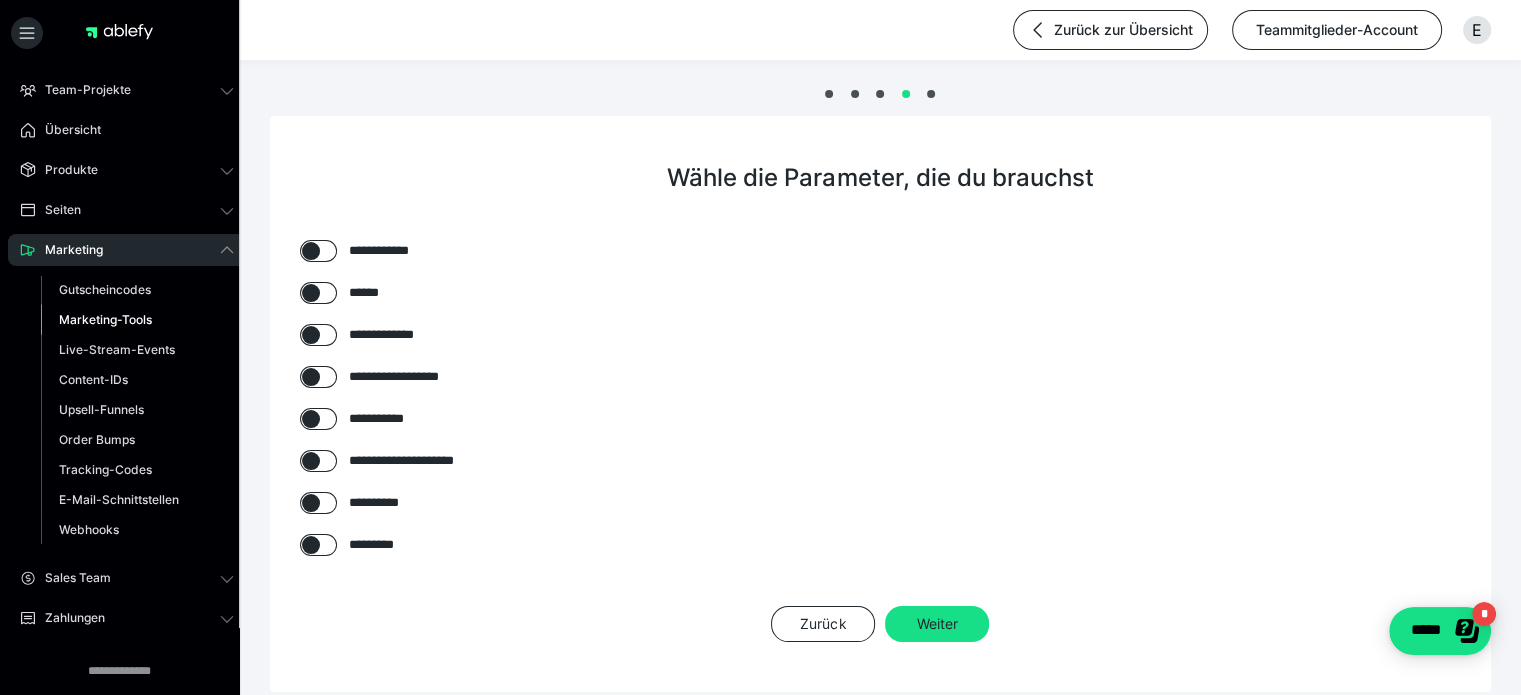 click at bounding box center (311, 335) 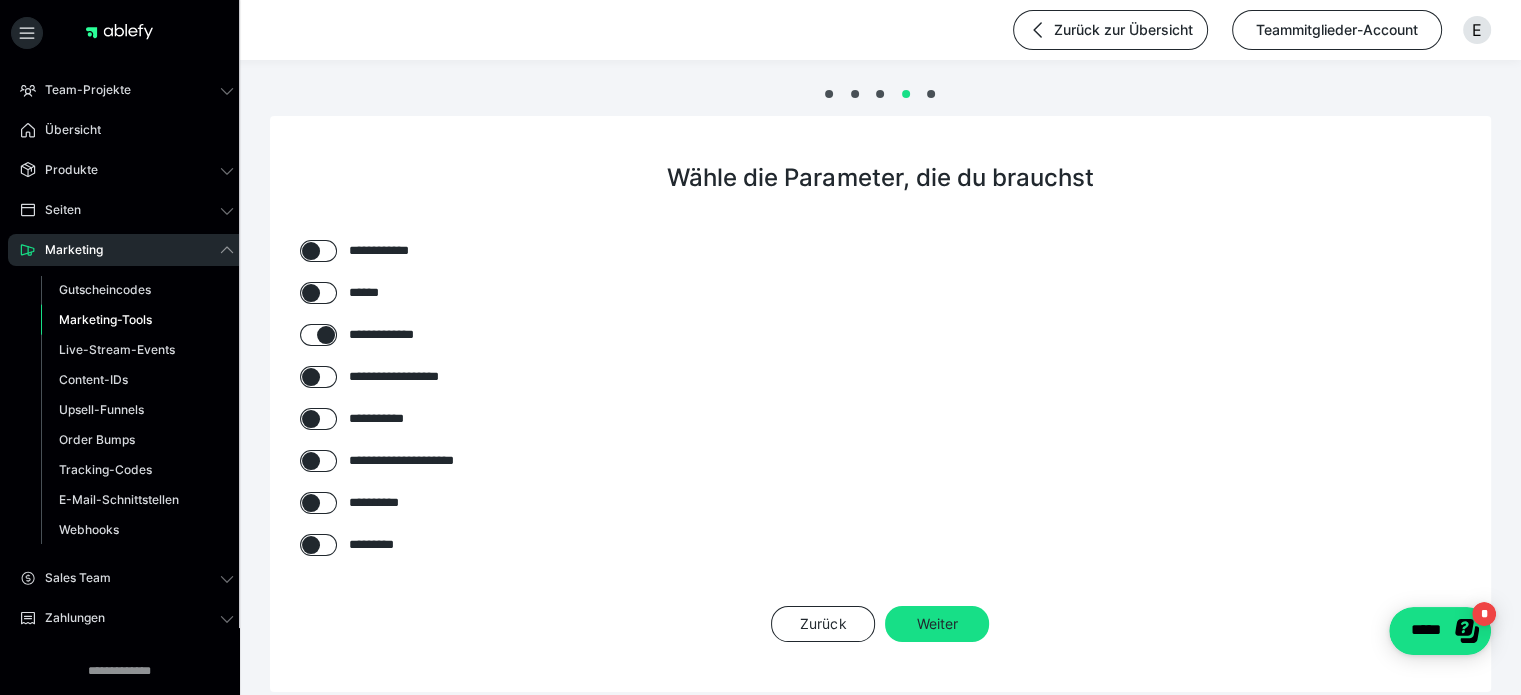 checkbox on "****" 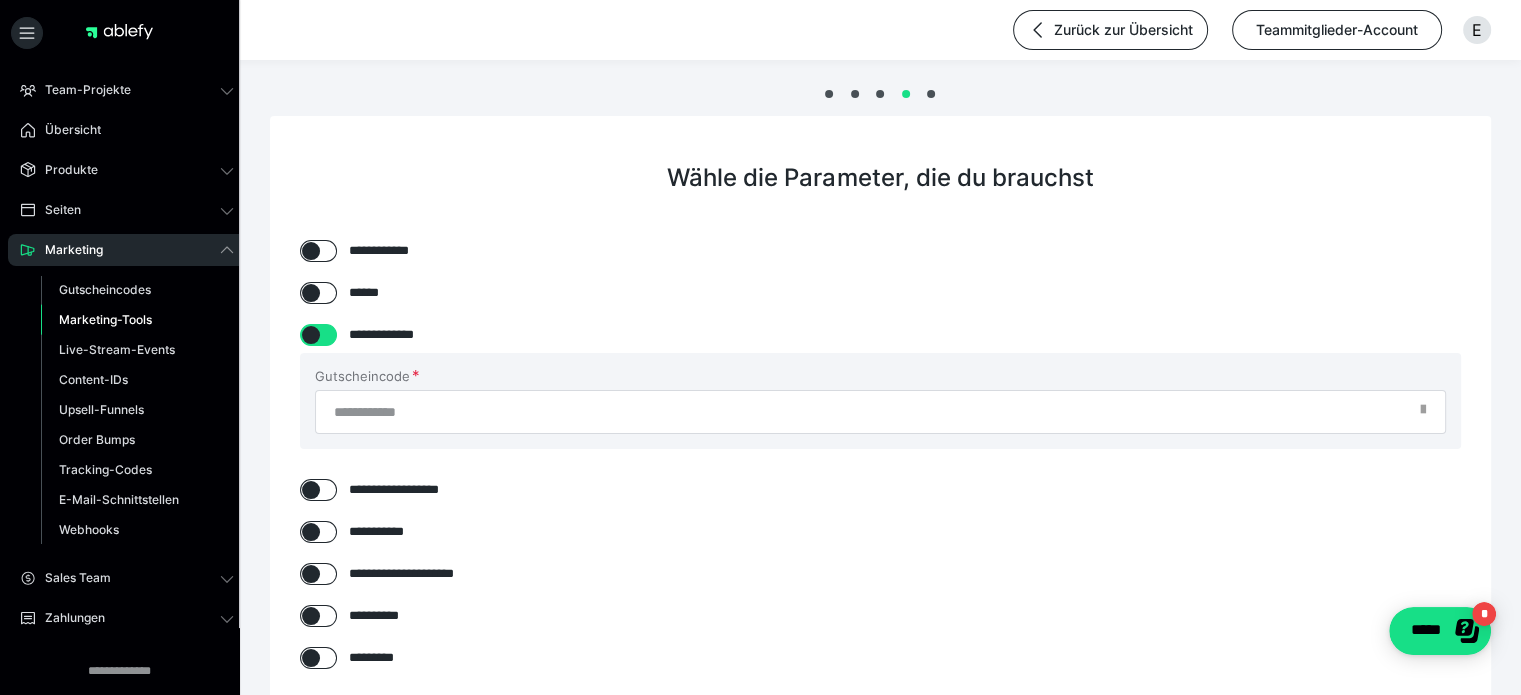 click at bounding box center [311, 490] 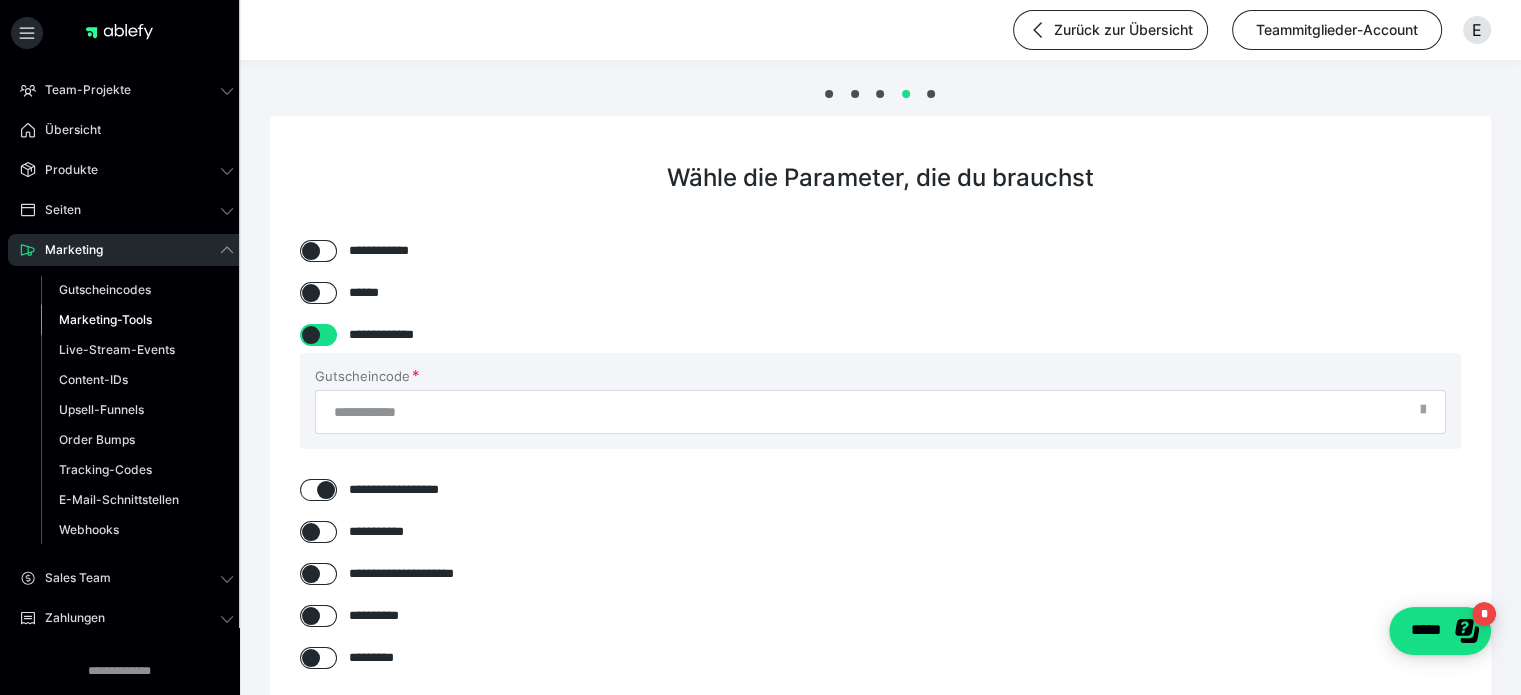 checkbox on "****" 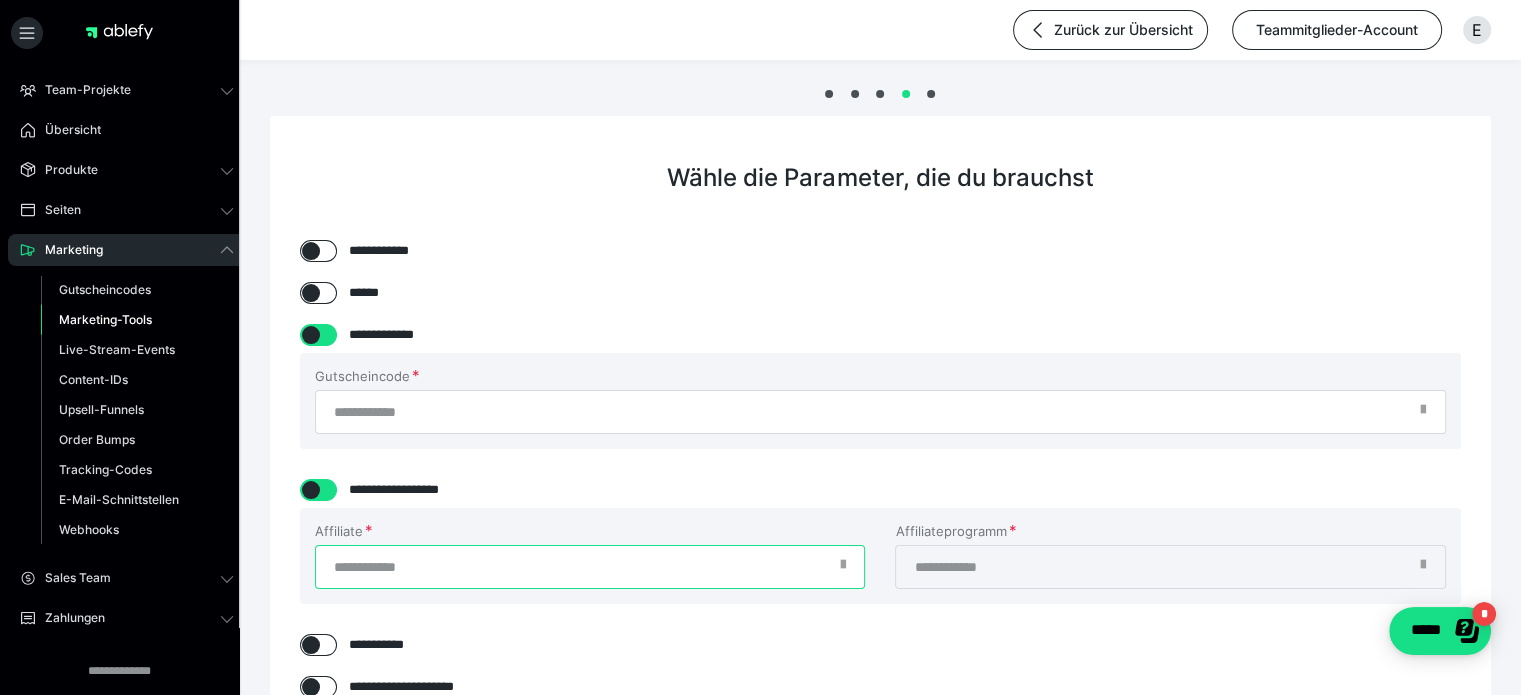 click on "Affiliate" at bounding box center [590, 567] 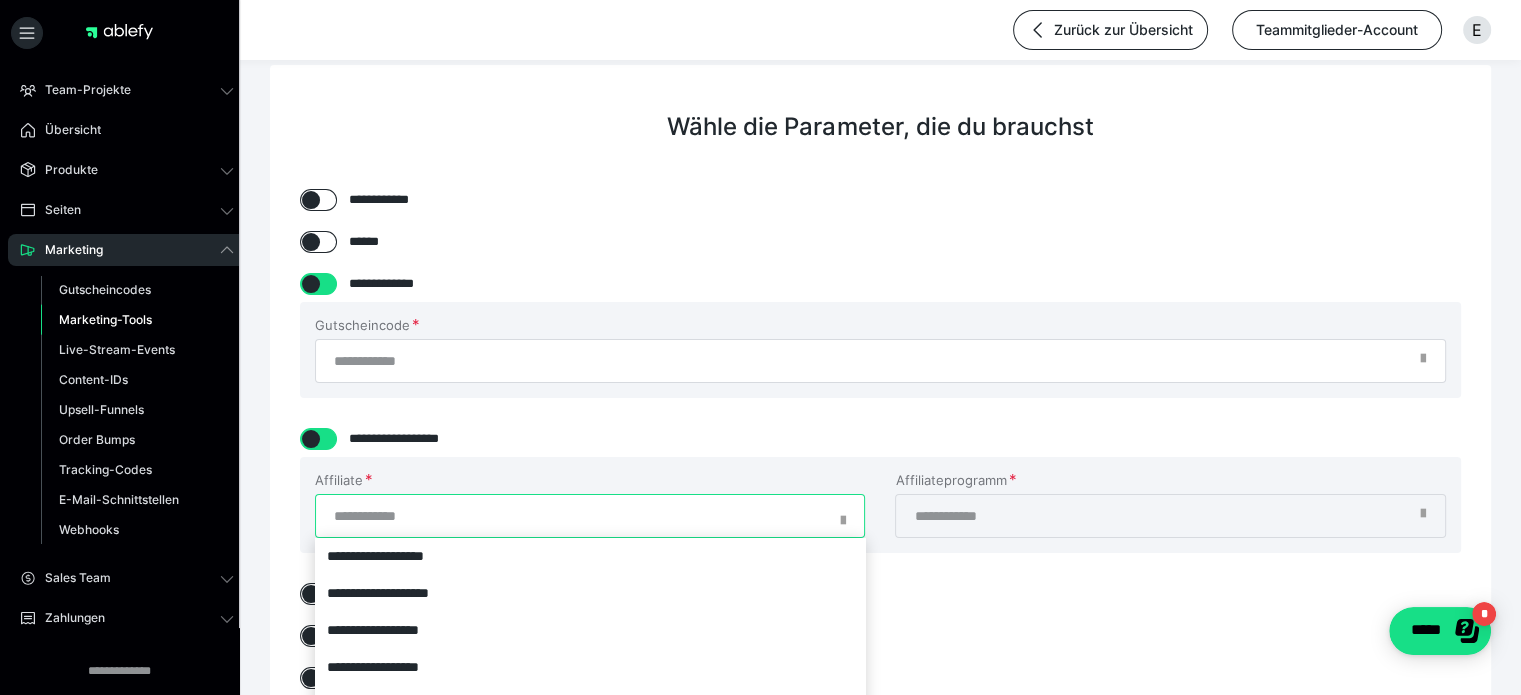 scroll, scrollTop: 196, scrollLeft: 0, axis: vertical 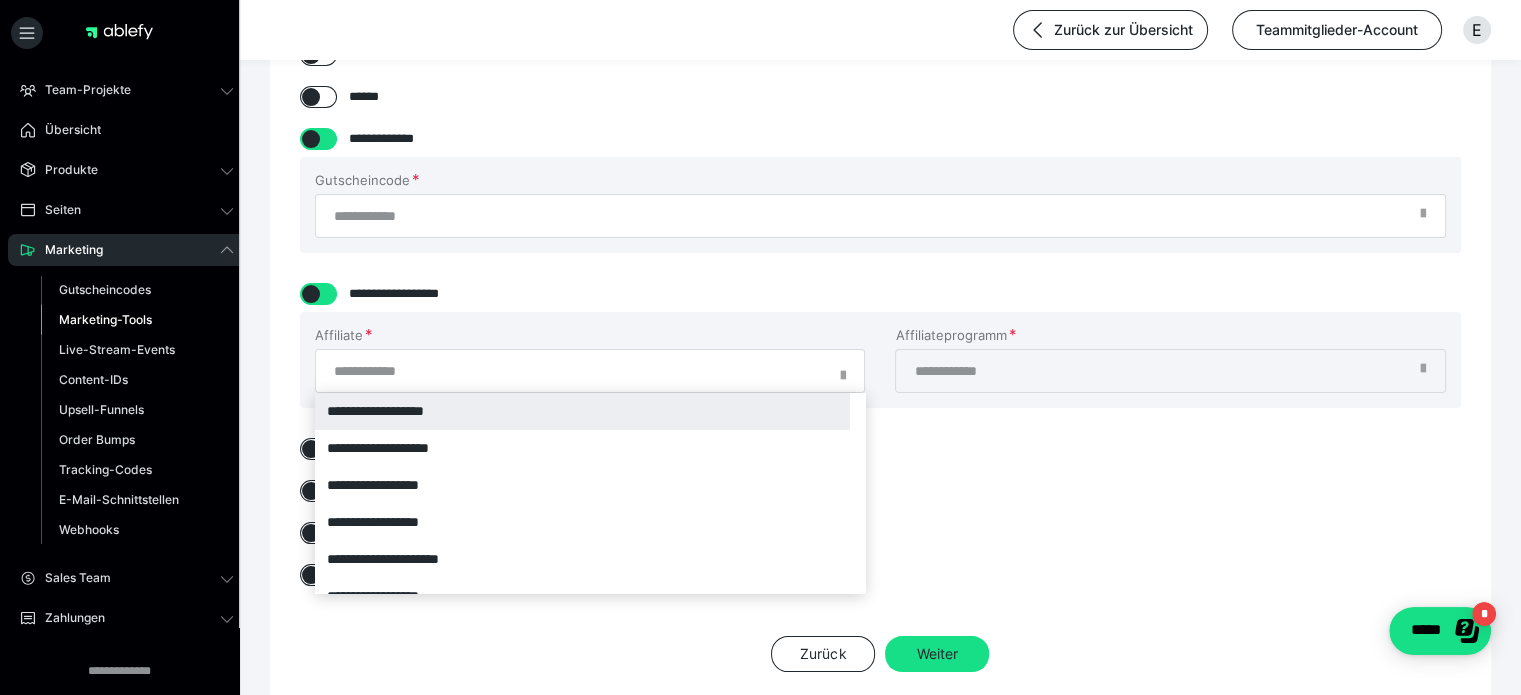 click on "**********" at bounding box center [582, 411] 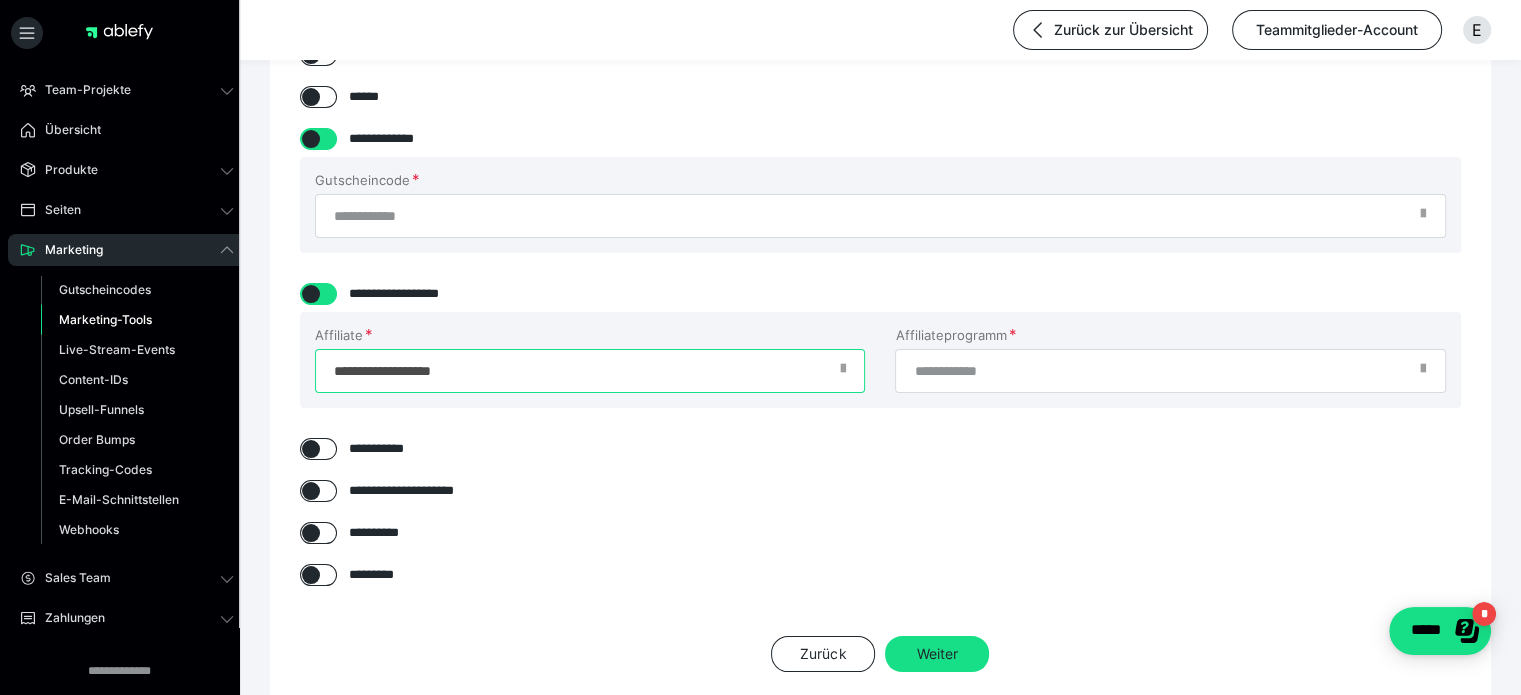 drag, startPoint x: 496, startPoint y: 371, endPoint x: 389, endPoint y: 362, distance: 107.37784 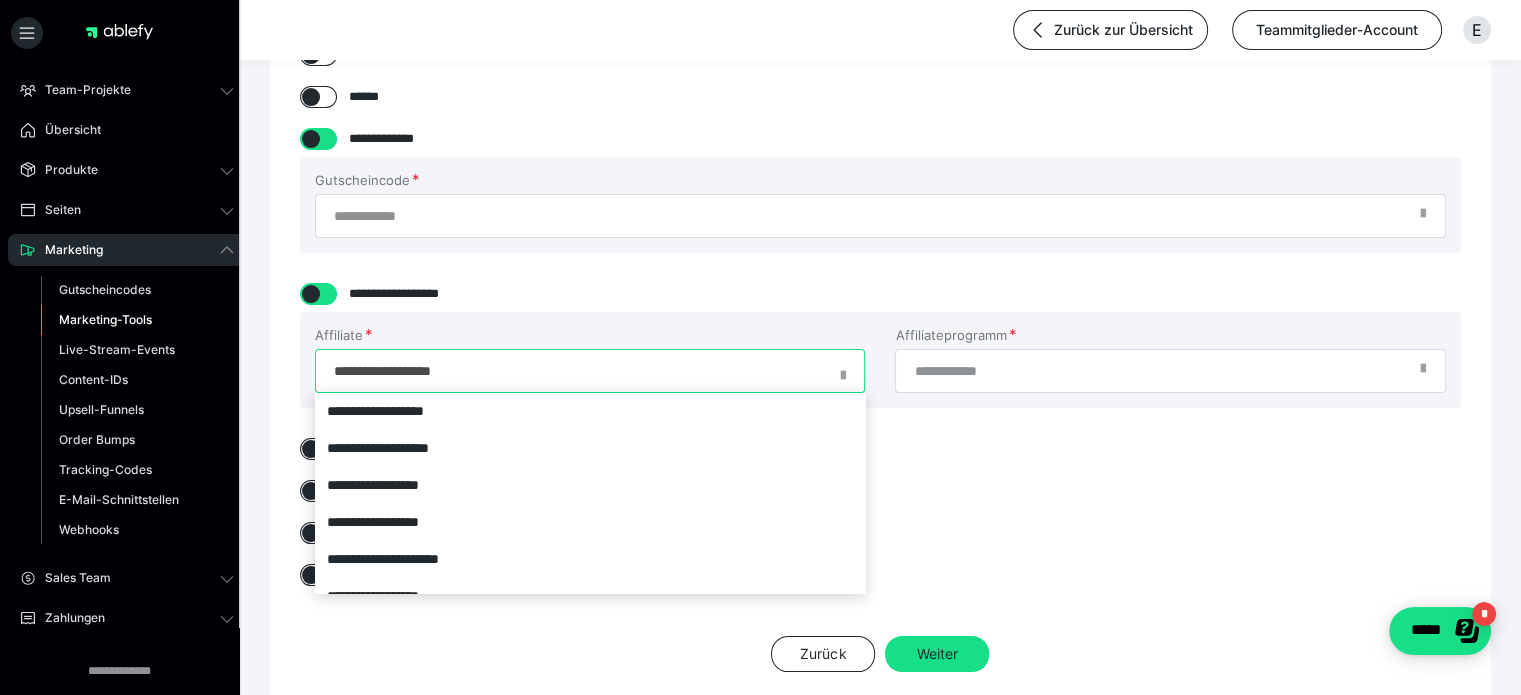 drag, startPoint x: 389, startPoint y: 362, endPoint x: 483, endPoint y: 376, distance: 95.036835 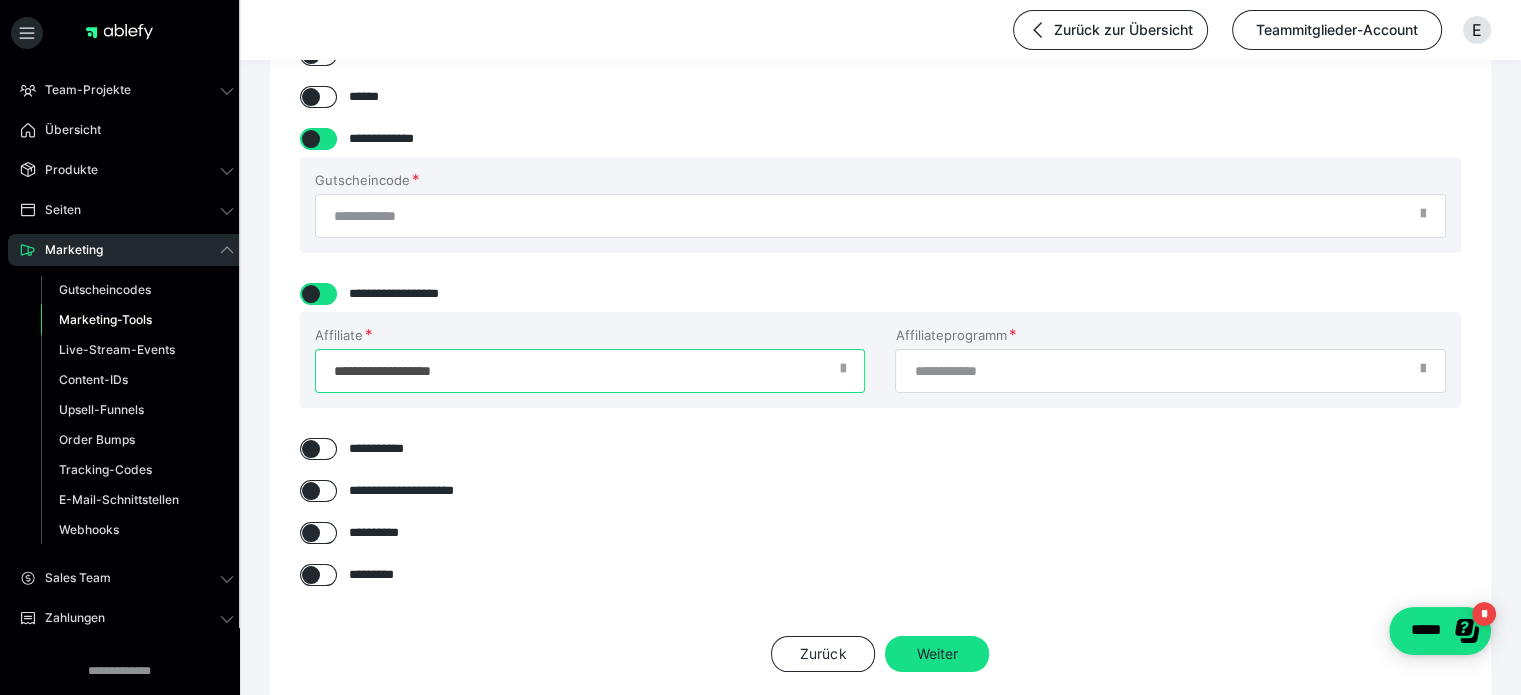 click on "Affiliate" at bounding box center [590, 371] 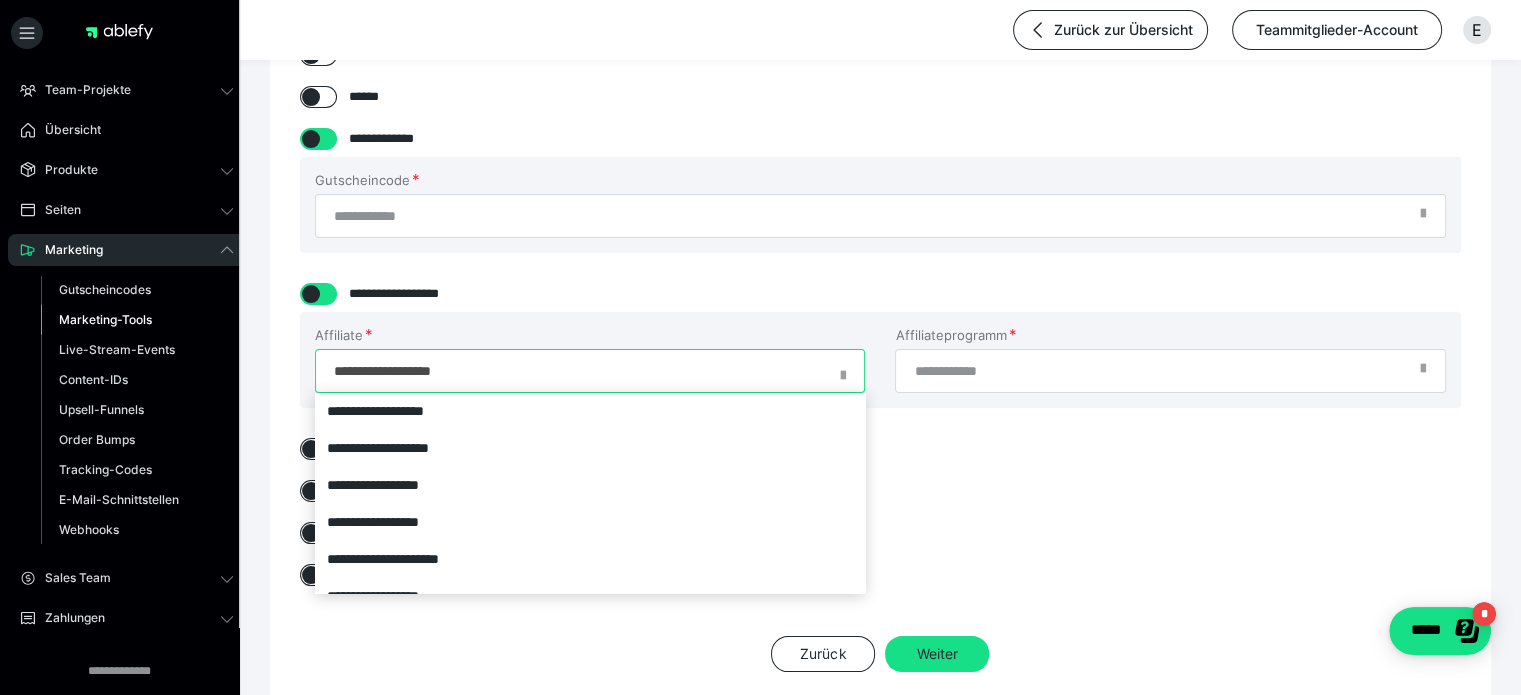 click on "Affiliate" at bounding box center (590, 371) 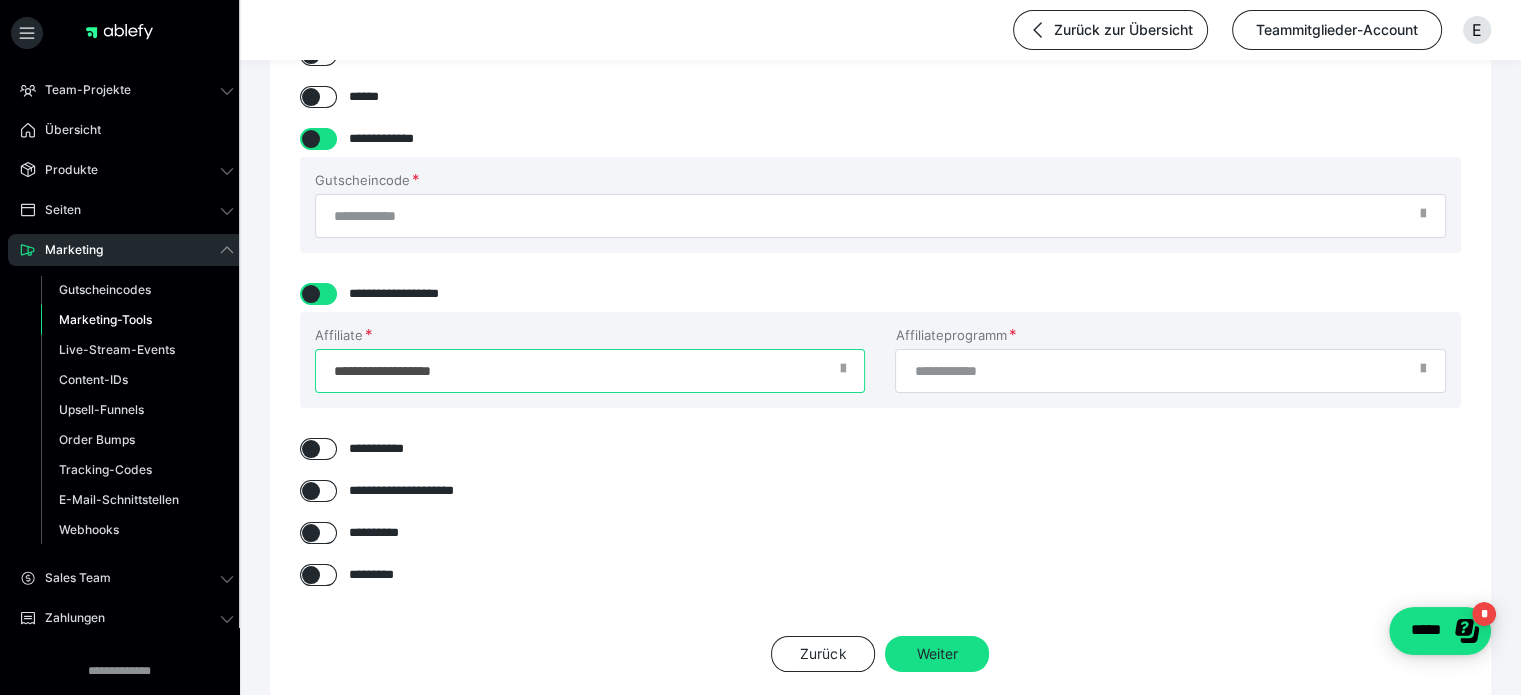 click on "Affiliate" at bounding box center [590, 371] 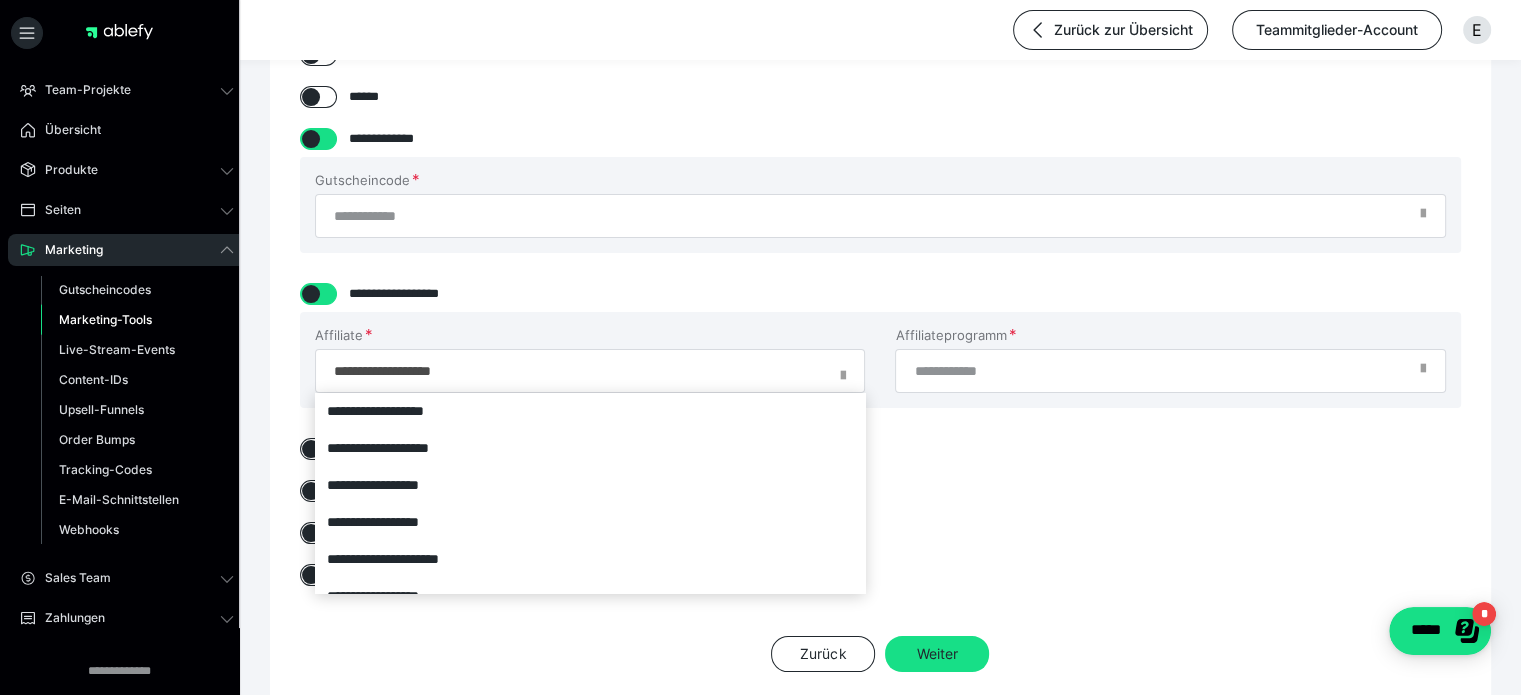 click at bounding box center [760, 347] 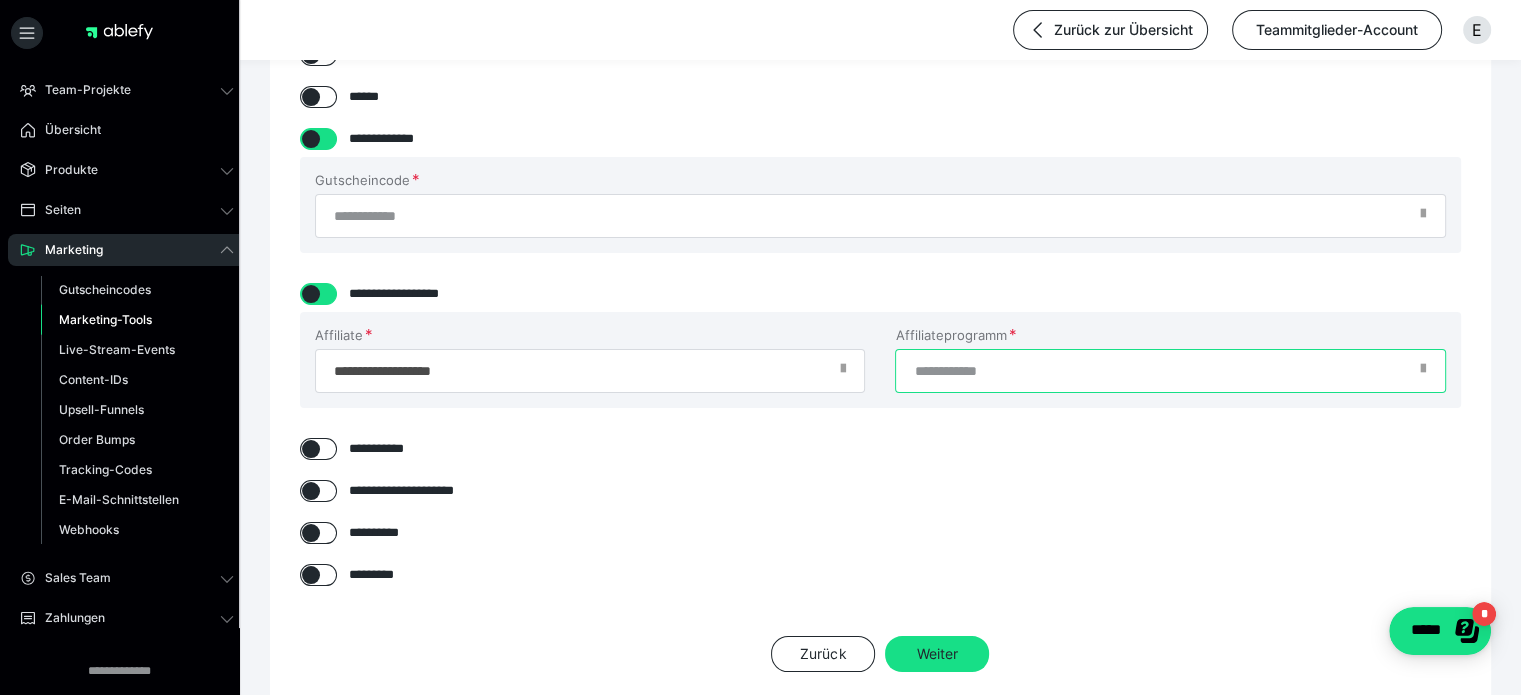 click on "Affiliateprogramm" at bounding box center [1170, 371] 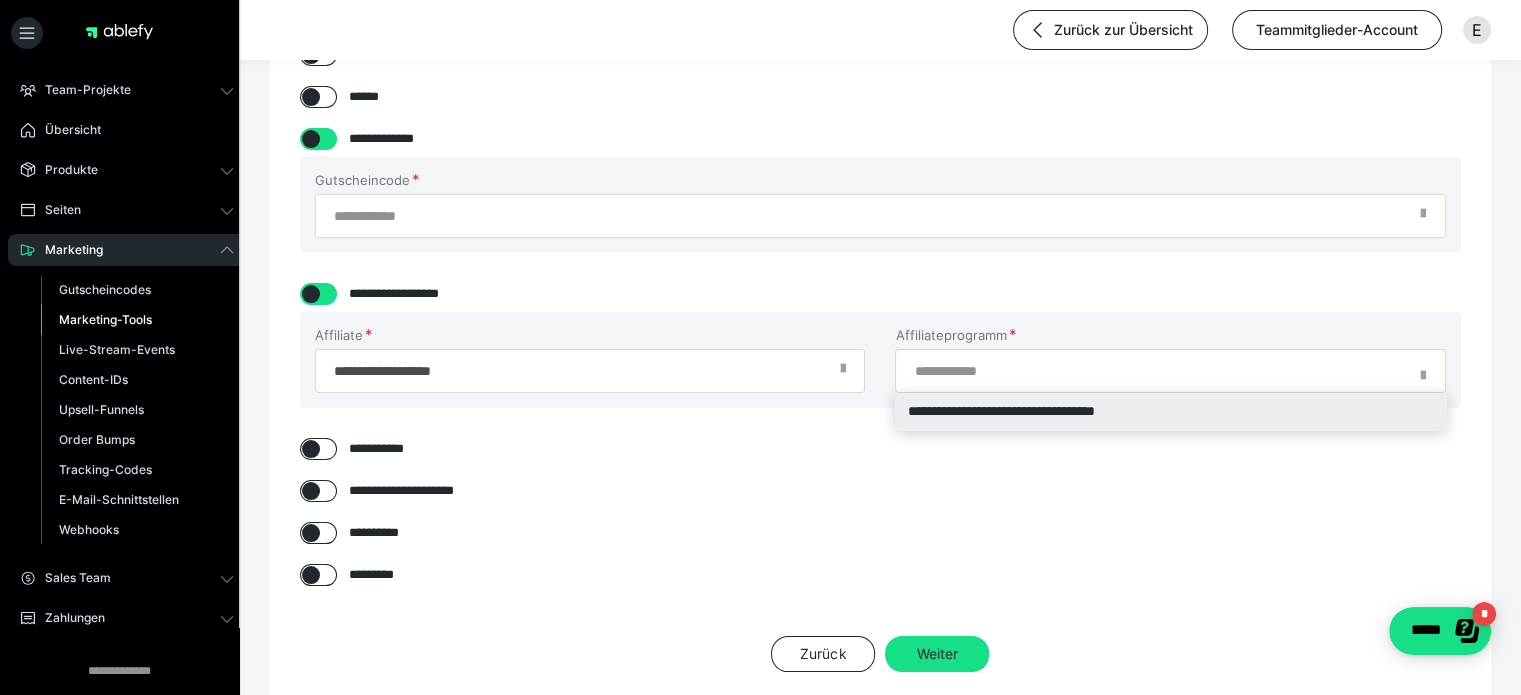 click on "**********" at bounding box center [1170, 411] 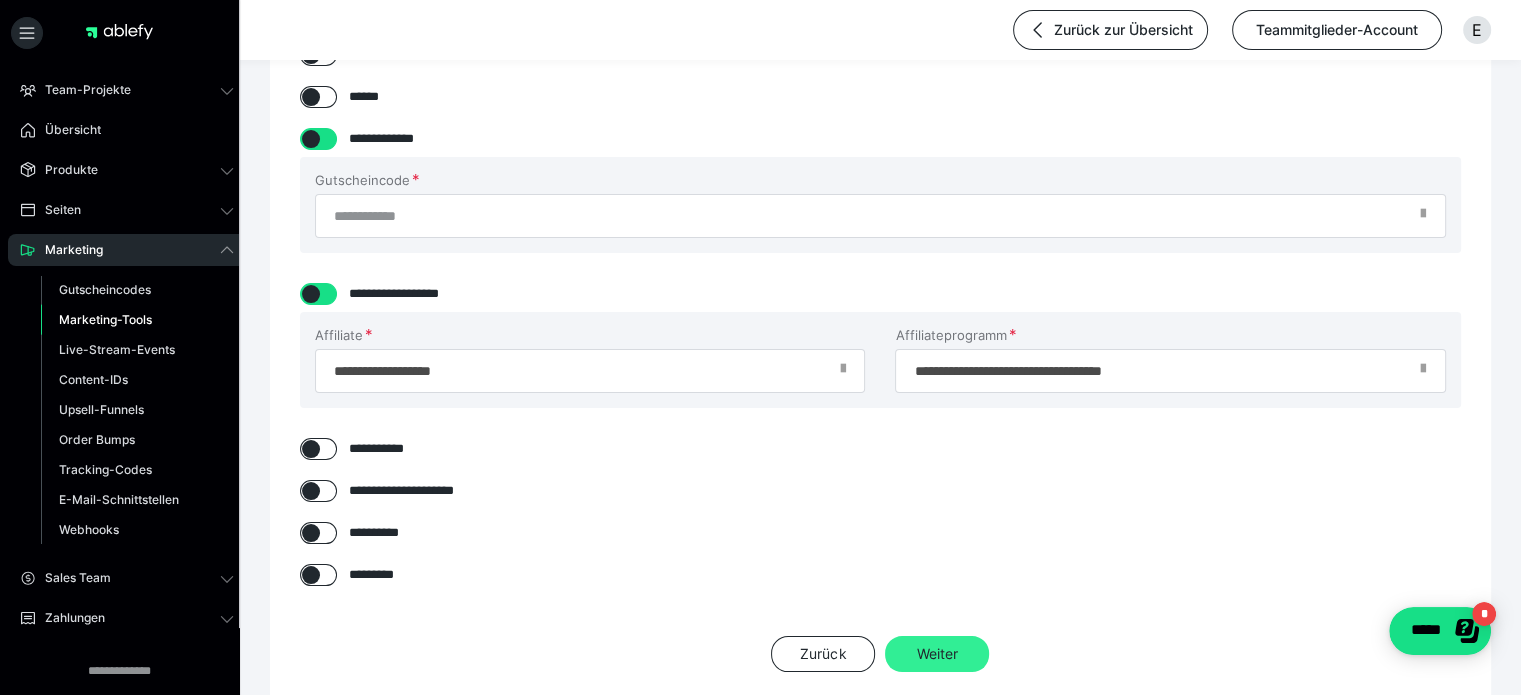 click on "Weiter" at bounding box center (937, 654) 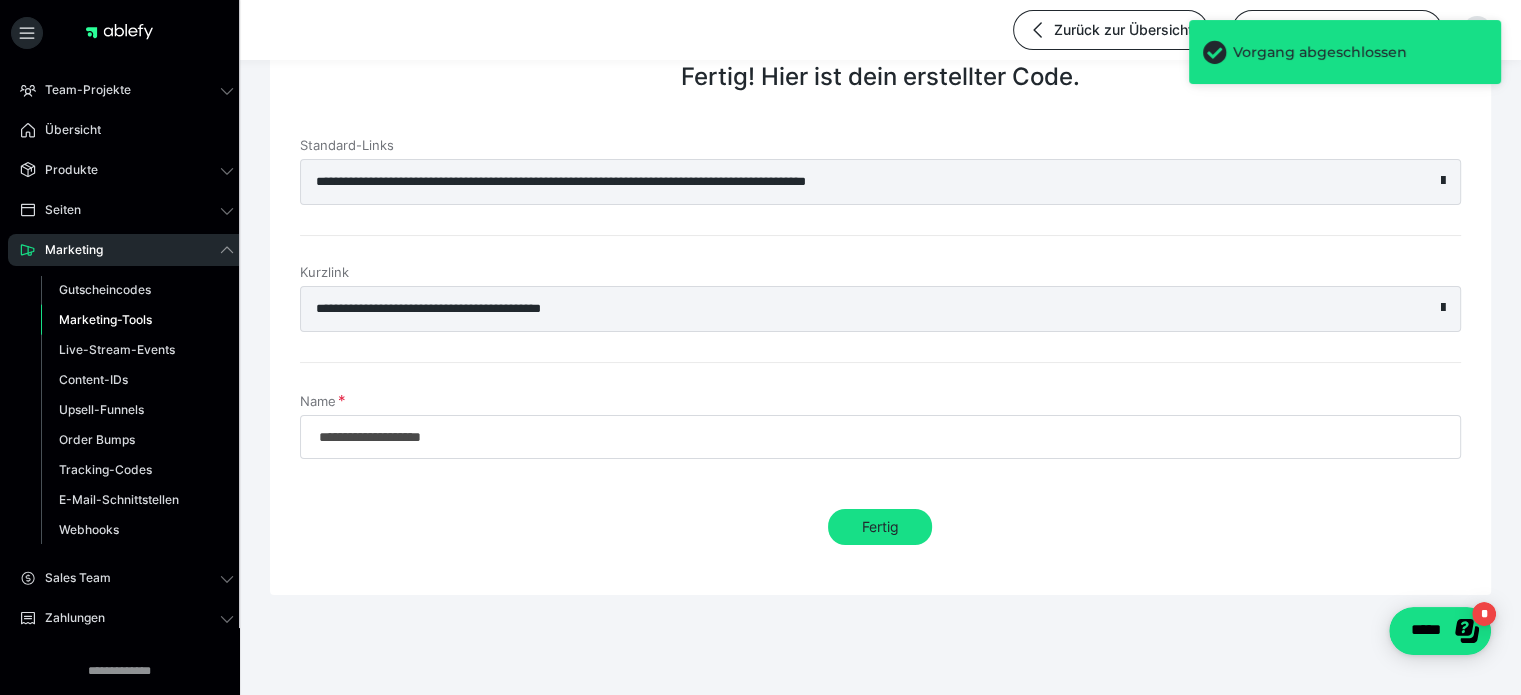 scroll, scrollTop: 99, scrollLeft: 0, axis: vertical 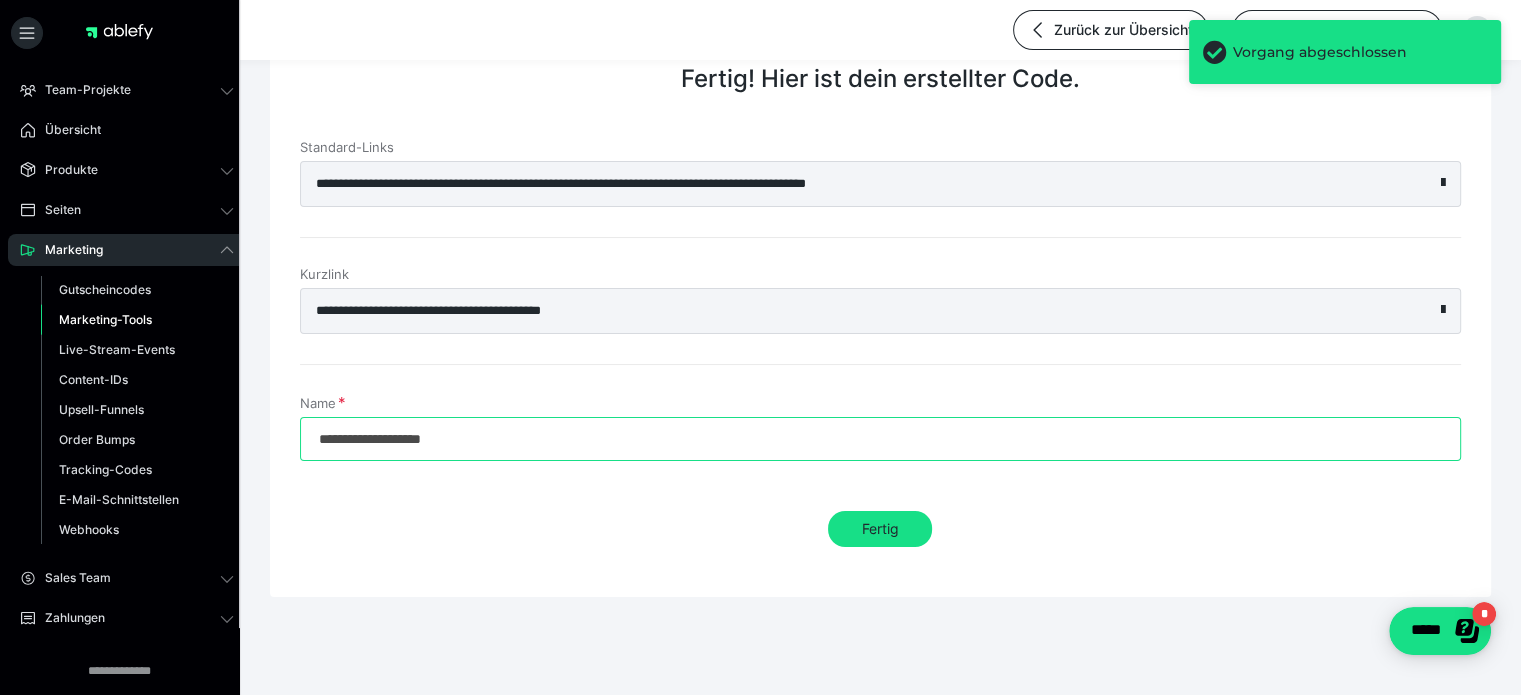 drag, startPoint x: 505, startPoint y: 433, endPoint x: 0, endPoint y: 410, distance: 505.5235 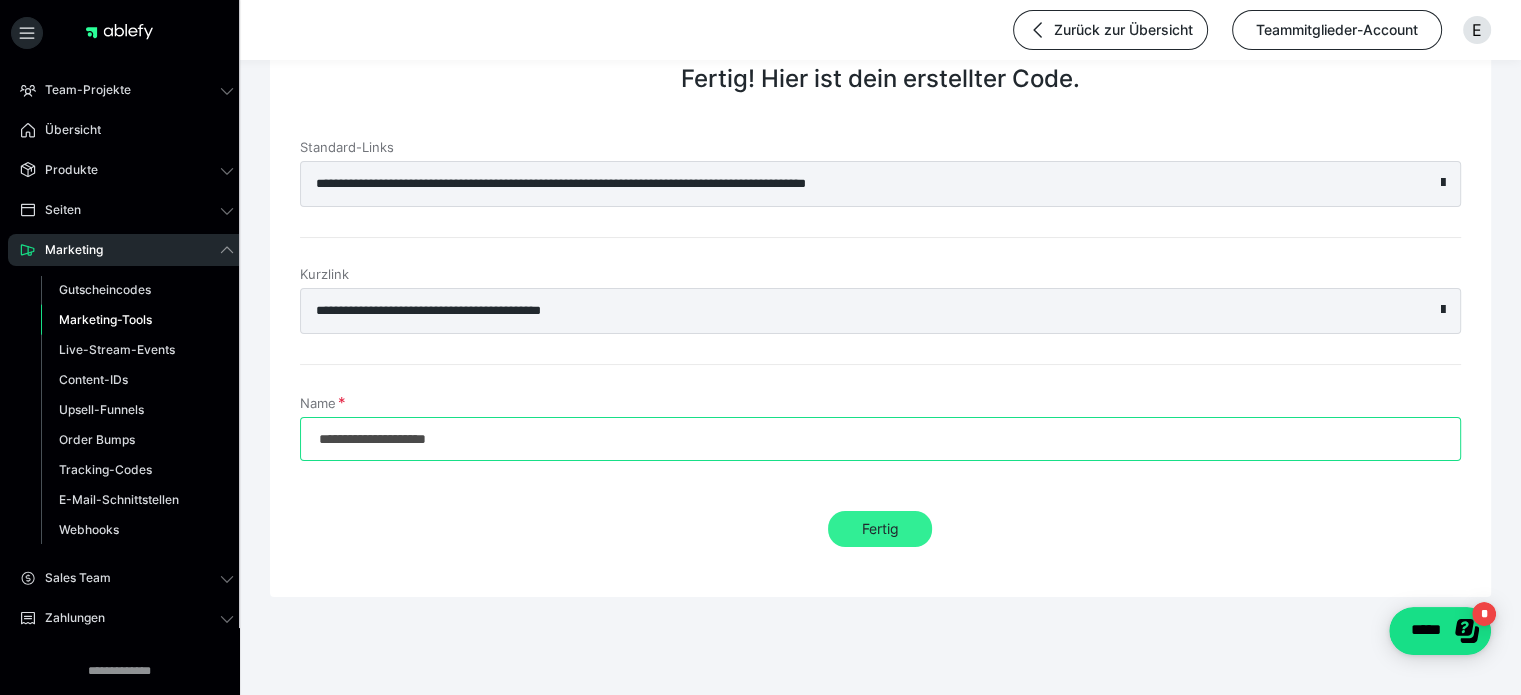 type on "**********" 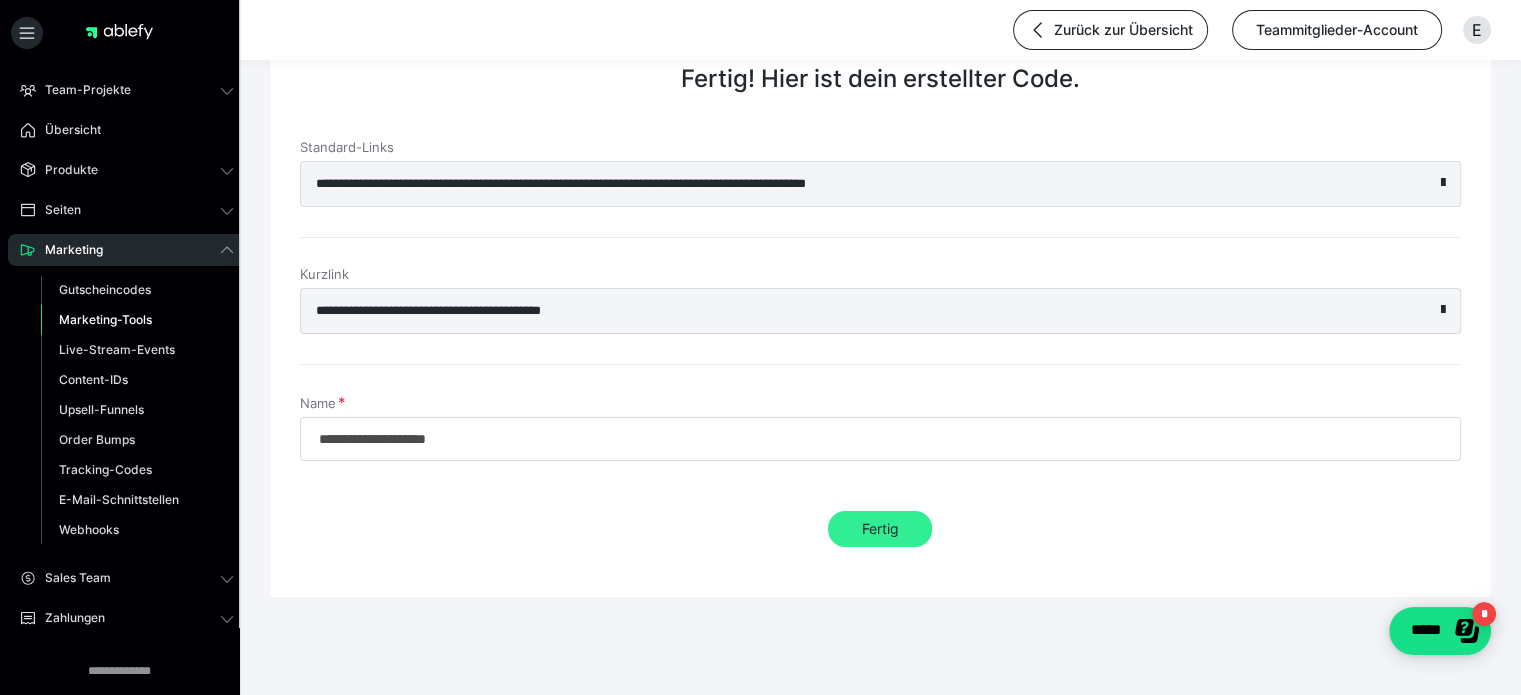 click on "Fertig" at bounding box center [880, 529] 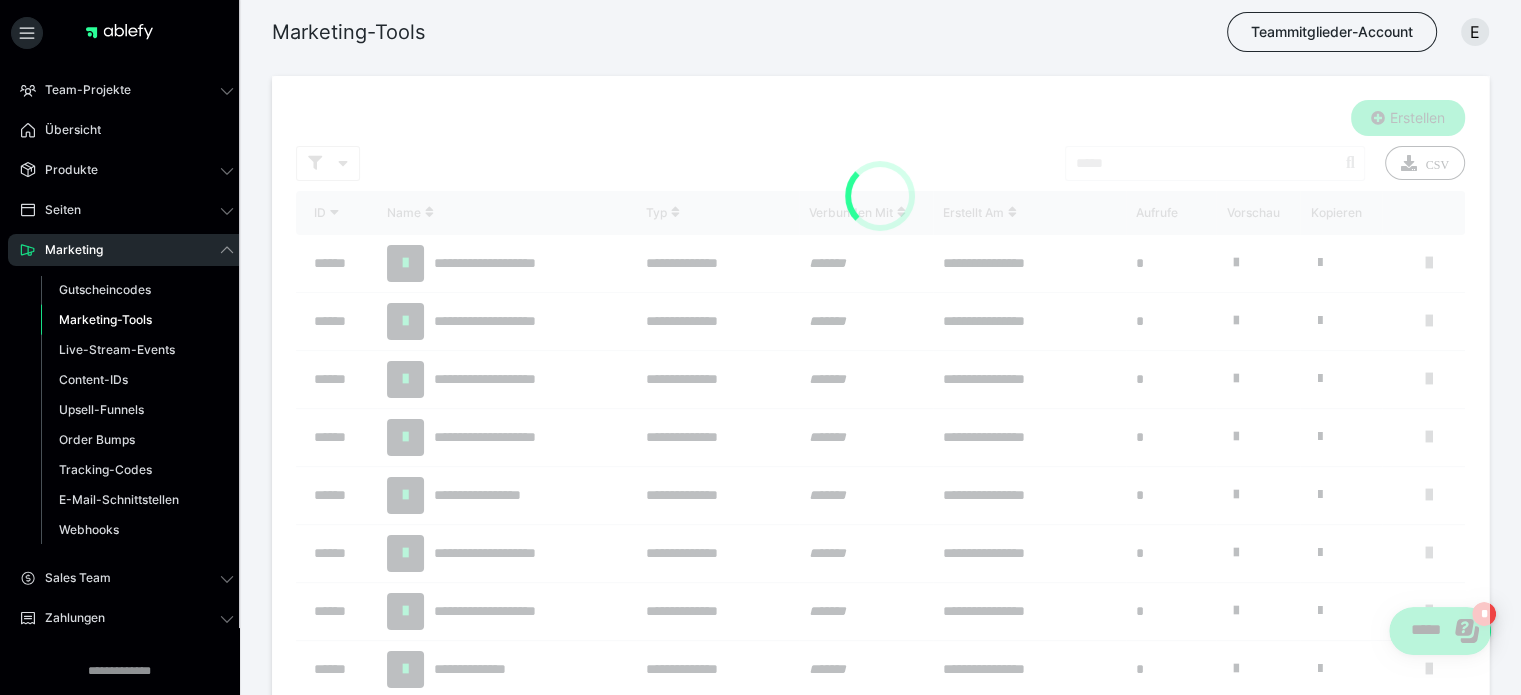 scroll, scrollTop: 0, scrollLeft: 0, axis: both 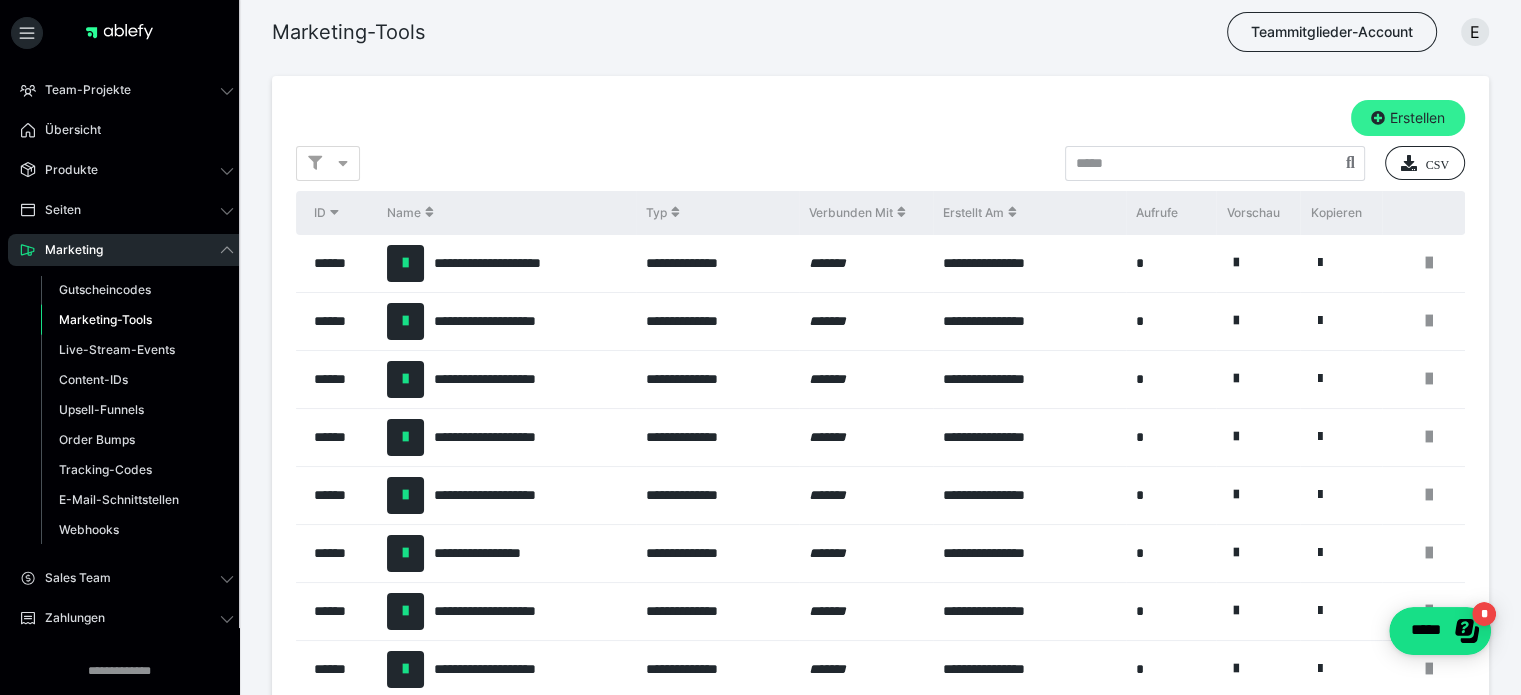 click on "Erstellen" at bounding box center (1408, 118) 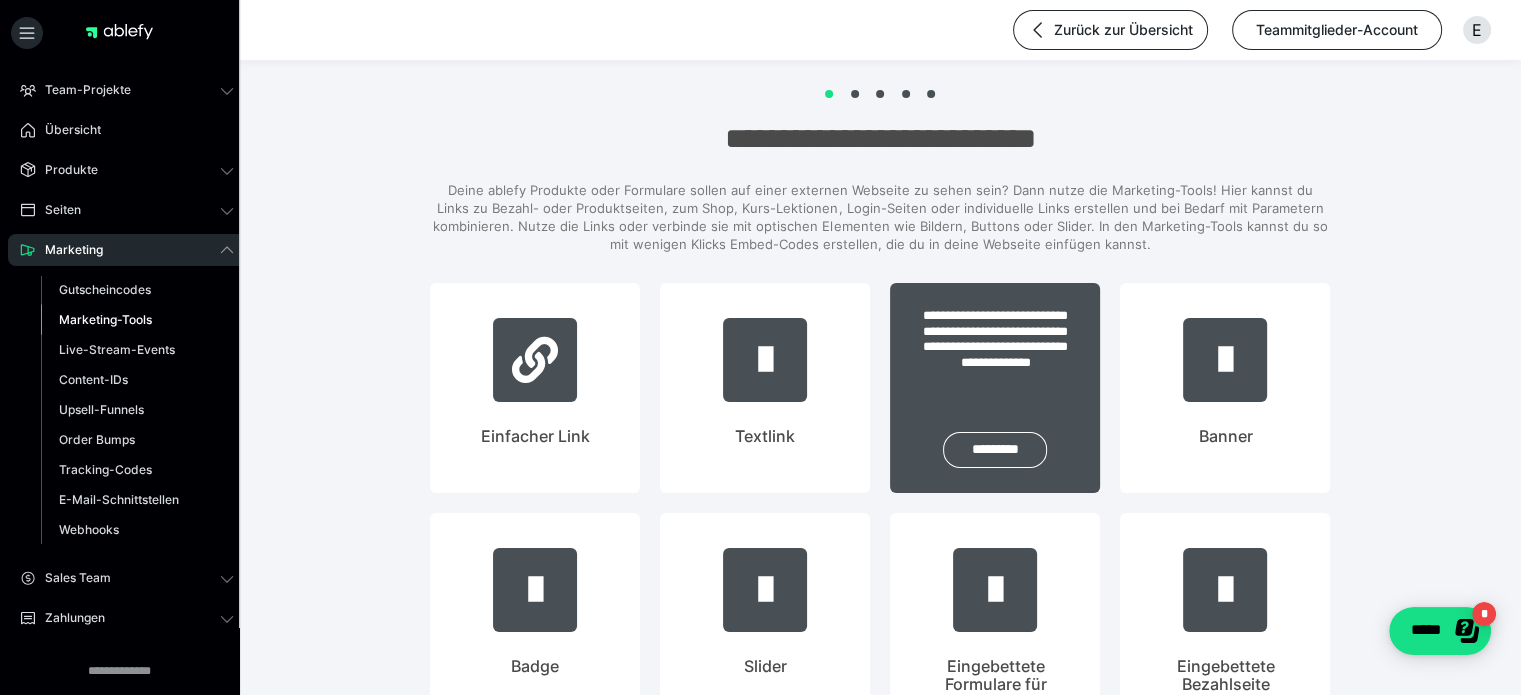 scroll, scrollTop: 0, scrollLeft: 0, axis: both 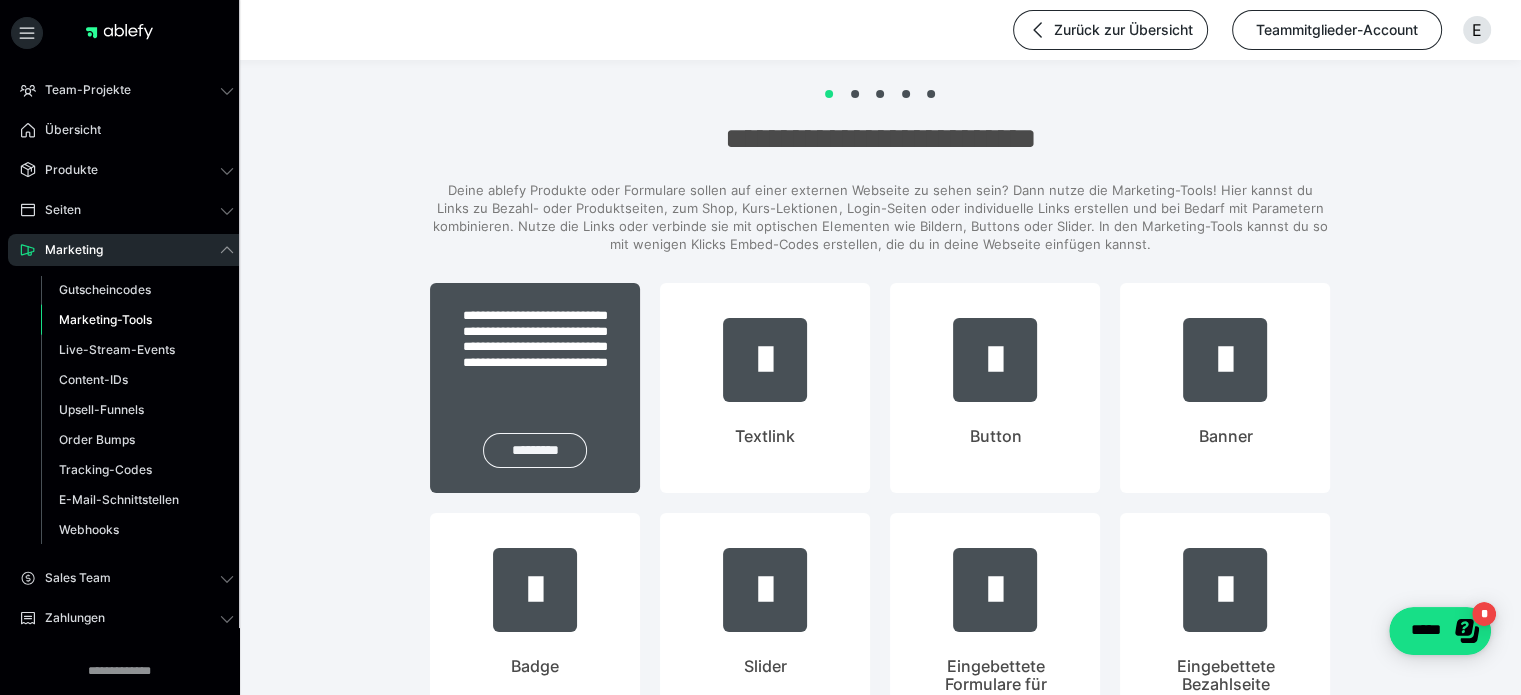 click on "*********" at bounding box center [535, 450] 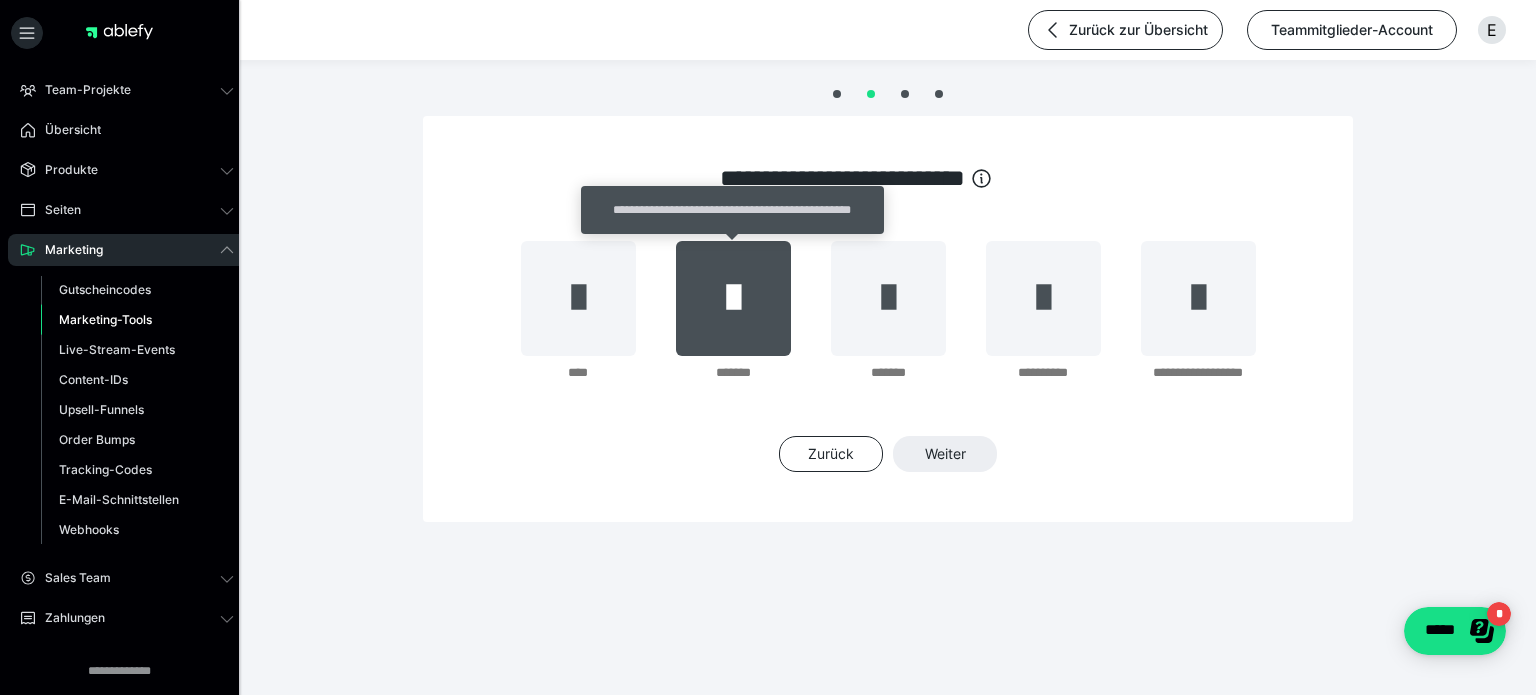 click at bounding box center [733, 298] 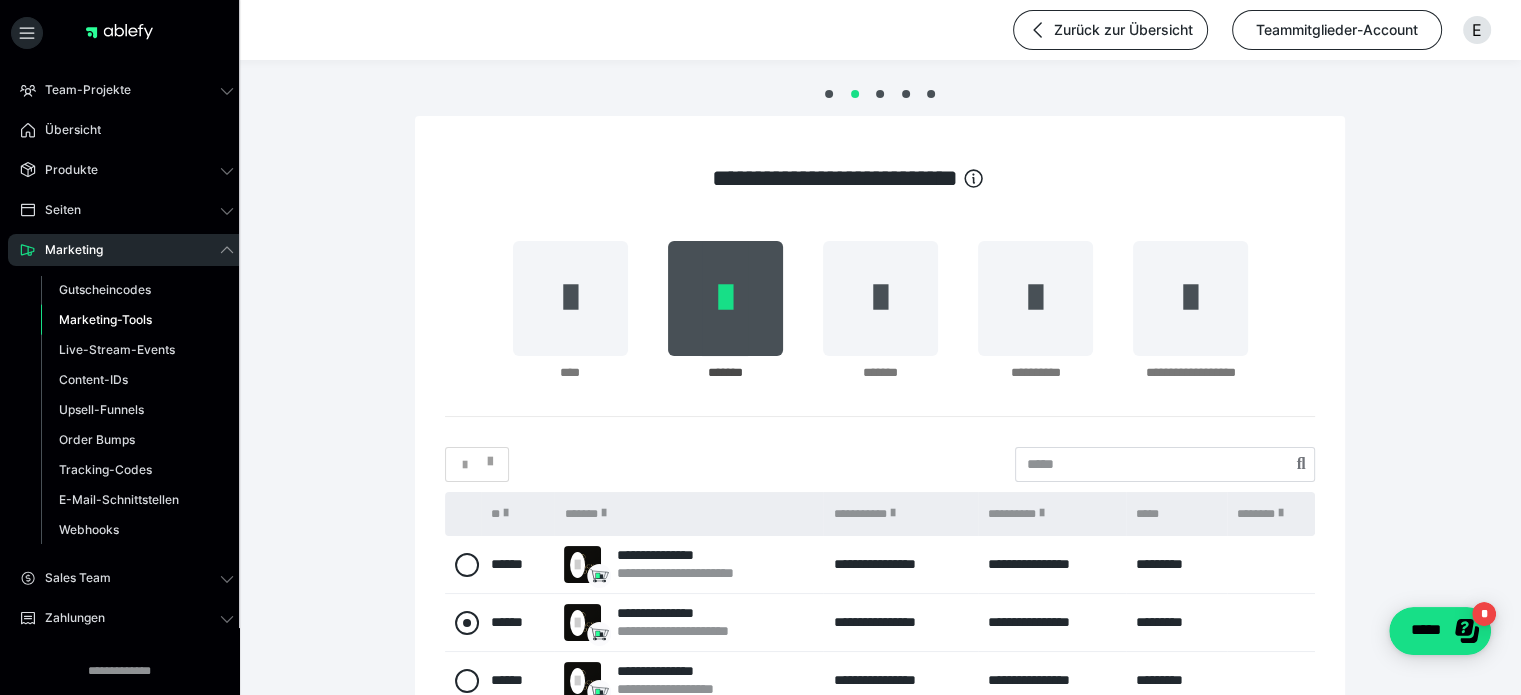 click at bounding box center [467, 623] 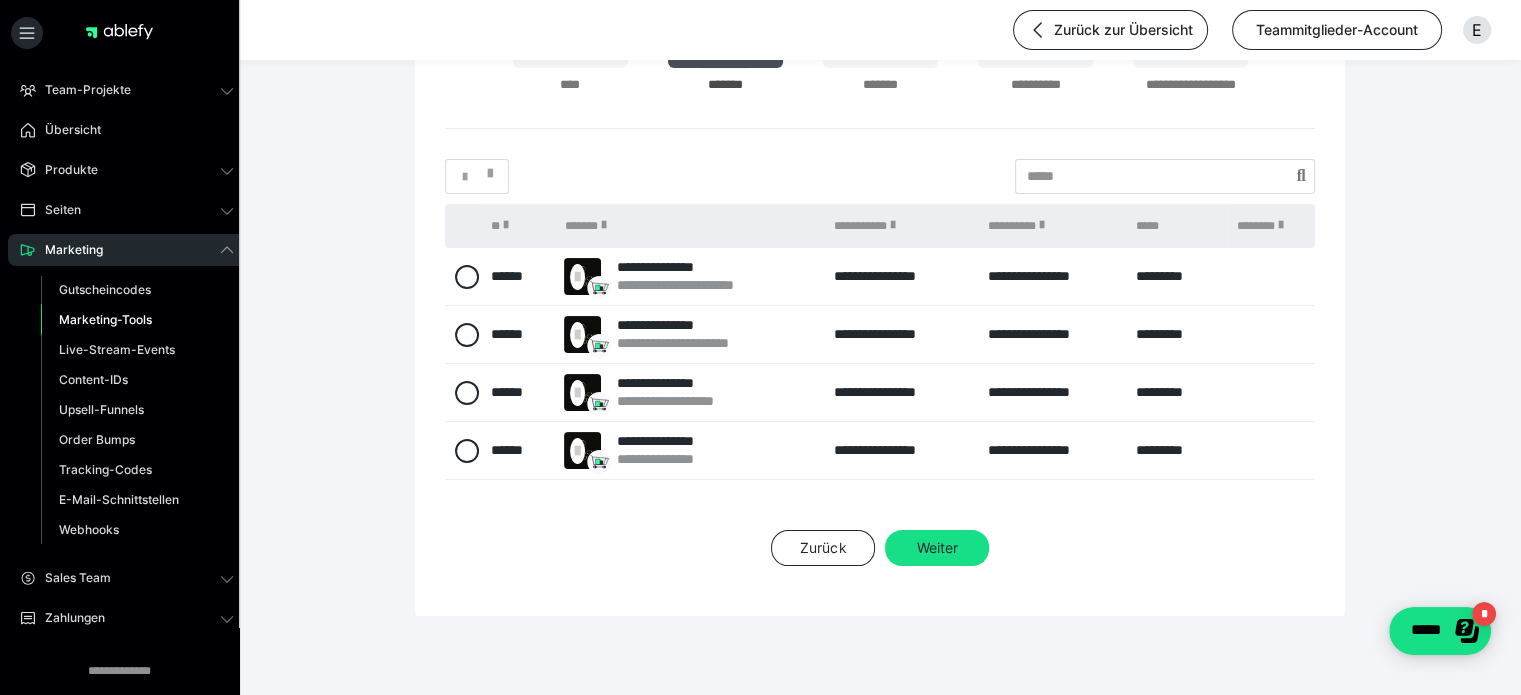 scroll, scrollTop: 294, scrollLeft: 0, axis: vertical 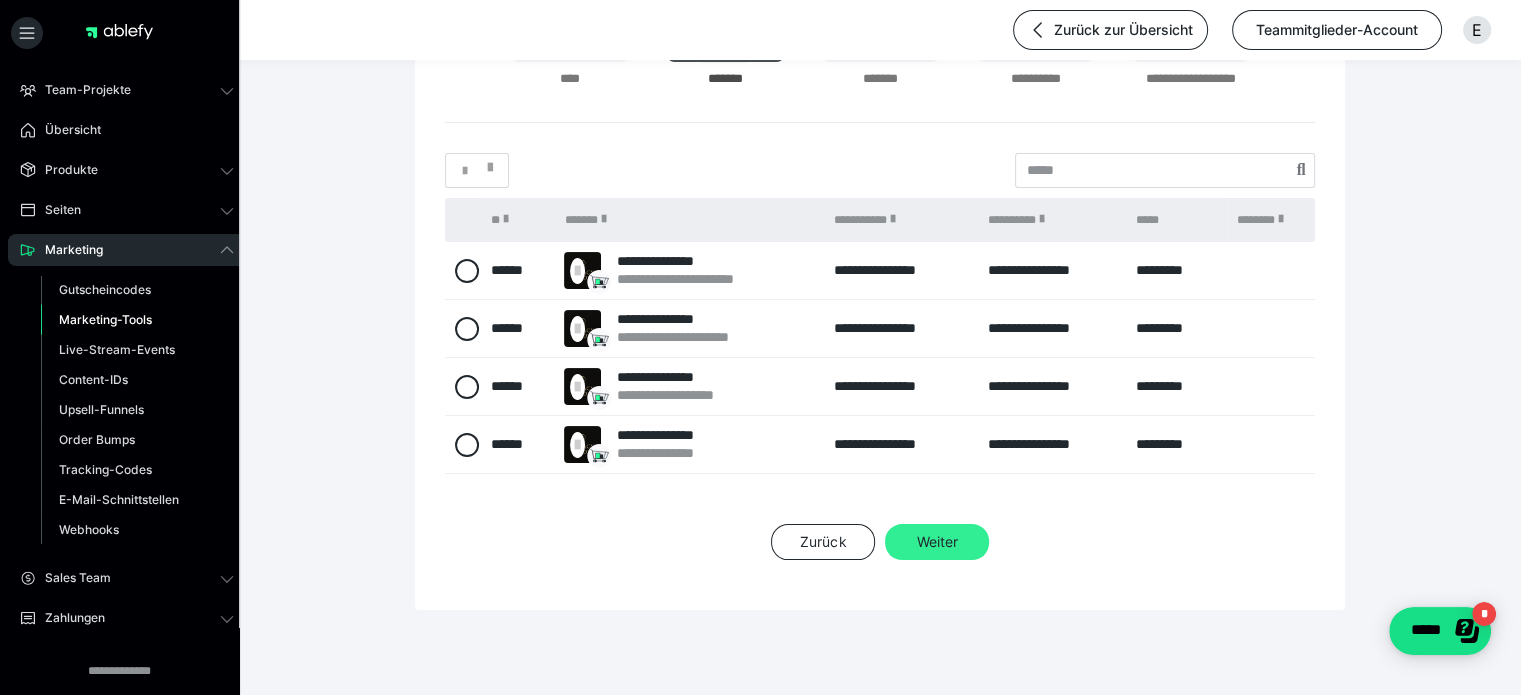 click on "Weiter" at bounding box center (937, 542) 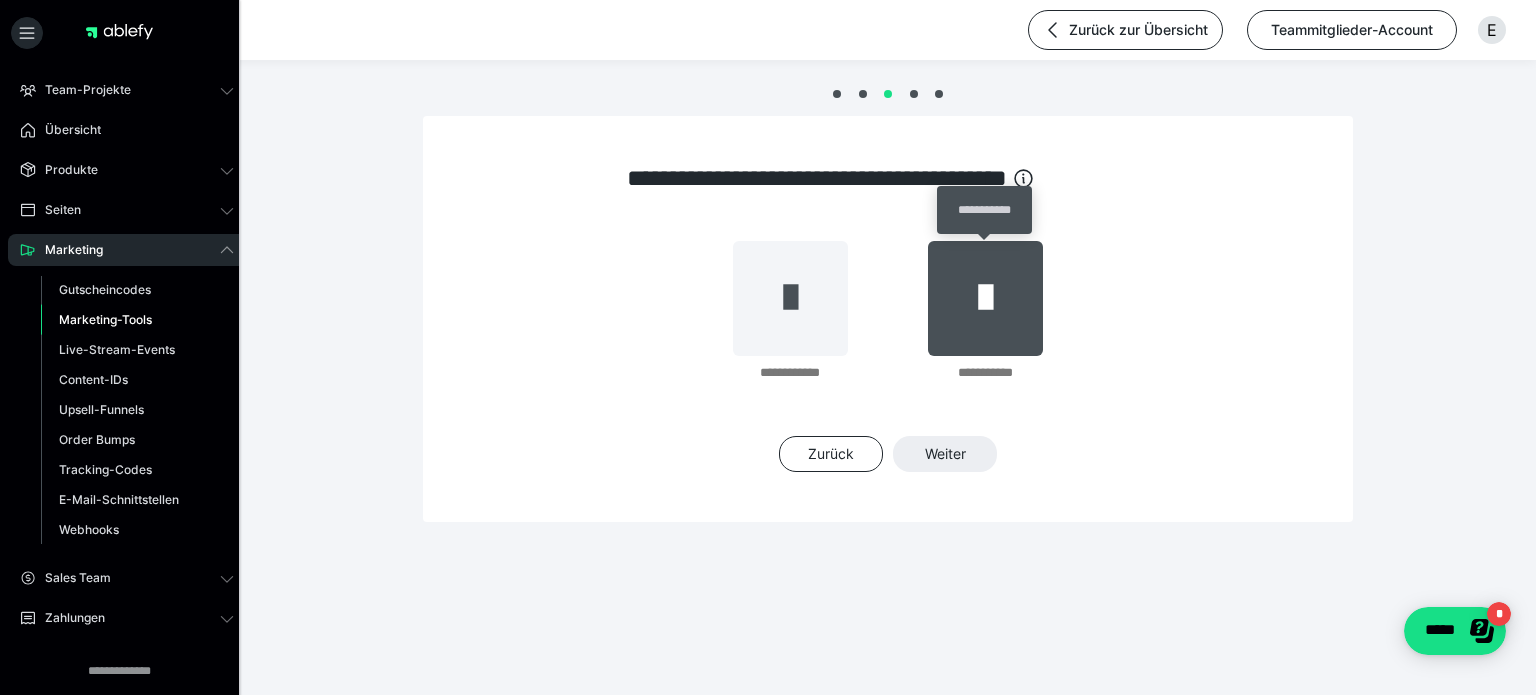 click at bounding box center [985, 298] 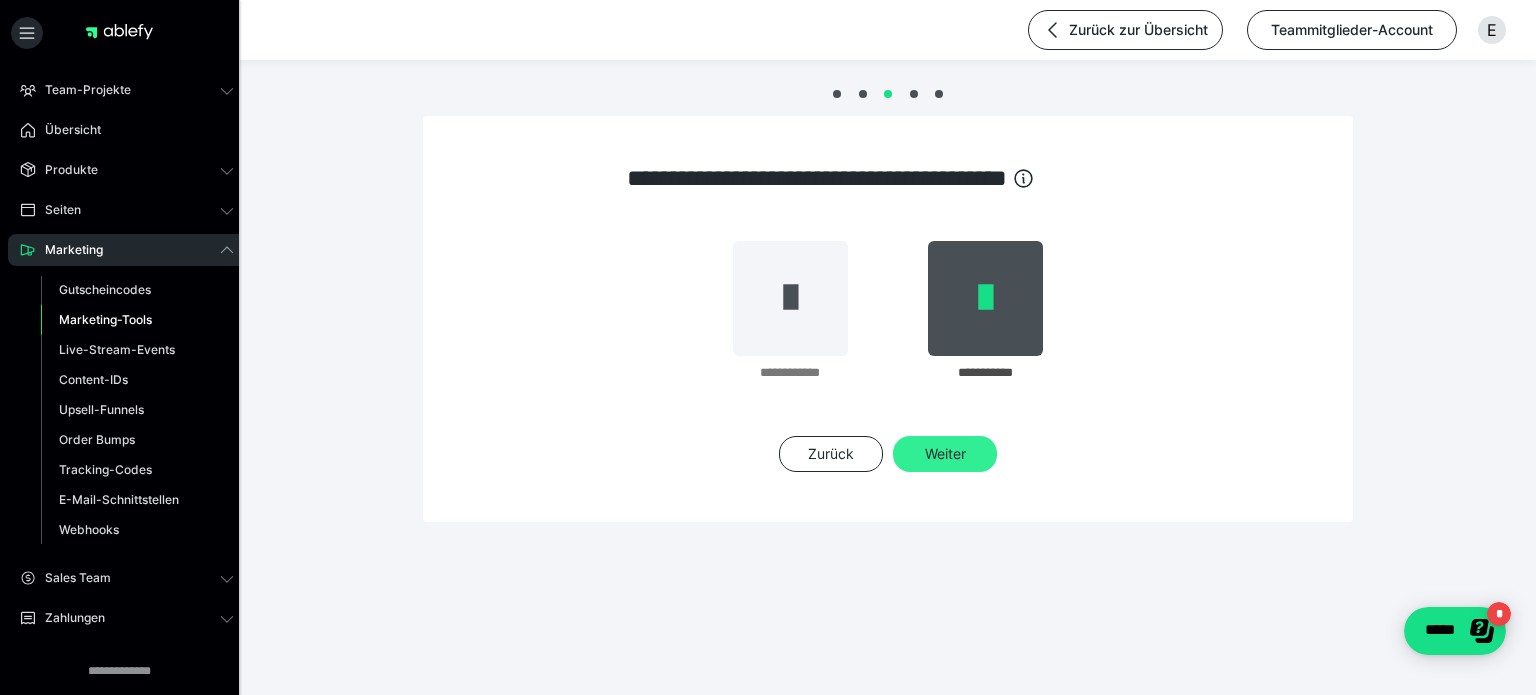 click on "Weiter" at bounding box center (945, 454) 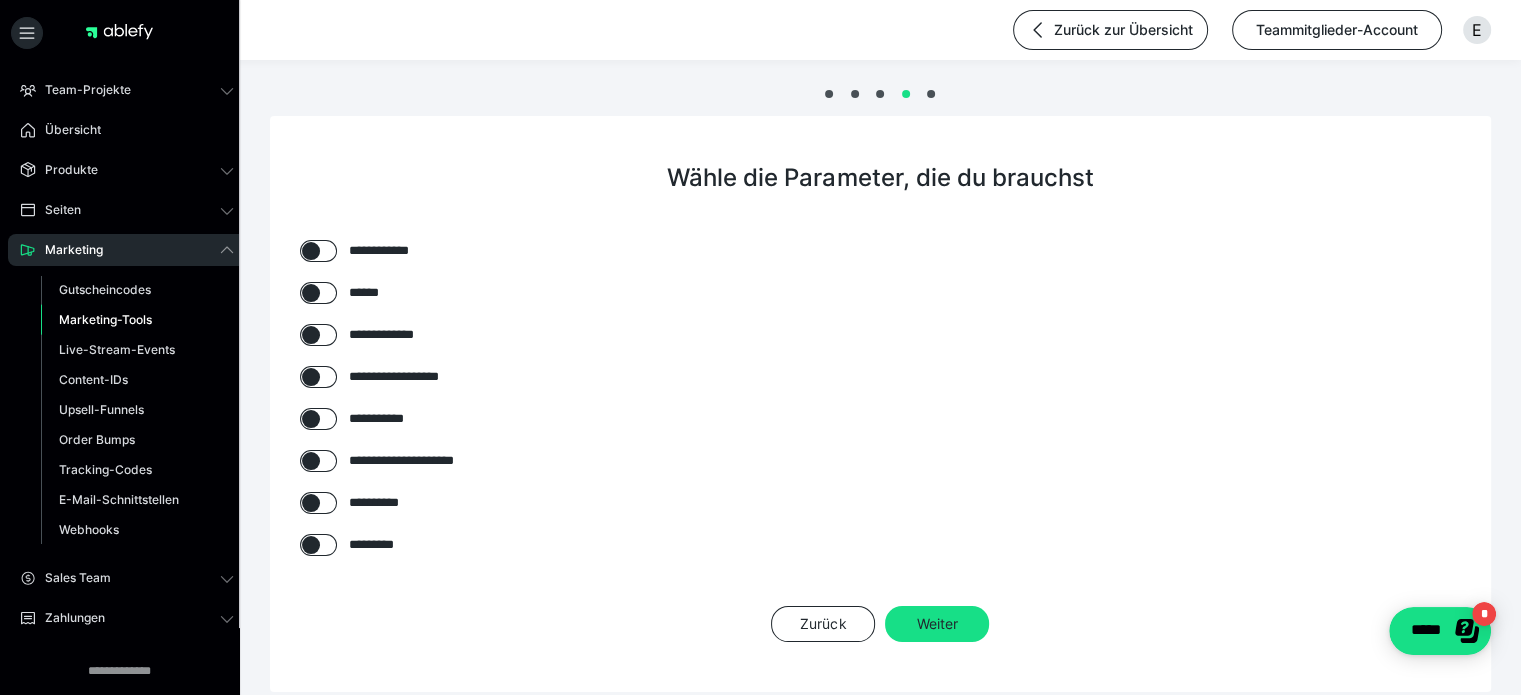 click at bounding box center (311, 377) 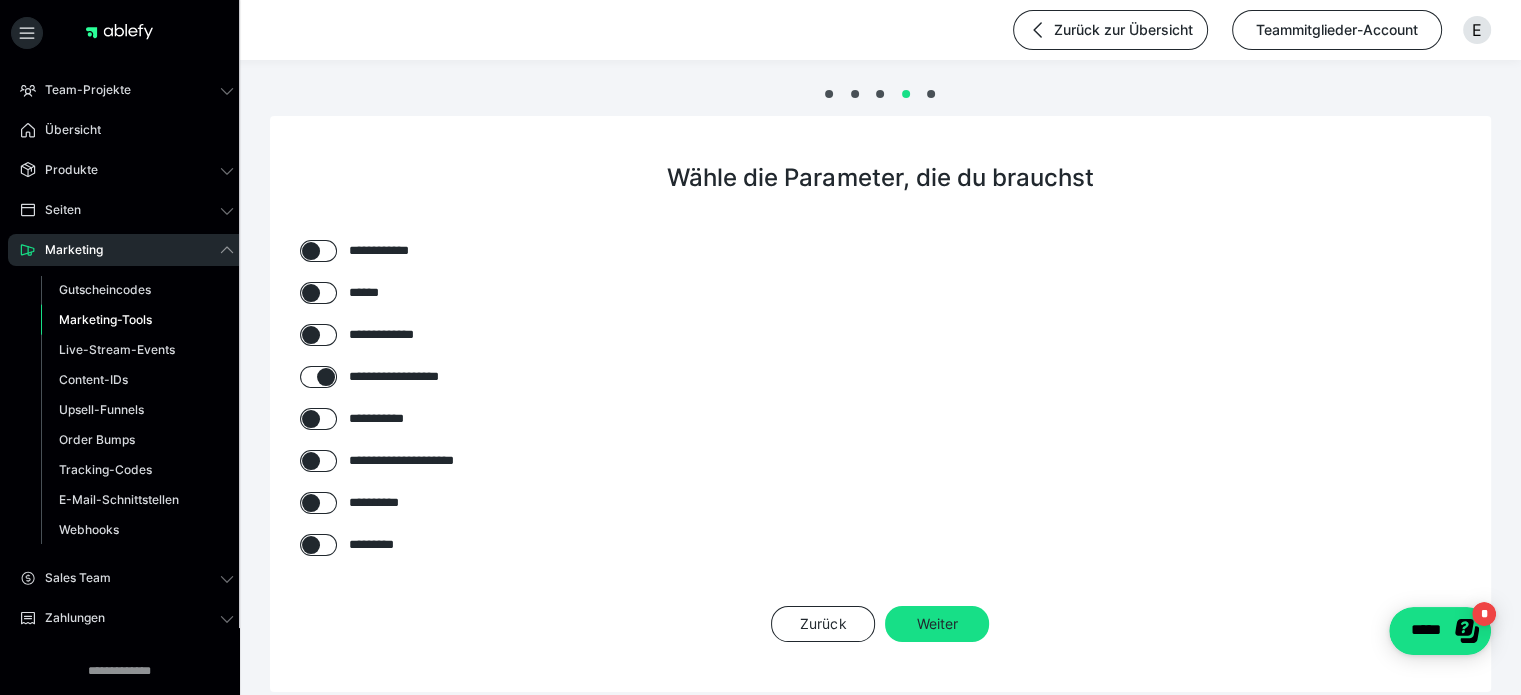 checkbox on "****" 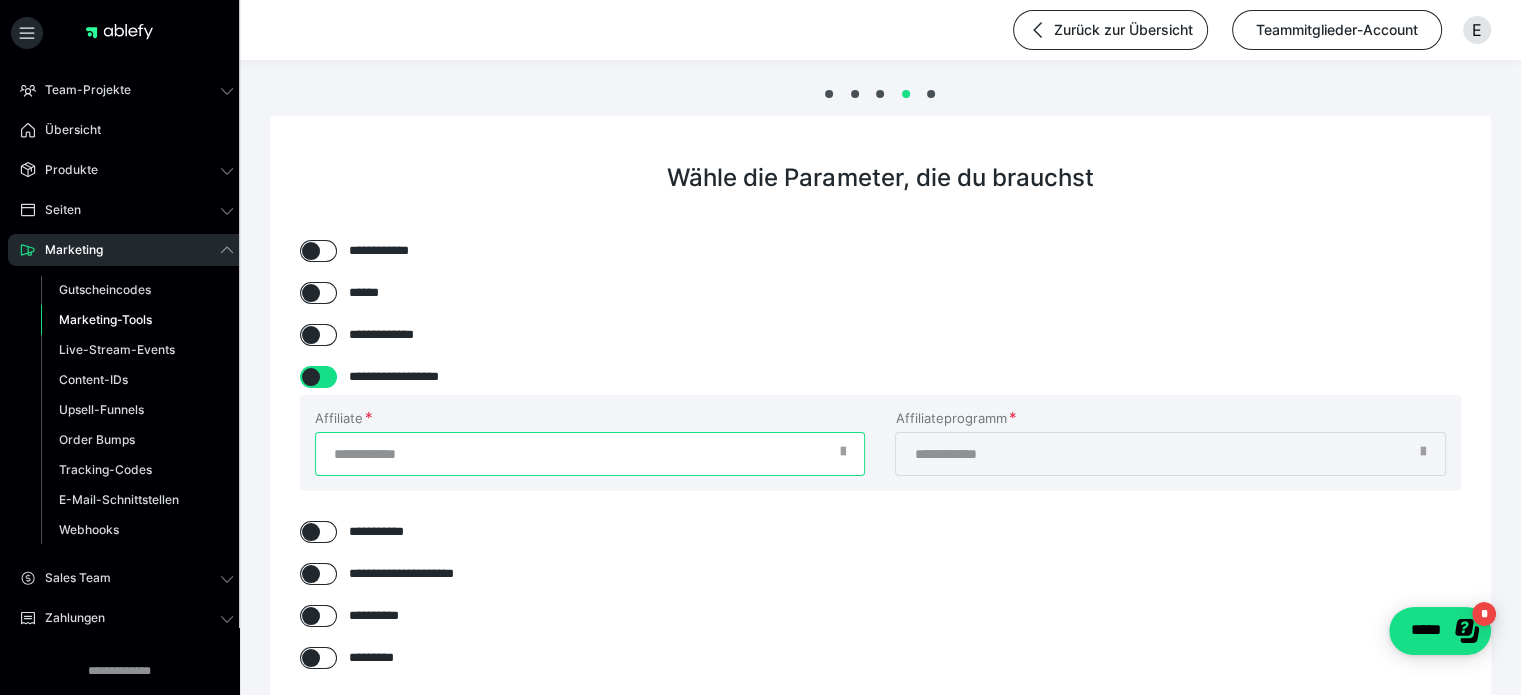click on "Affiliate" at bounding box center (590, 454) 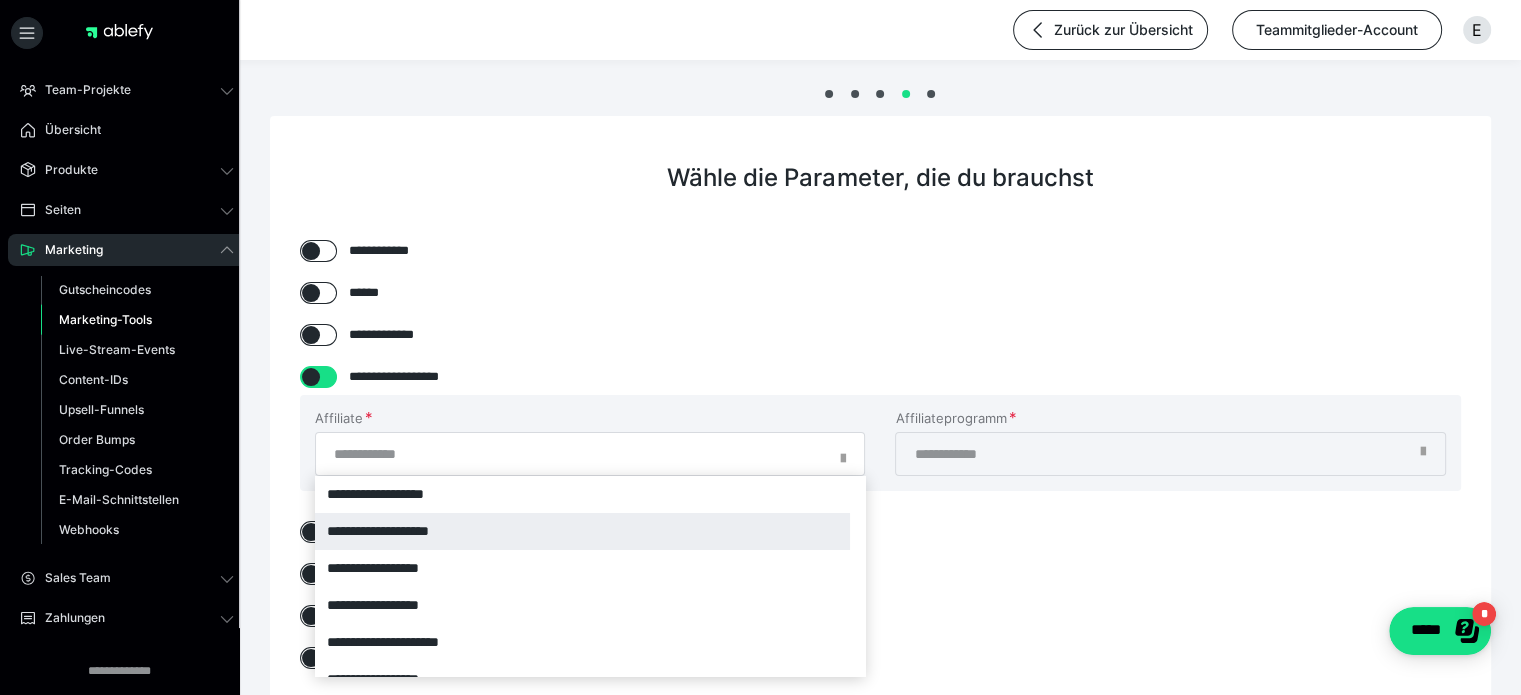 click on "**********" at bounding box center [582, 531] 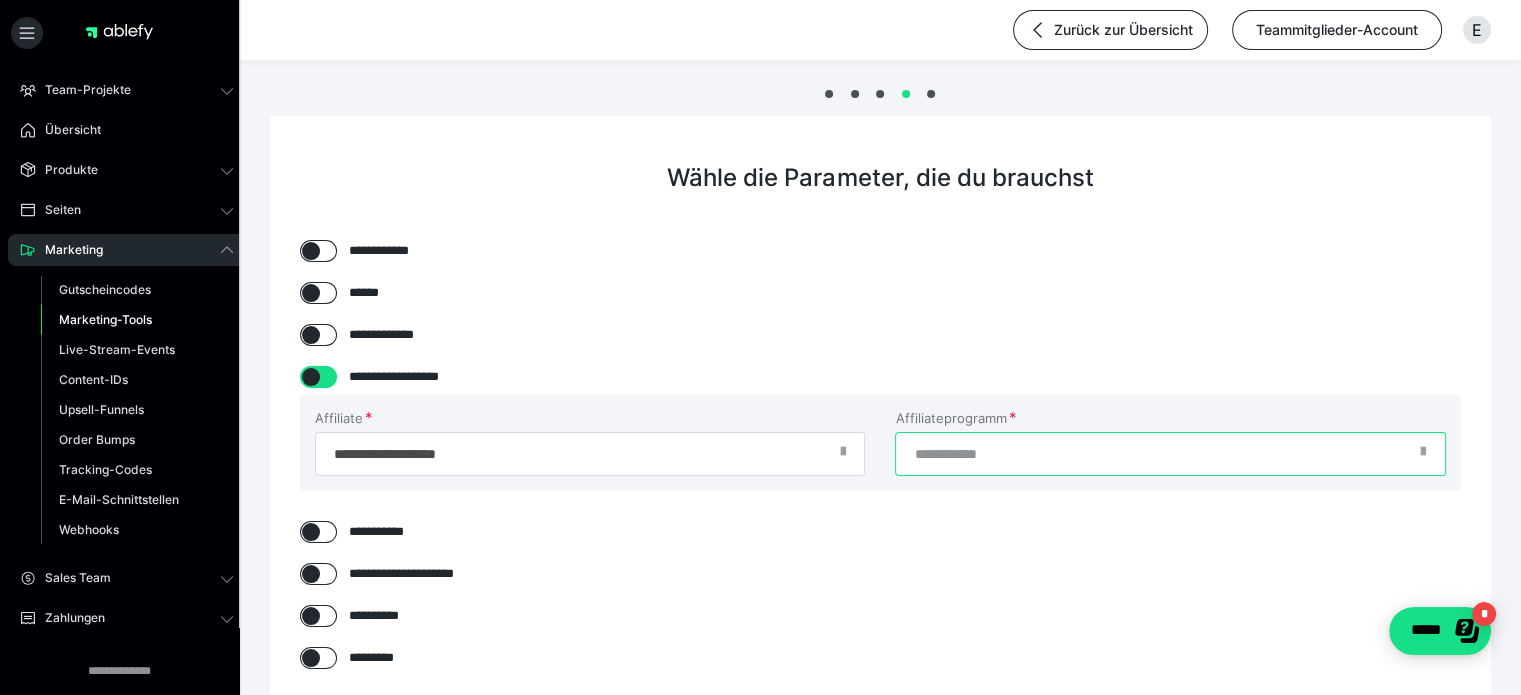 click on "Affiliateprogramm" at bounding box center [1170, 454] 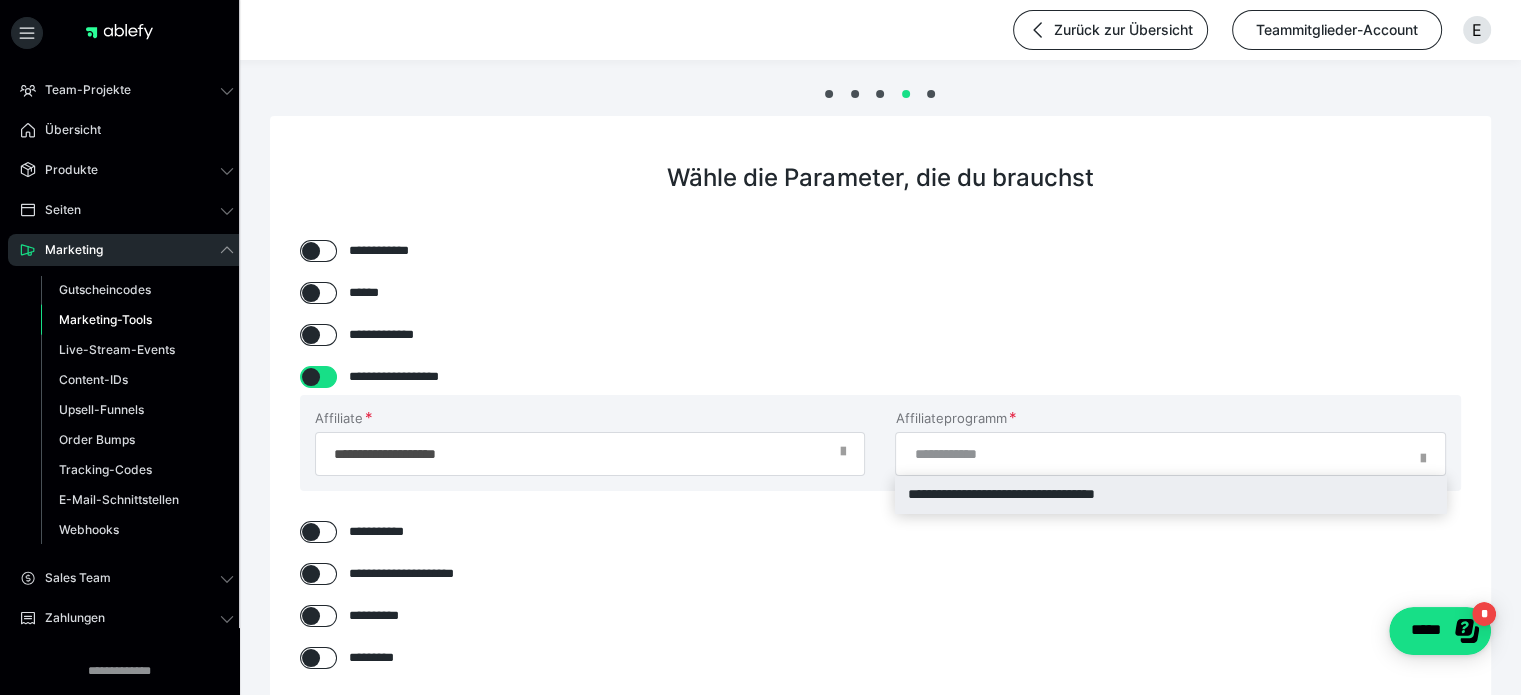 click on "**********" at bounding box center [1170, 494] 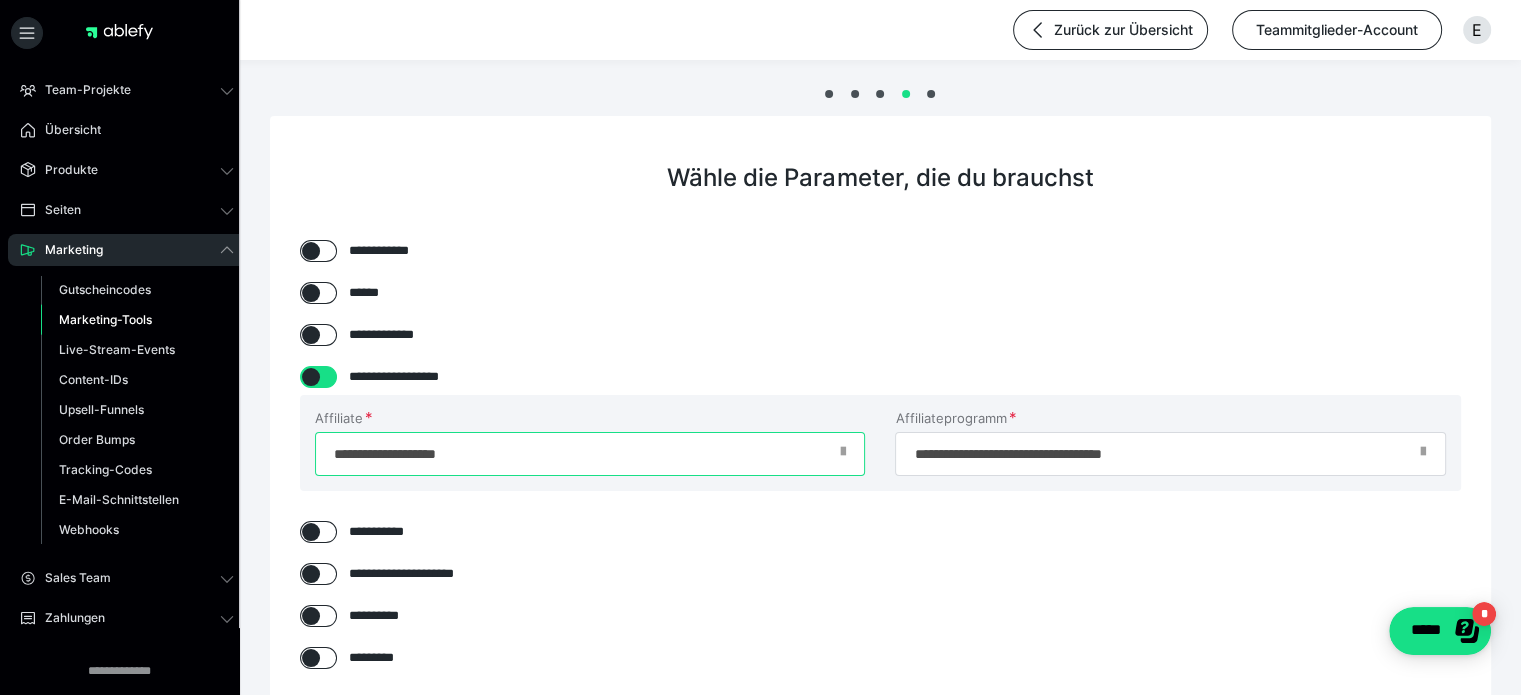 drag, startPoint x: 506, startPoint y: 450, endPoint x: 370, endPoint y: 443, distance: 136.18002 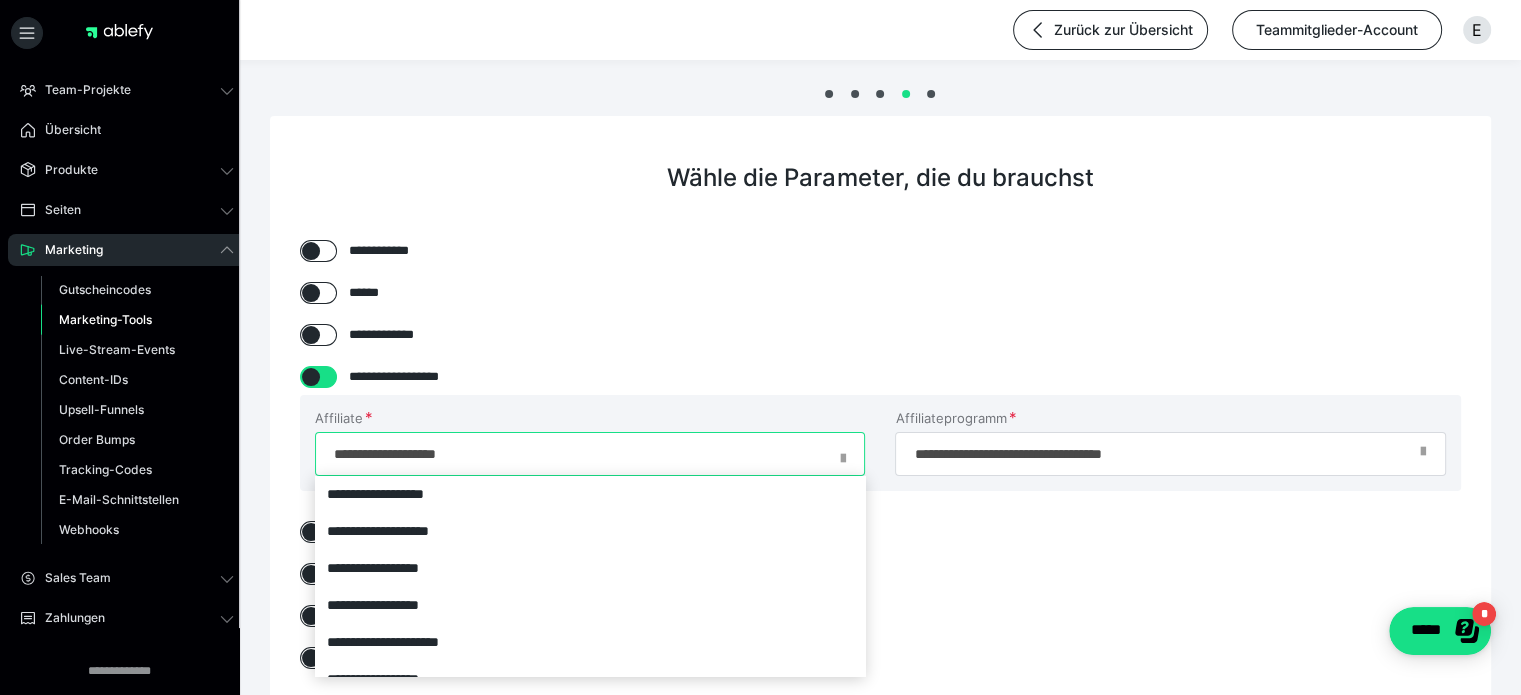 drag, startPoint x: 333, startPoint y: 454, endPoint x: 500, endPoint y: 473, distance: 168.07736 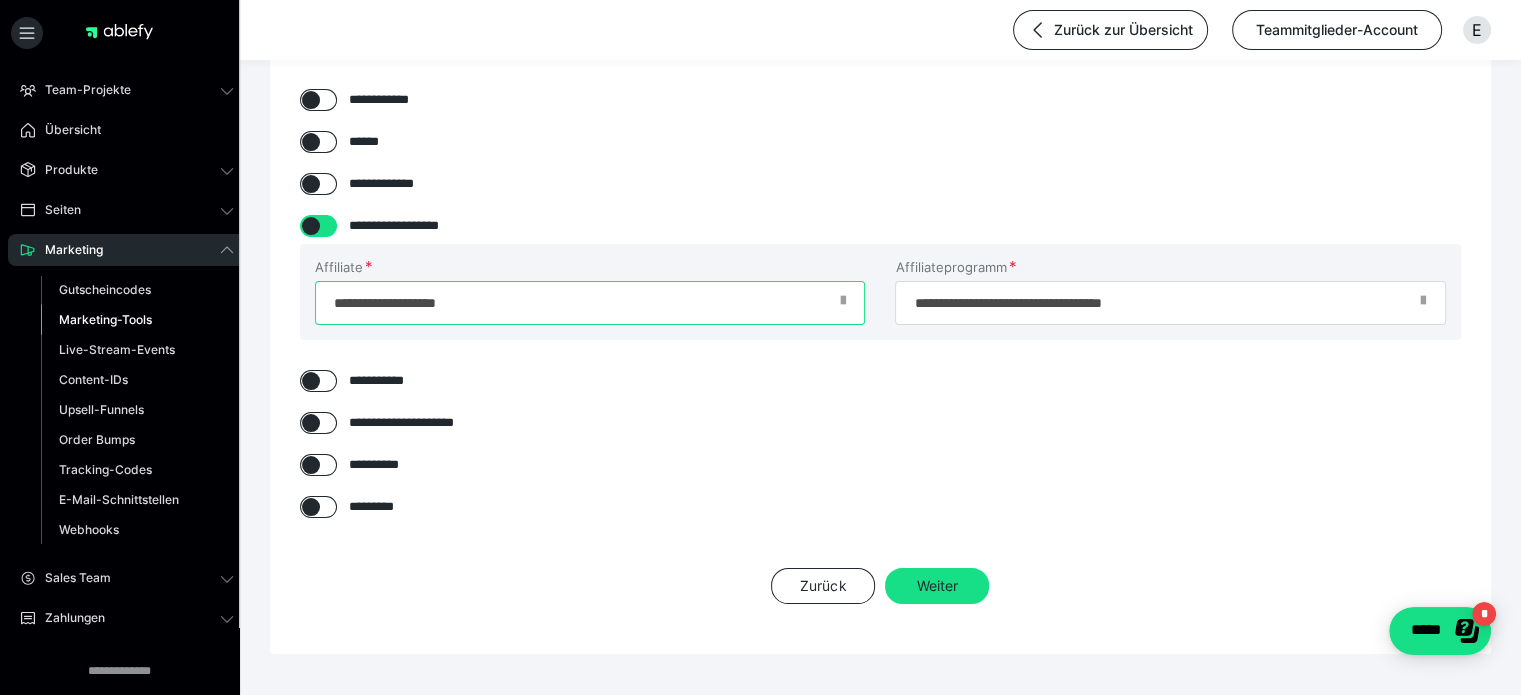 scroll, scrollTop: 155, scrollLeft: 0, axis: vertical 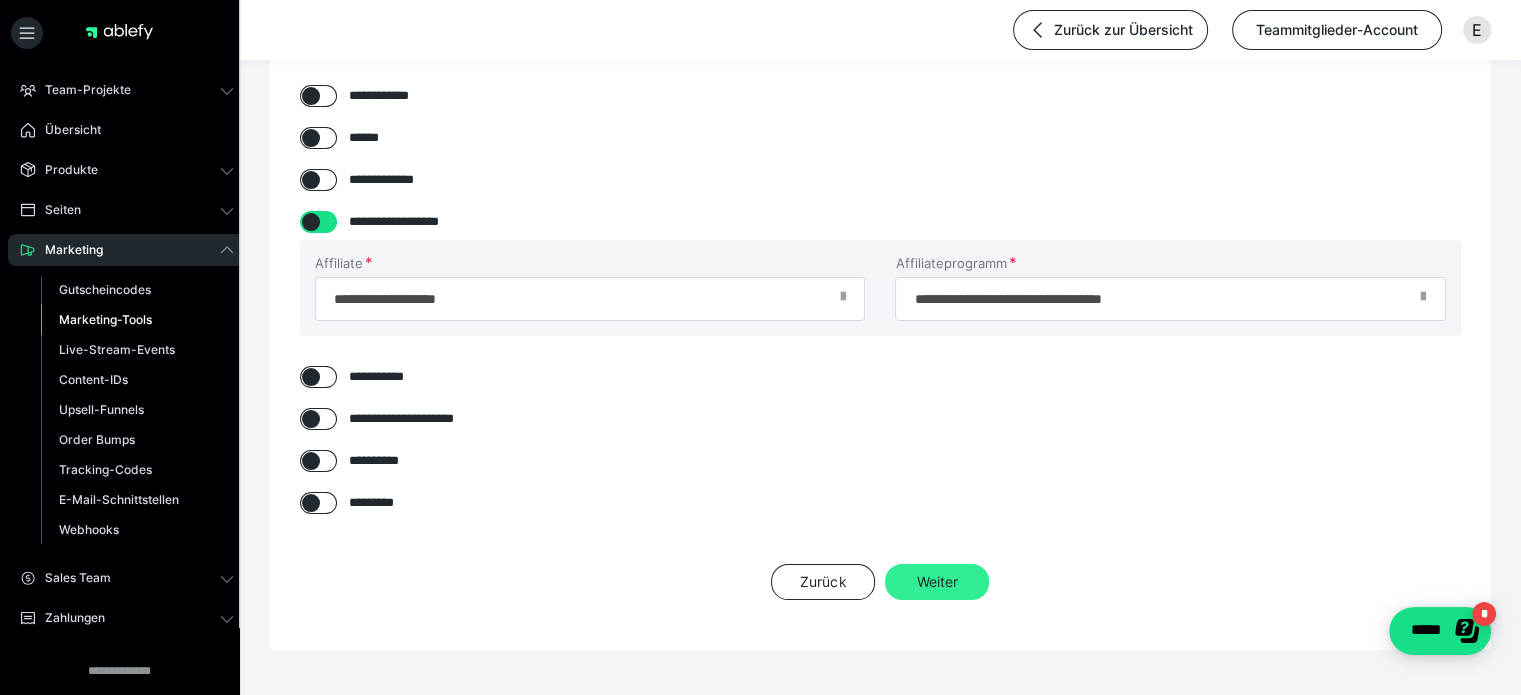click on "Weiter" at bounding box center [937, 582] 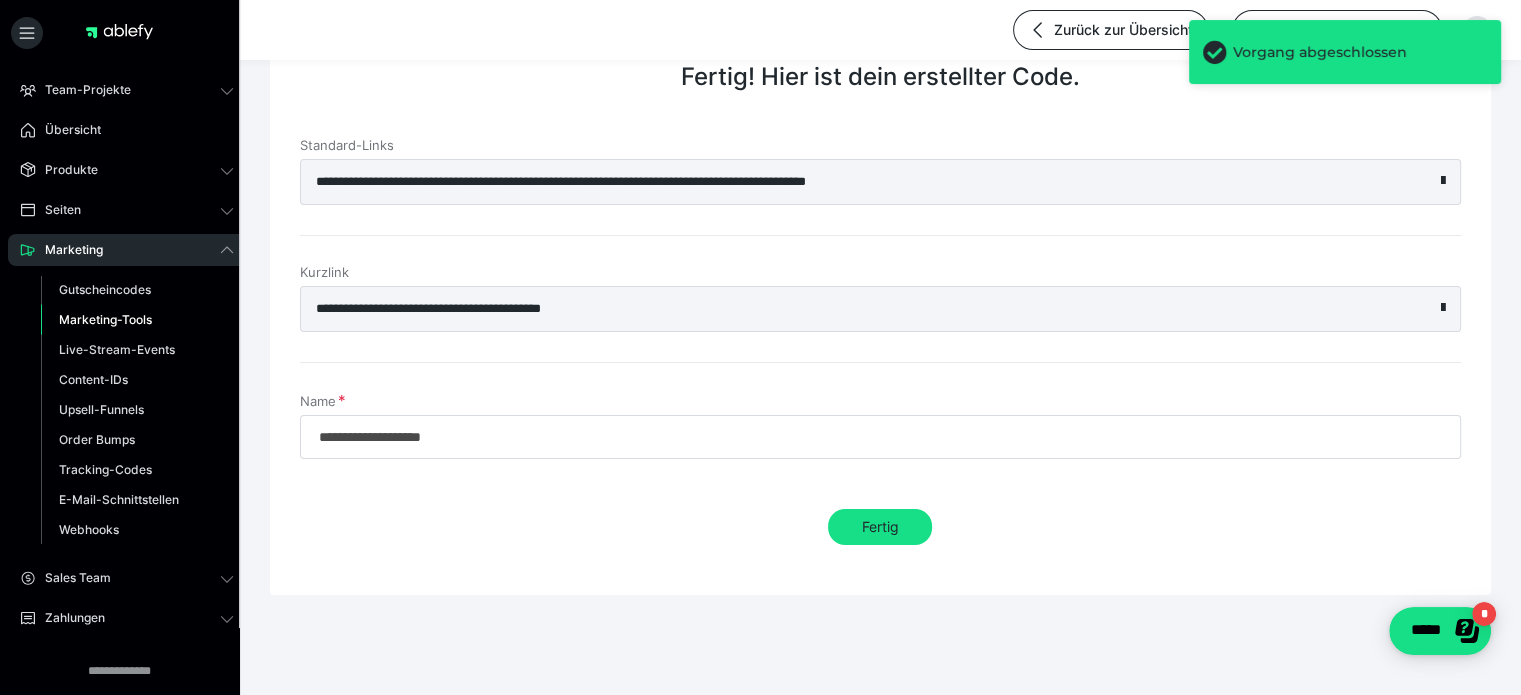 scroll, scrollTop: 99, scrollLeft: 0, axis: vertical 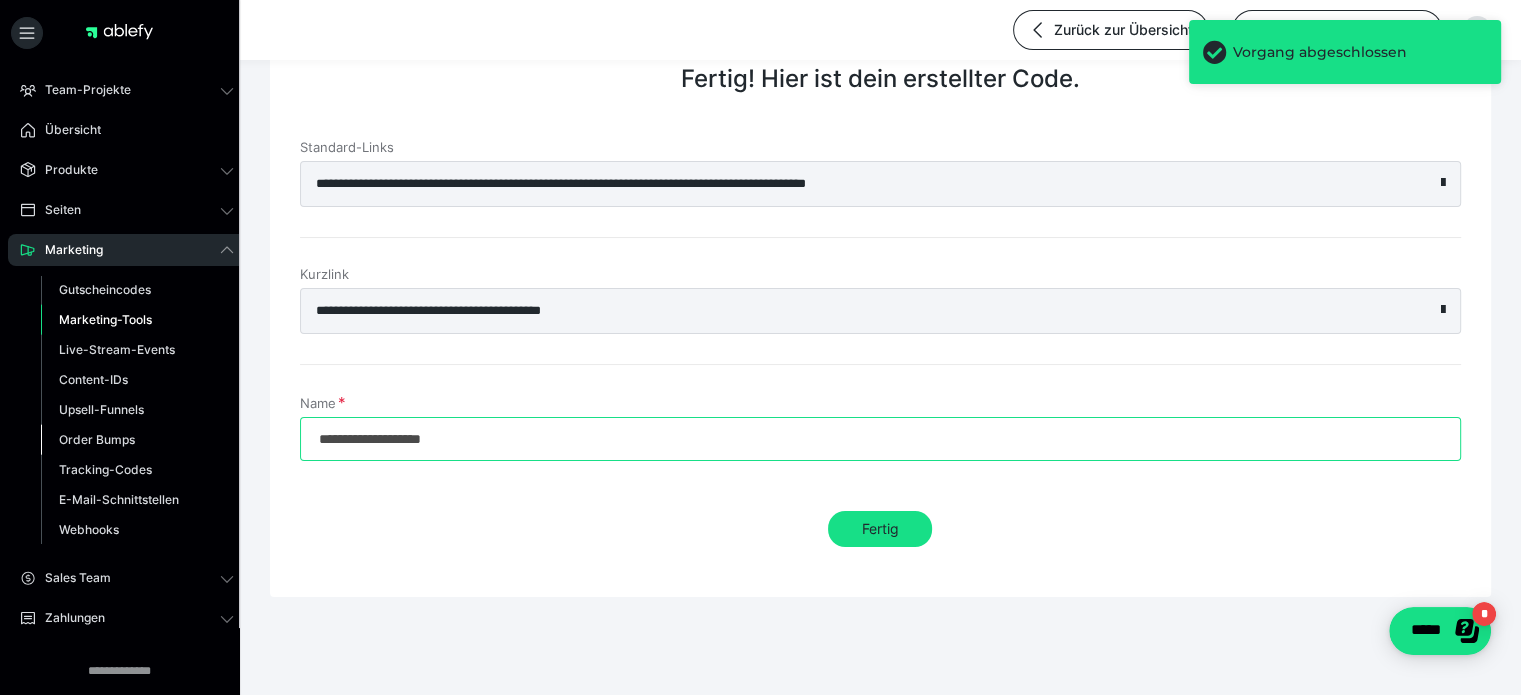 drag, startPoint x: 538, startPoint y: 447, endPoint x: 136, endPoint y: 446, distance: 402.00125 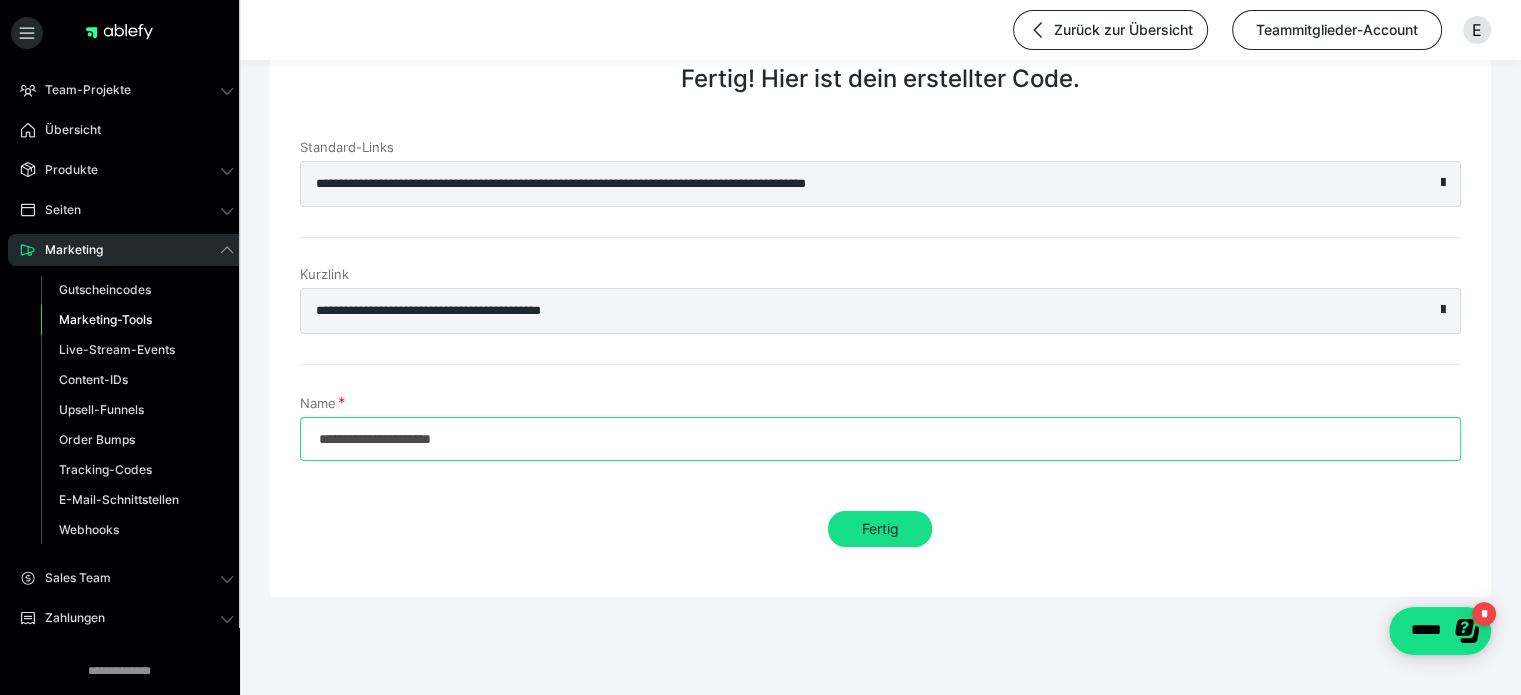 type on "**********" 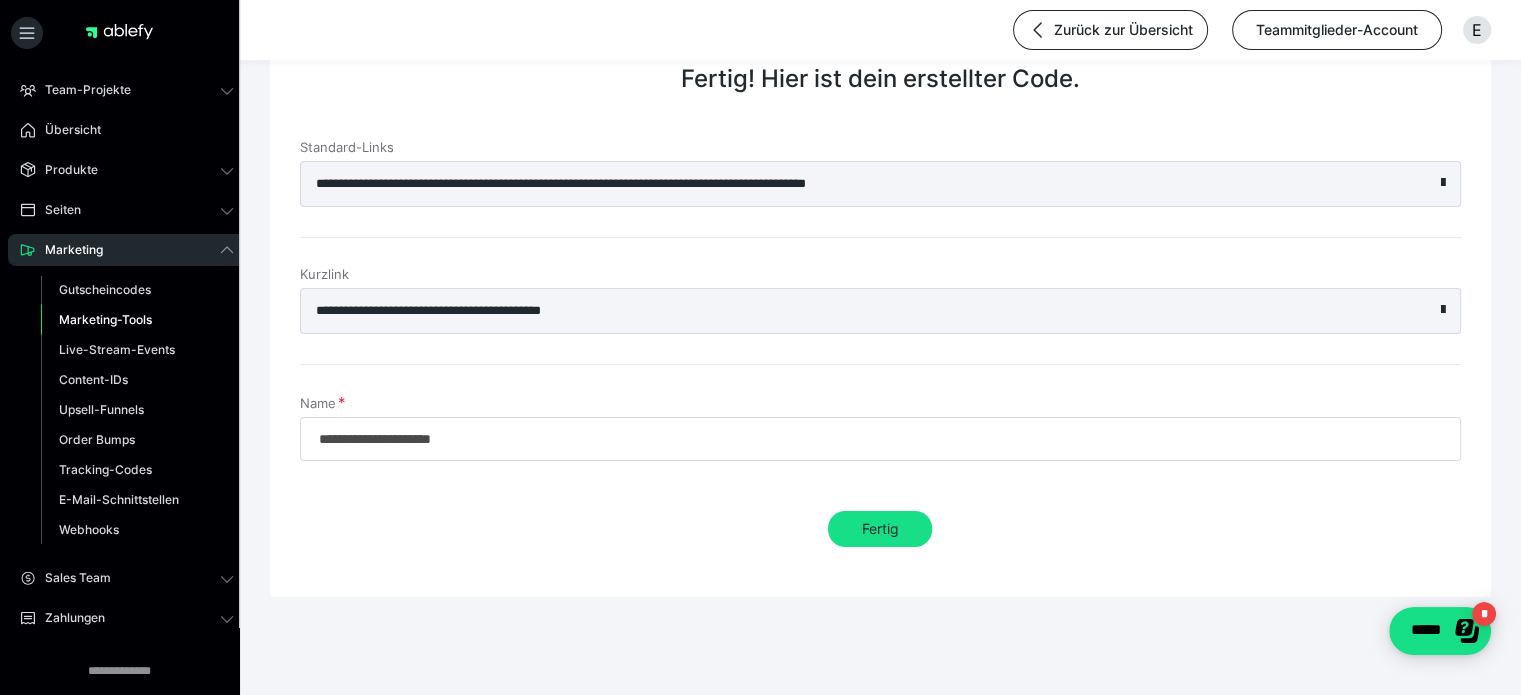 click on "**********" at bounding box center [880, 307] 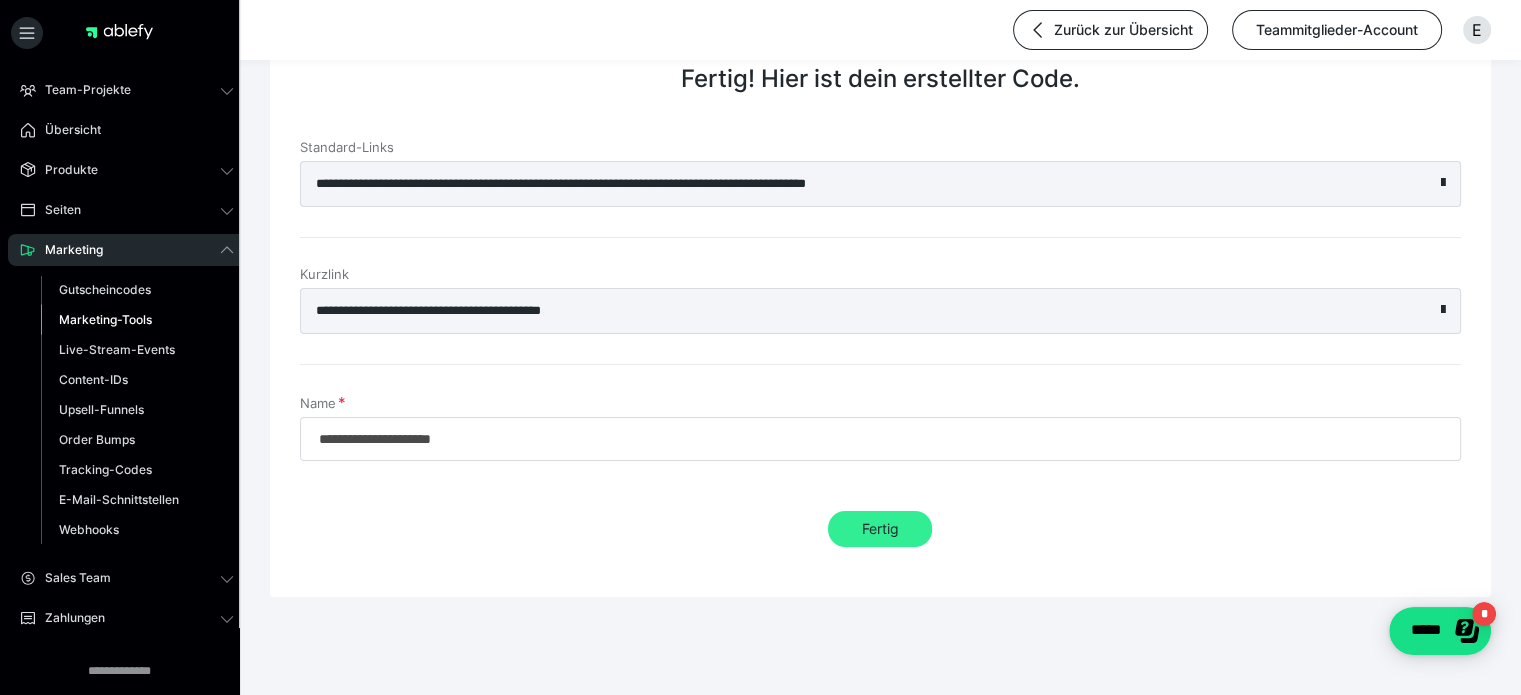 click on "Fertig" at bounding box center (880, 529) 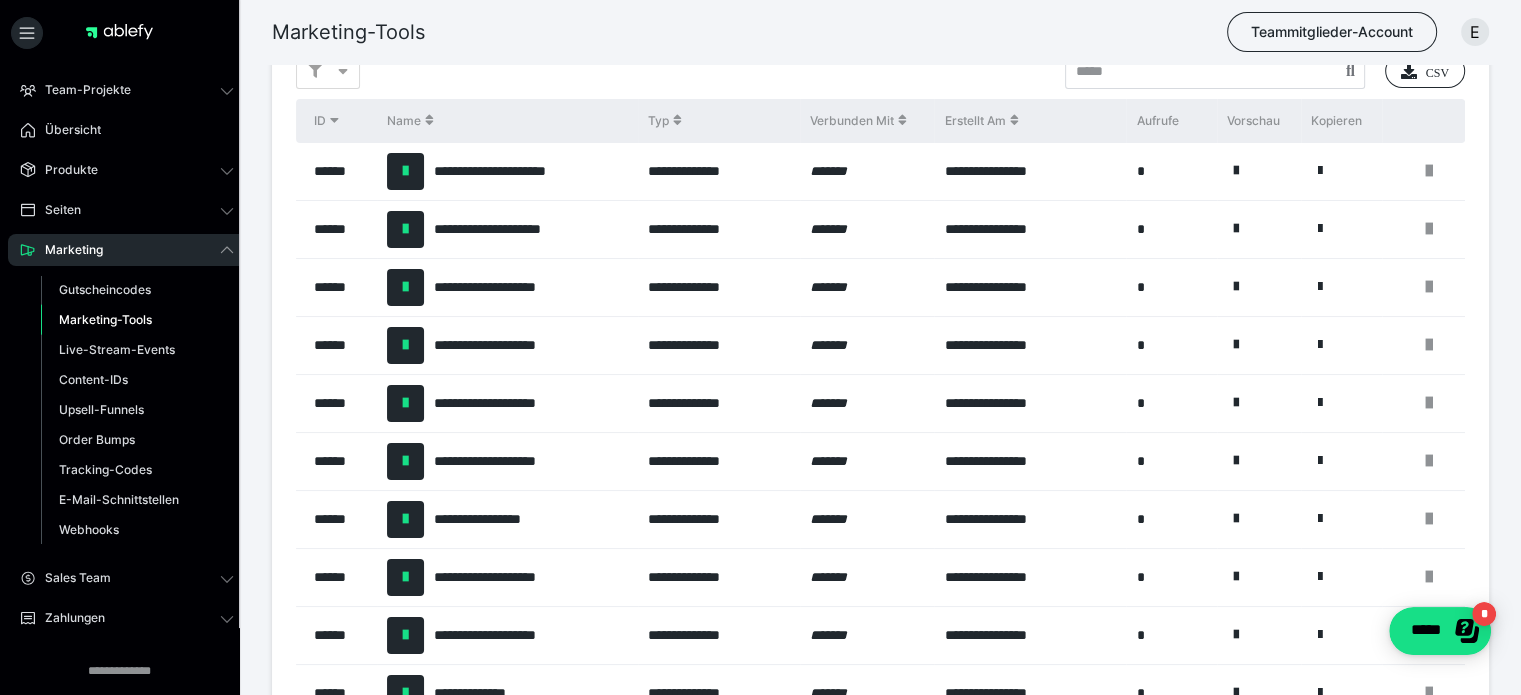 scroll, scrollTop: 96, scrollLeft: 0, axis: vertical 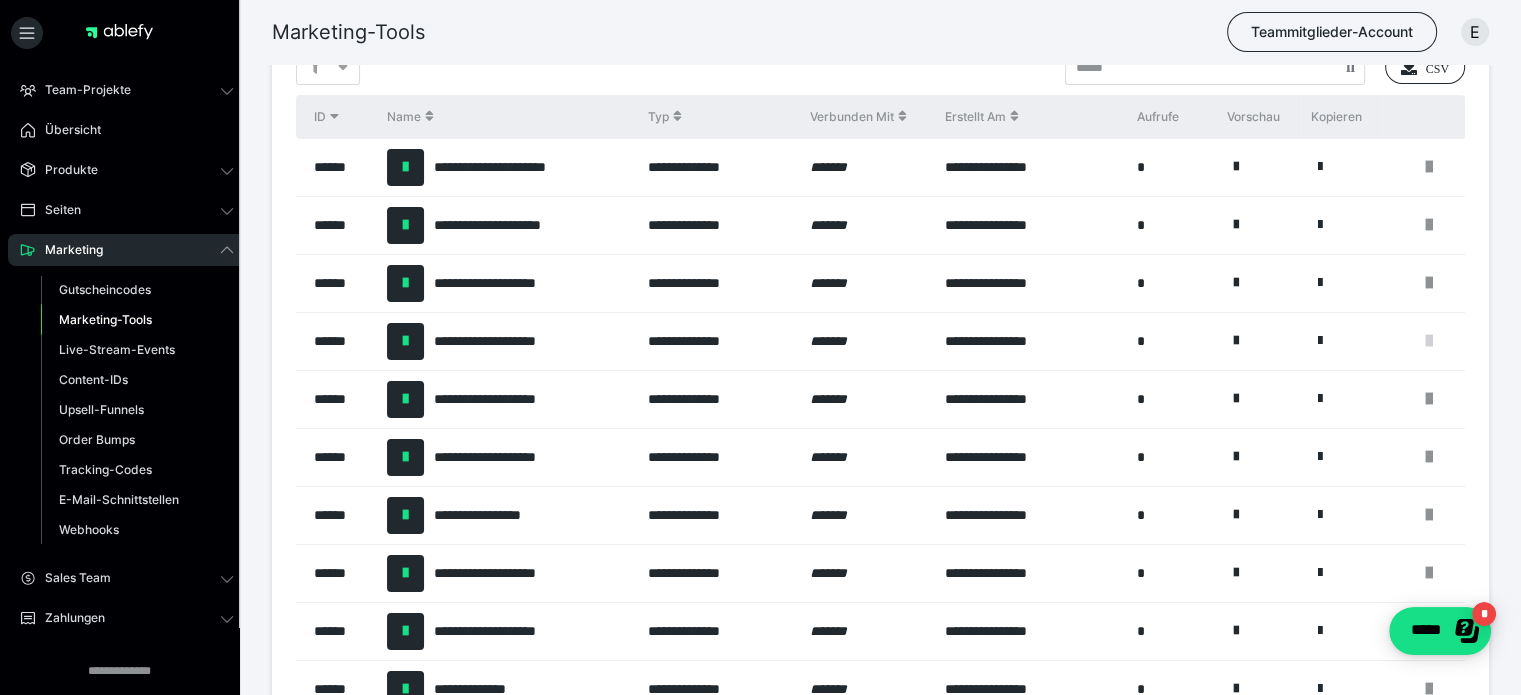 click at bounding box center [1429, 341] 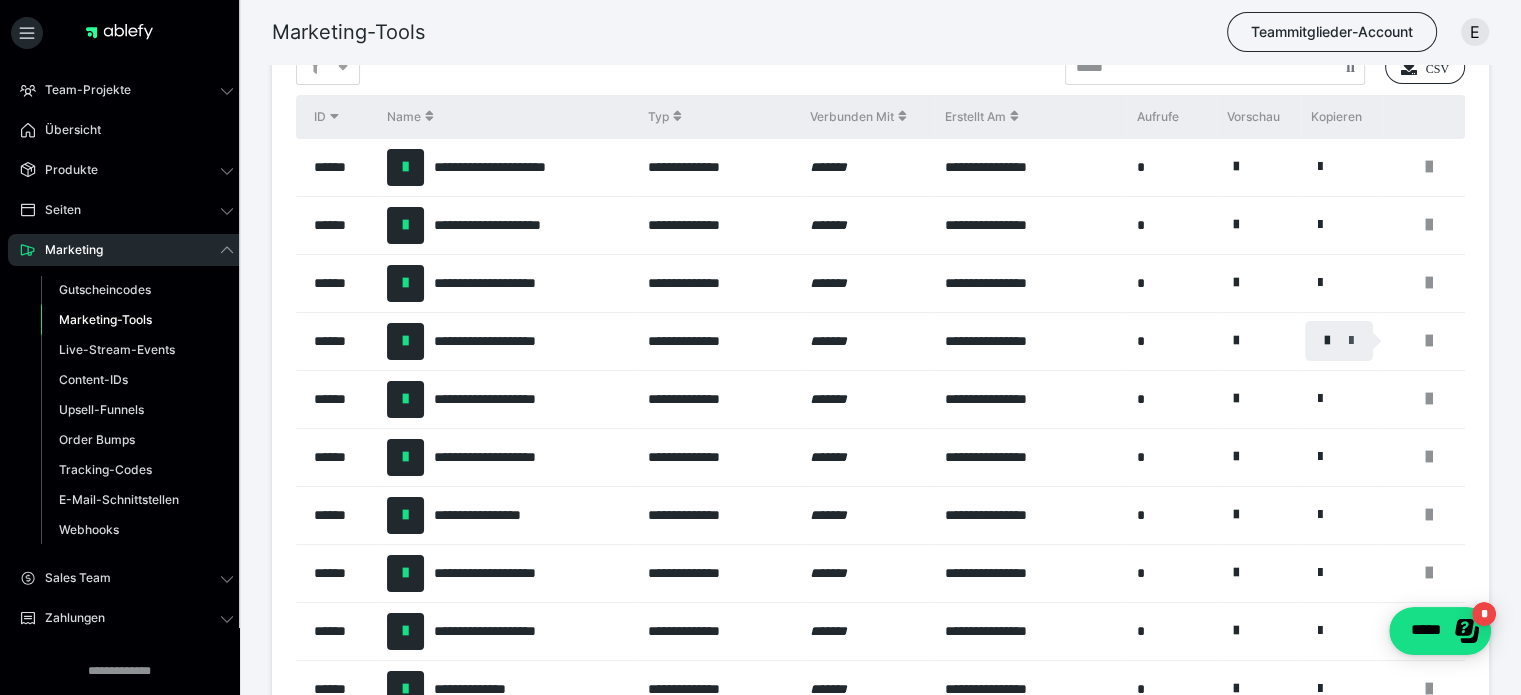 click at bounding box center [1351, 341] 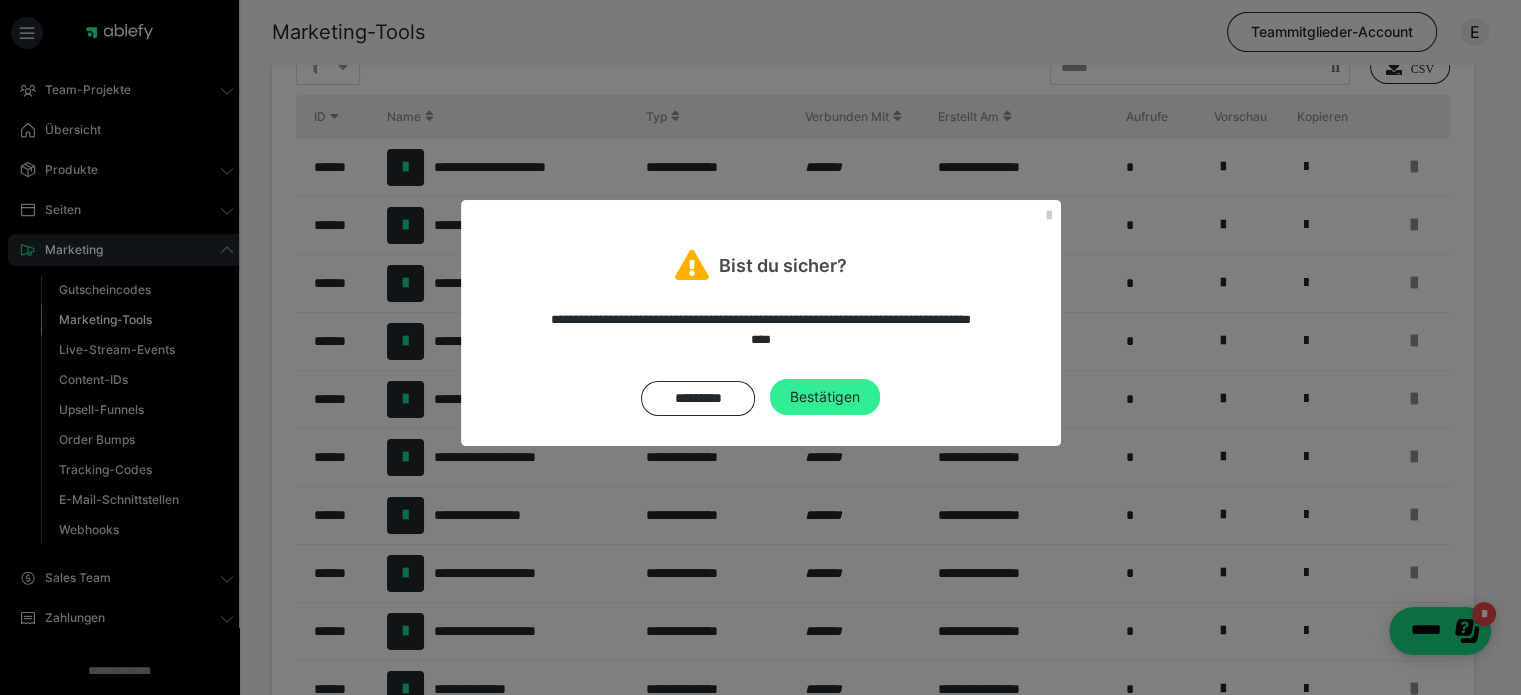 click on "Bestätigen" at bounding box center (825, 397) 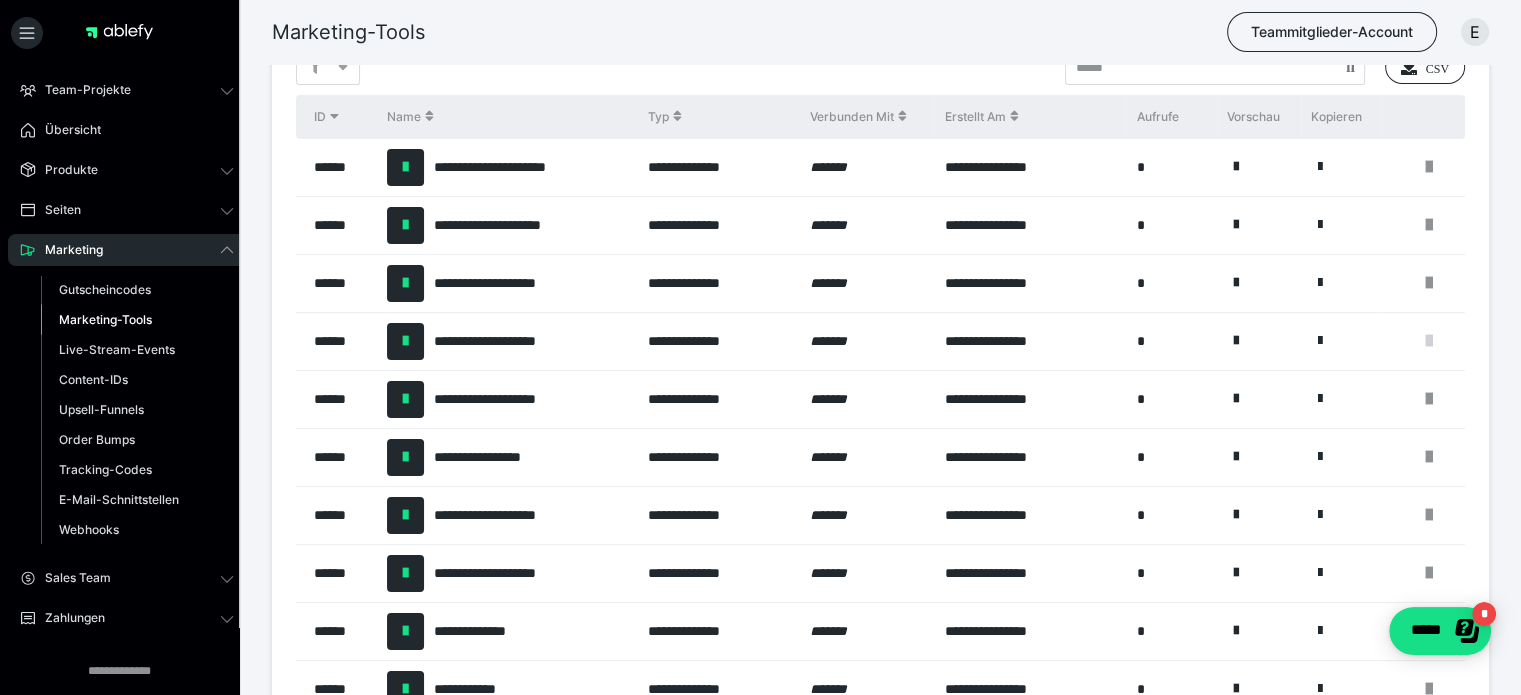 click at bounding box center (1429, 341) 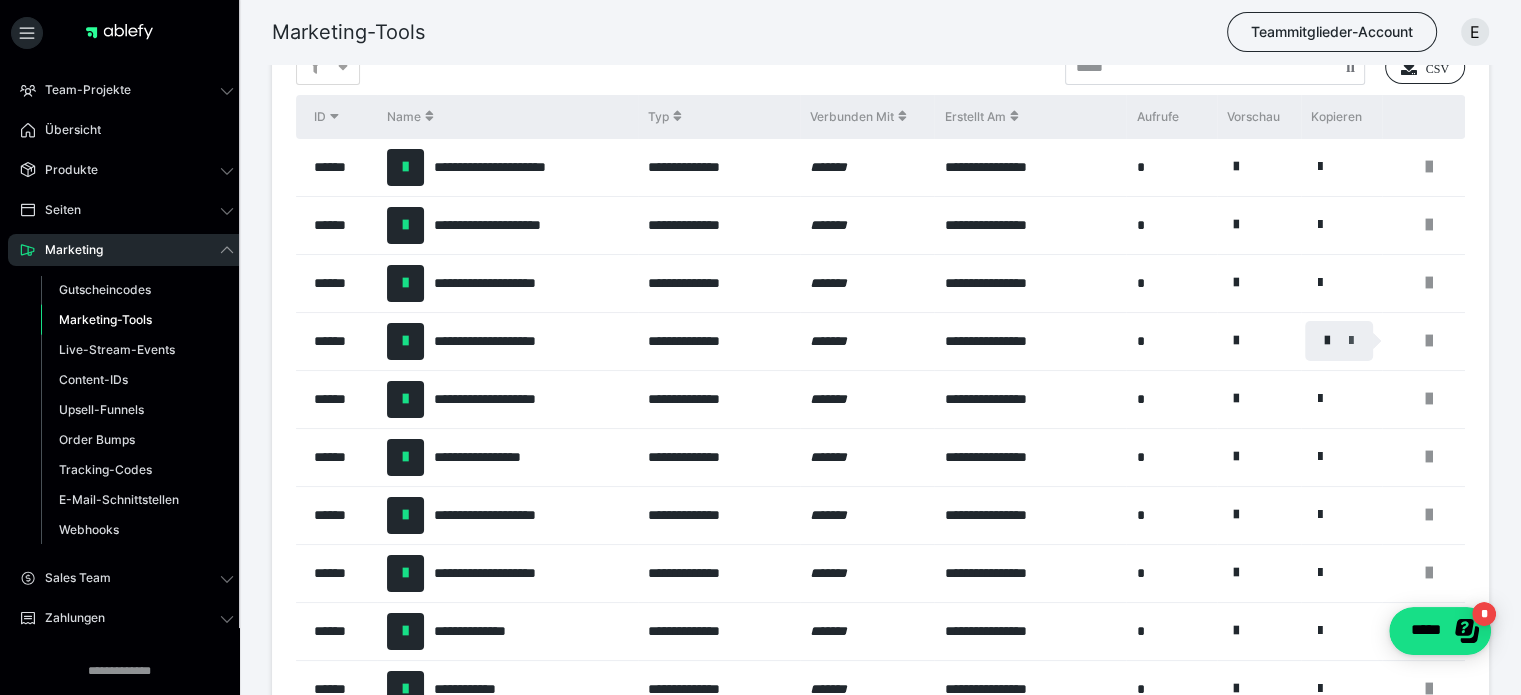 click at bounding box center (1351, 341) 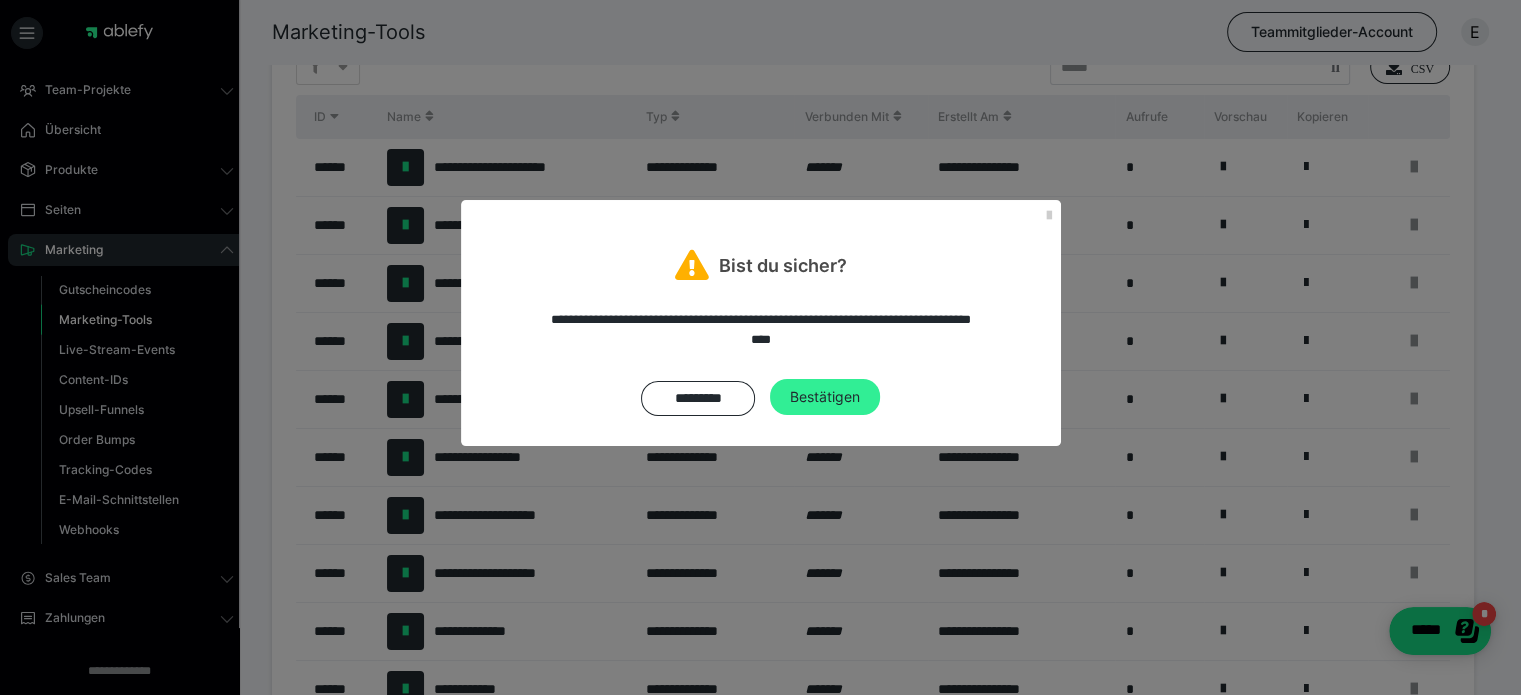 click on "Bestätigen" at bounding box center (825, 397) 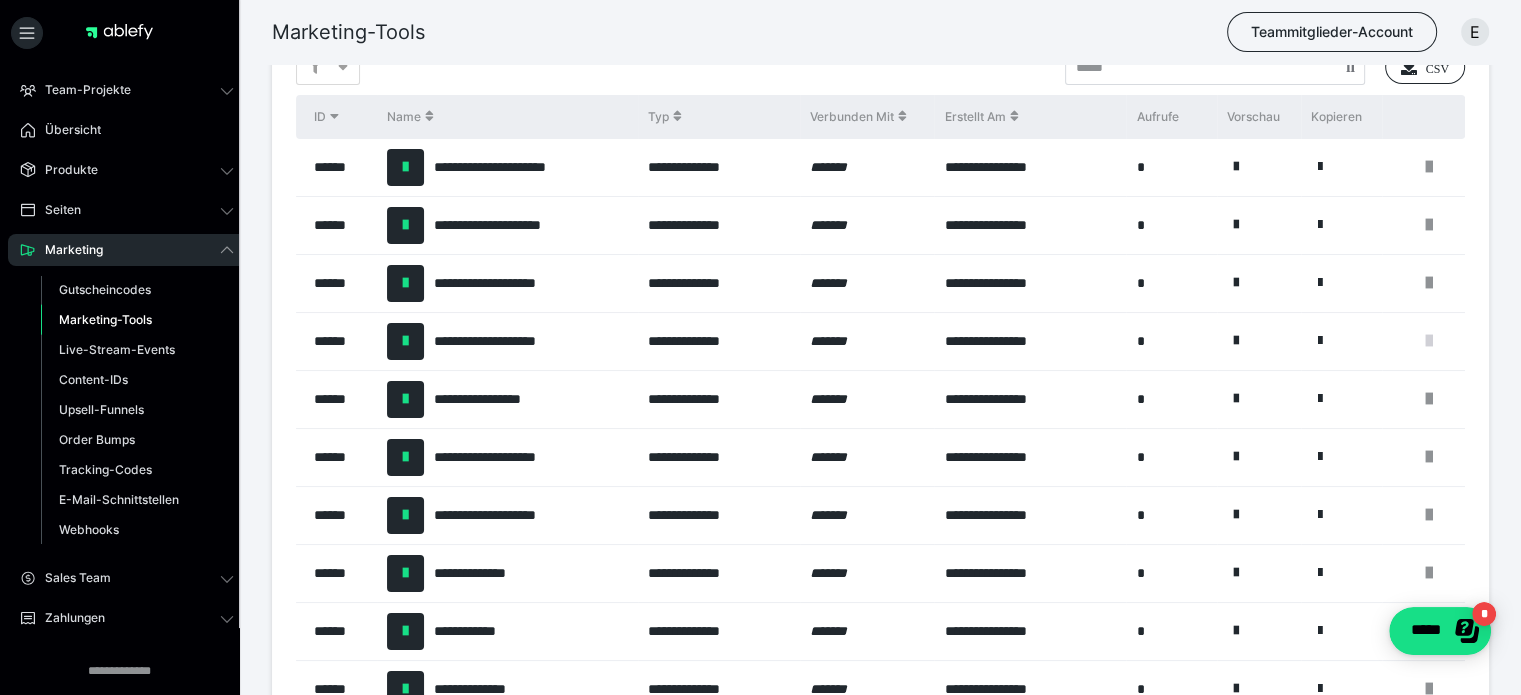 click at bounding box center (1429, 341) 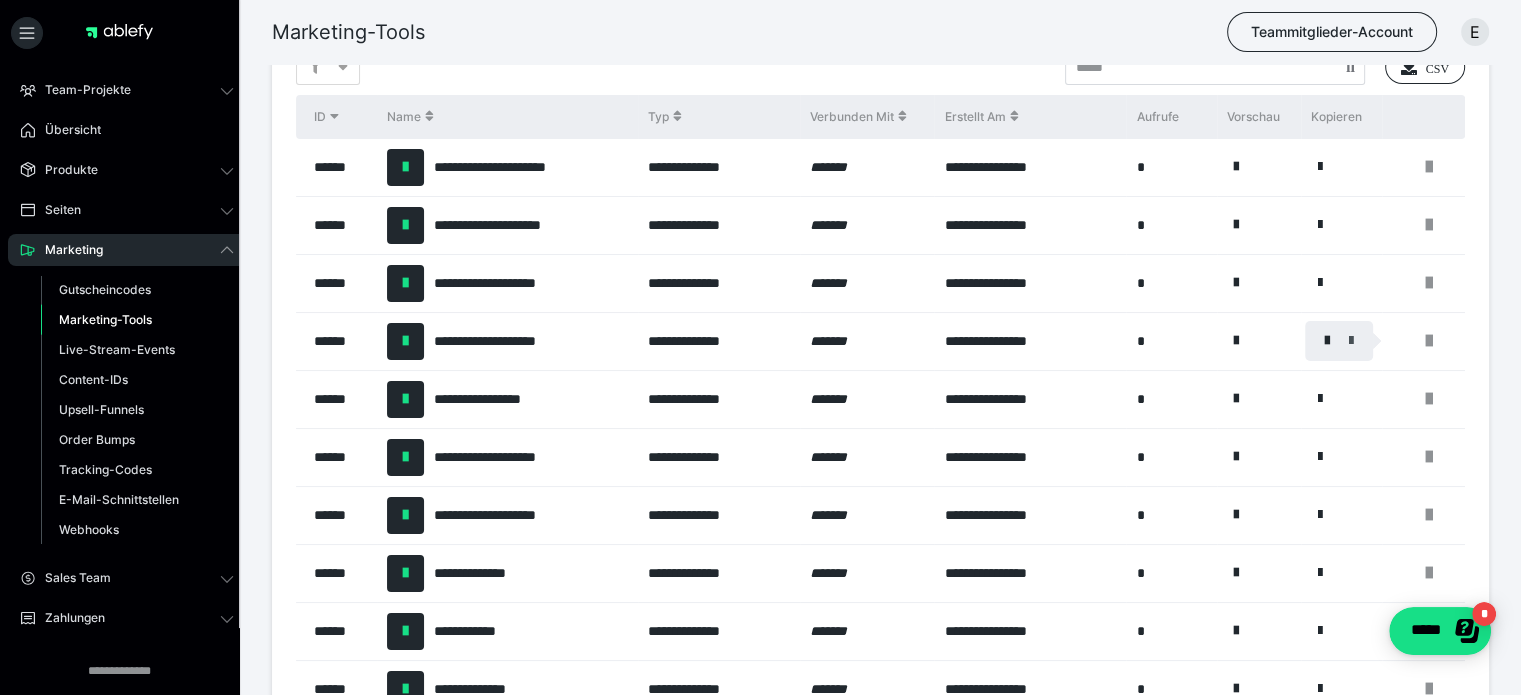 click at bounding box center [1351, 341] 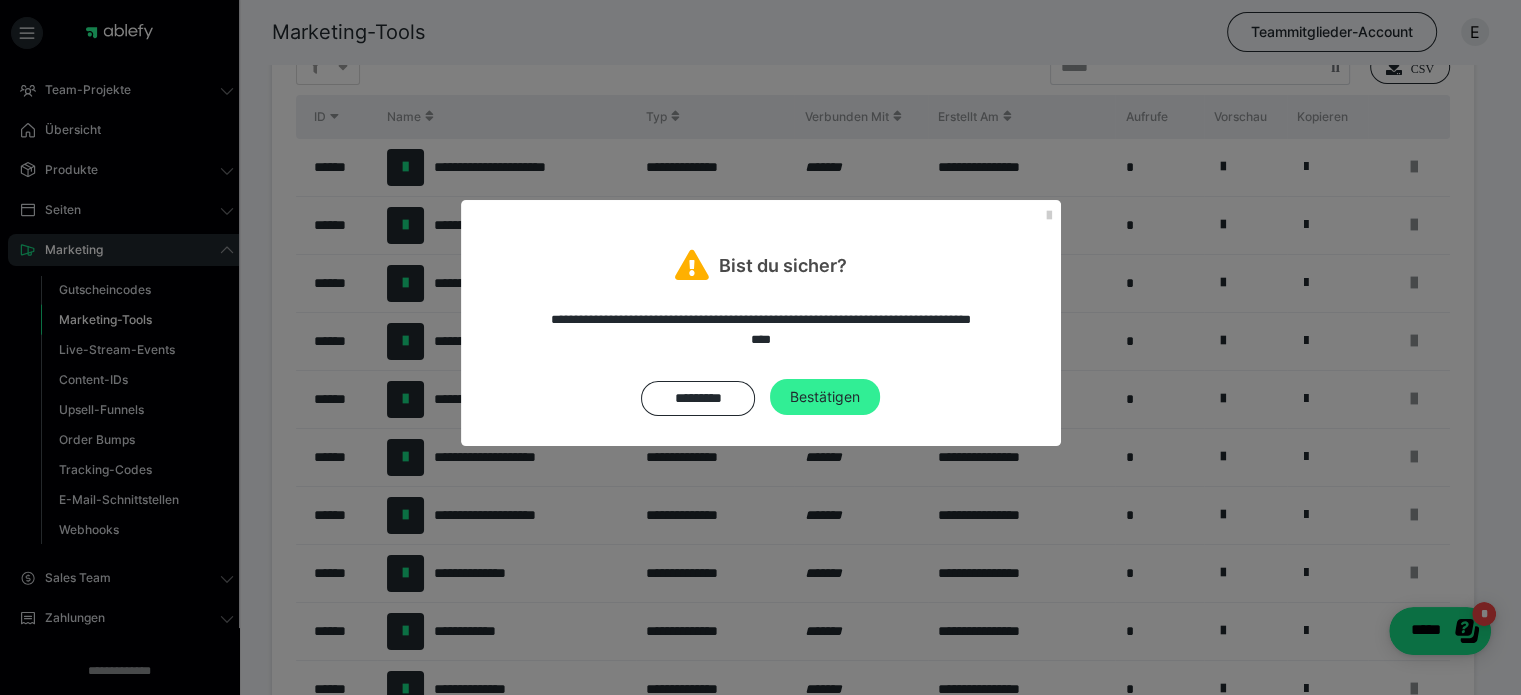 click on "Bestätigen" at bounding box center (825, 397) 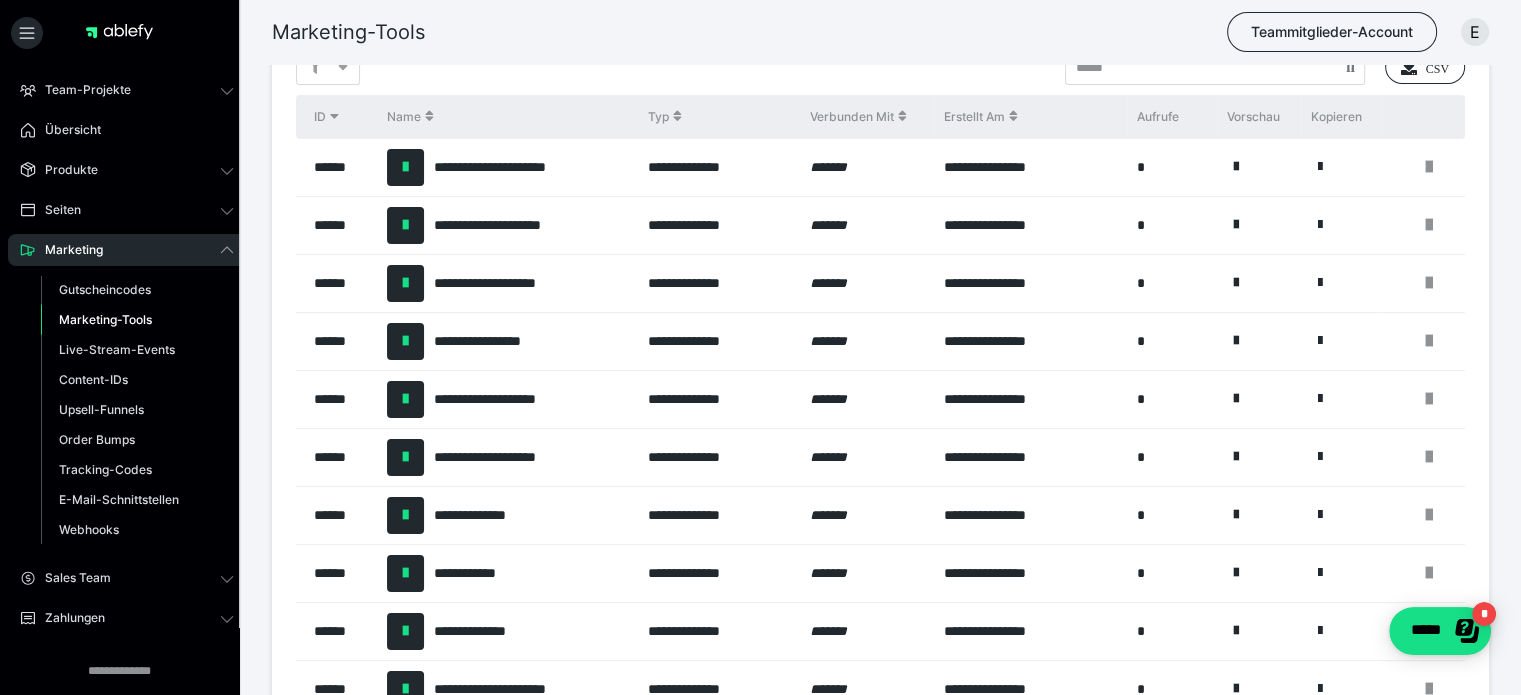 scroll, scrollTop: 0, scrollLeft: 0, axis: both 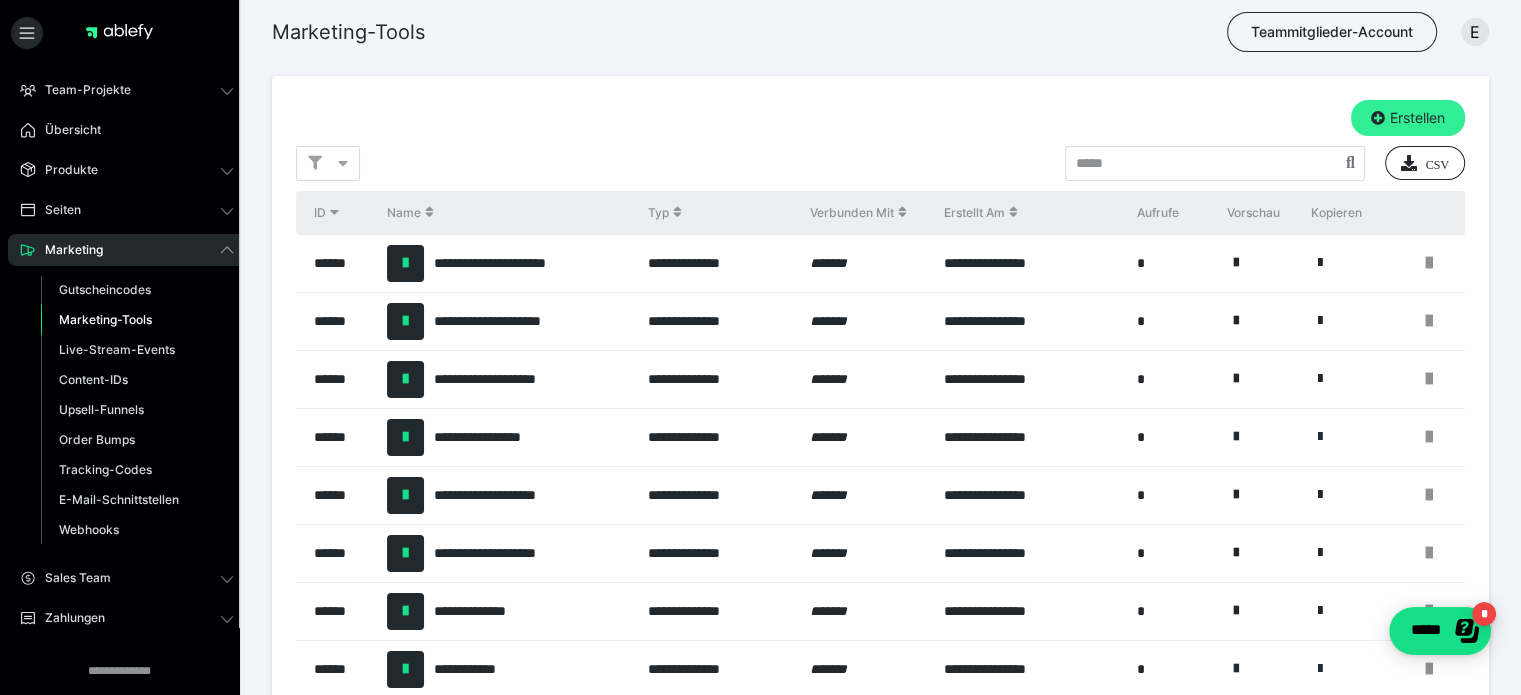 click on "Erstellen" at bounding box center [1408, 118] 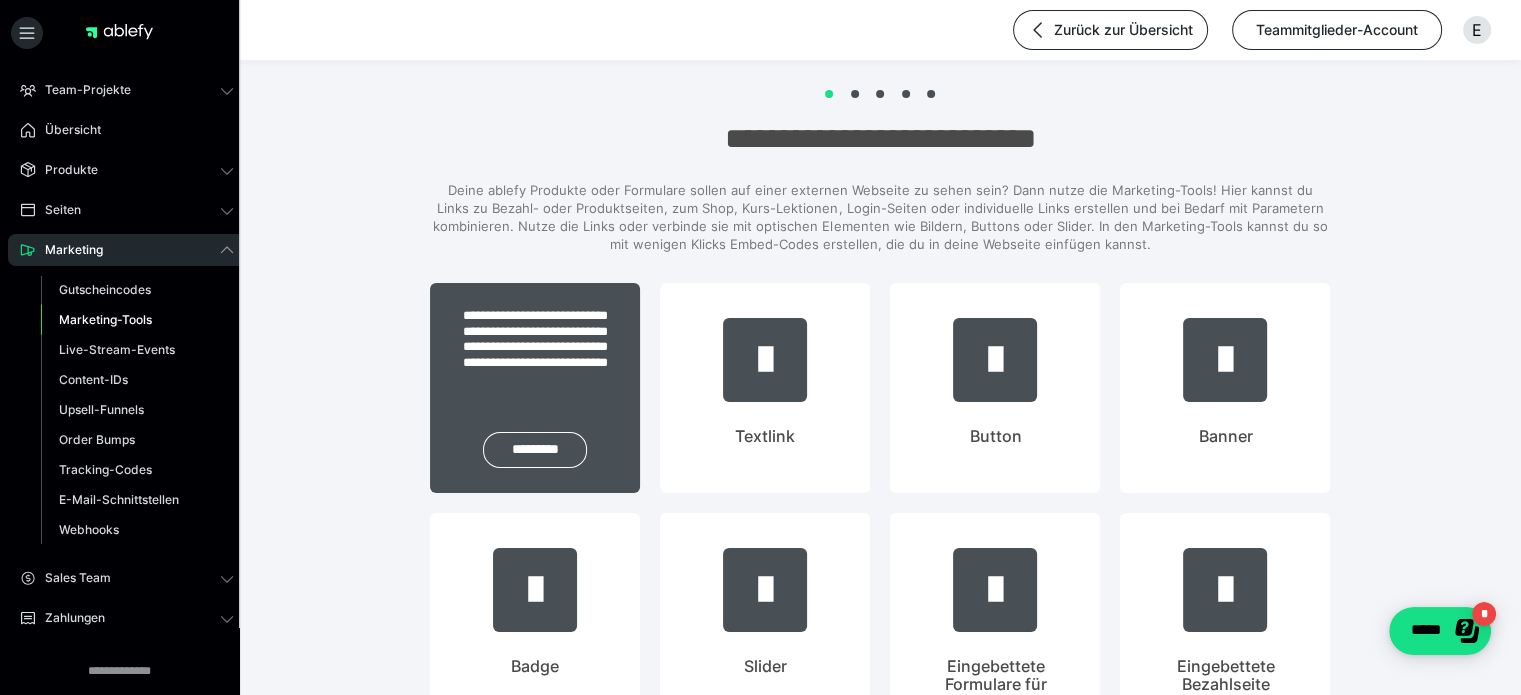 scroll, scrollTop: 0, scrollLeft: 0, axis: both 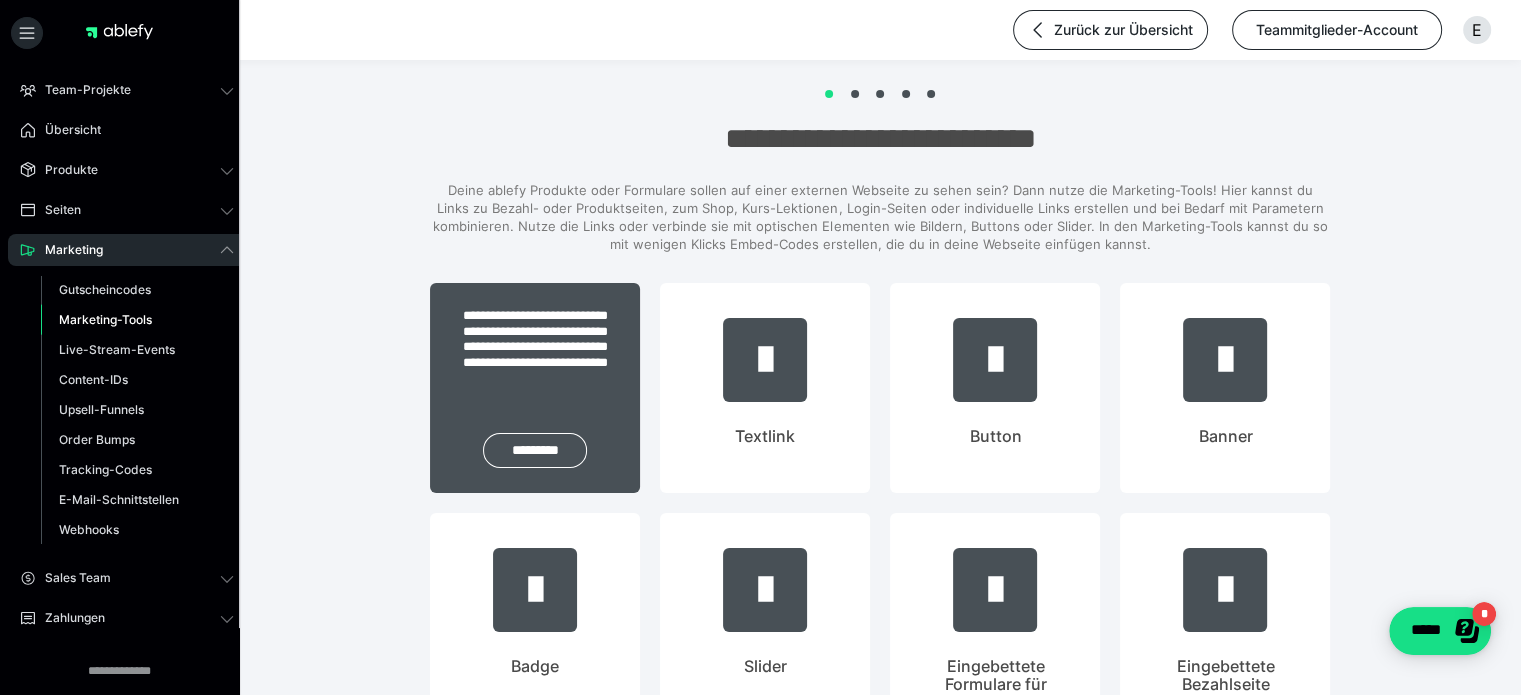 click on "**********" at bounding box center (535, 388) 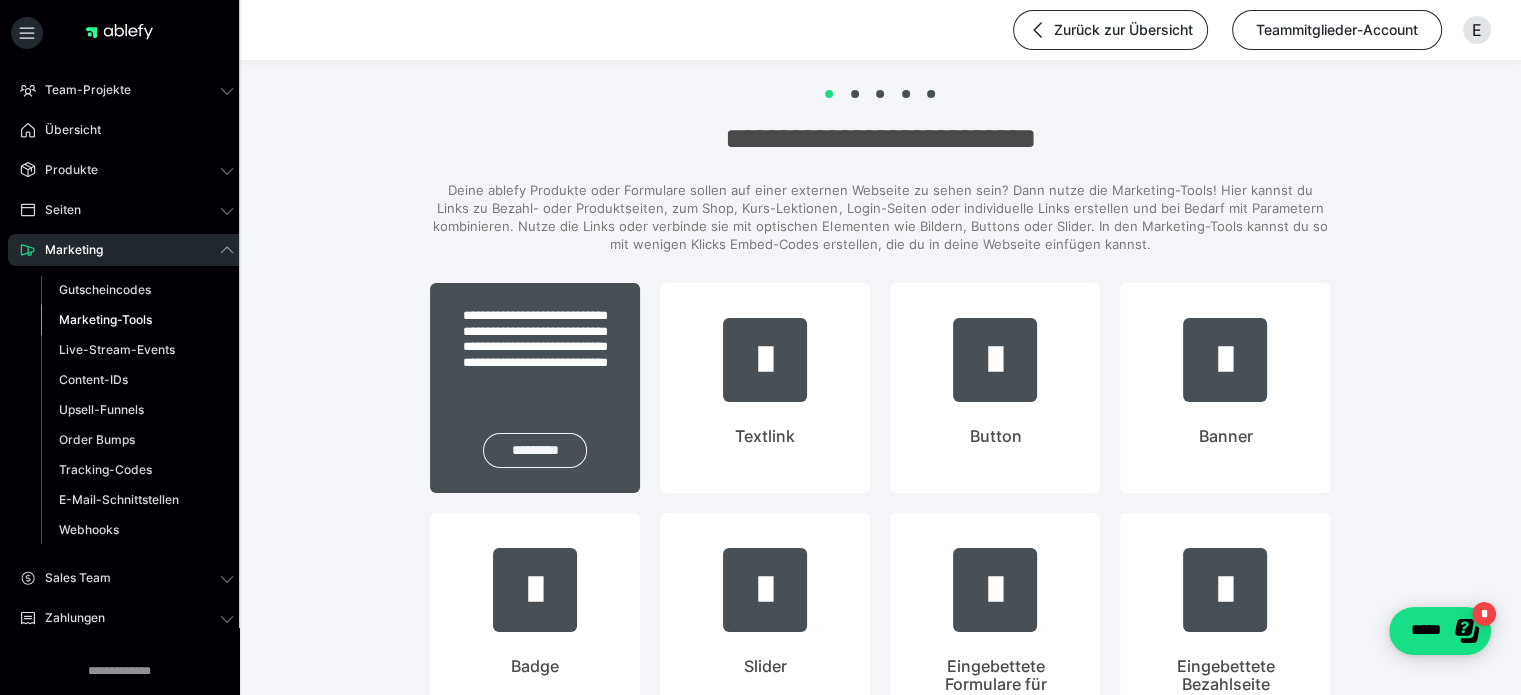 click on "*********" at bounding box center [535, 450] 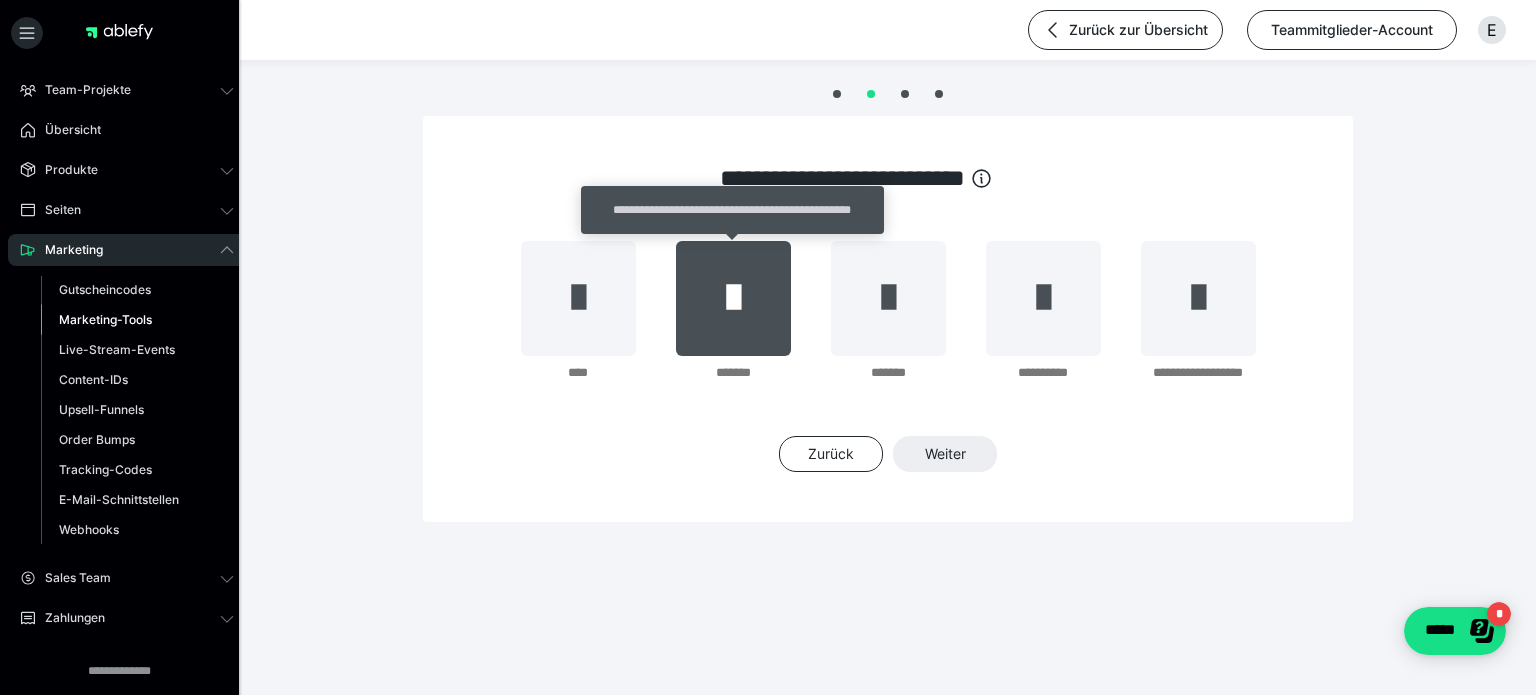 click at bounding box center (733, 298) 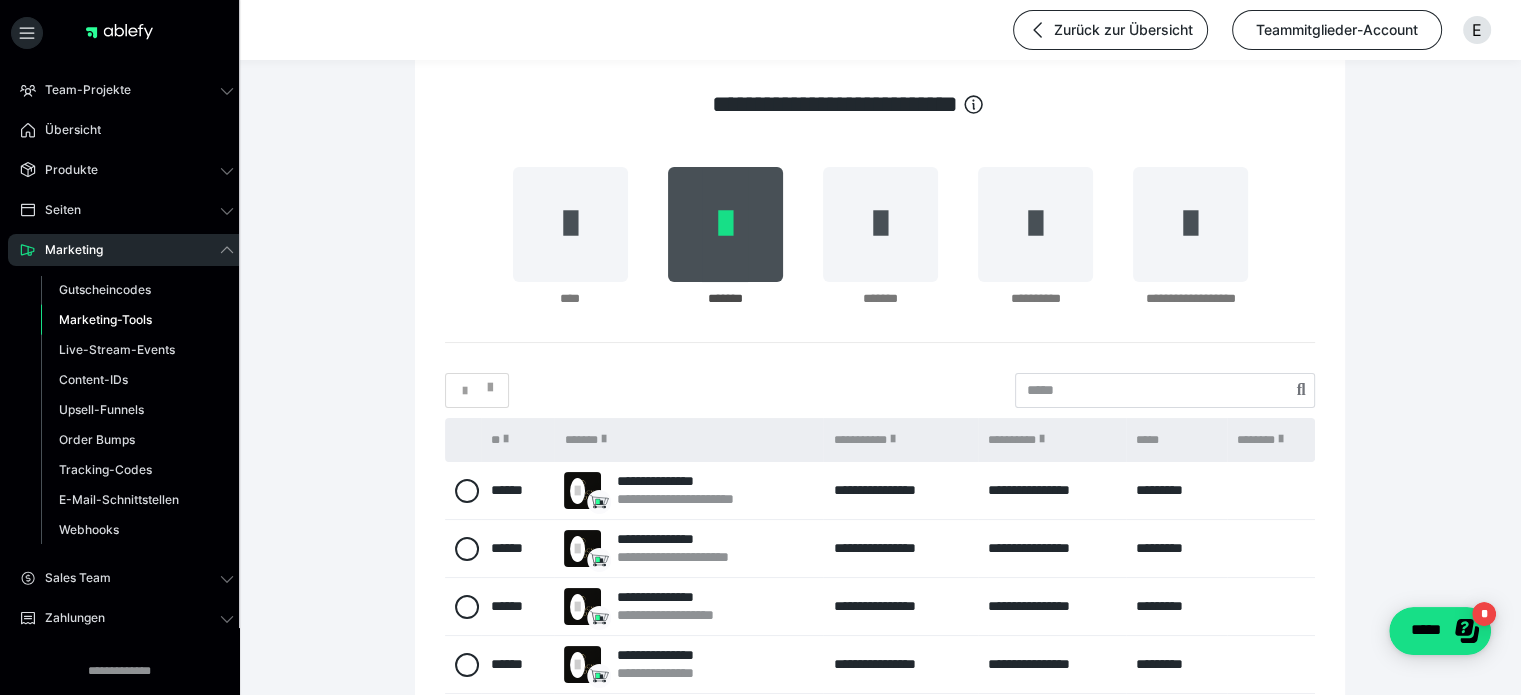 scroll, scrollTop: 76, scrollLeft: 0, axis: vertical 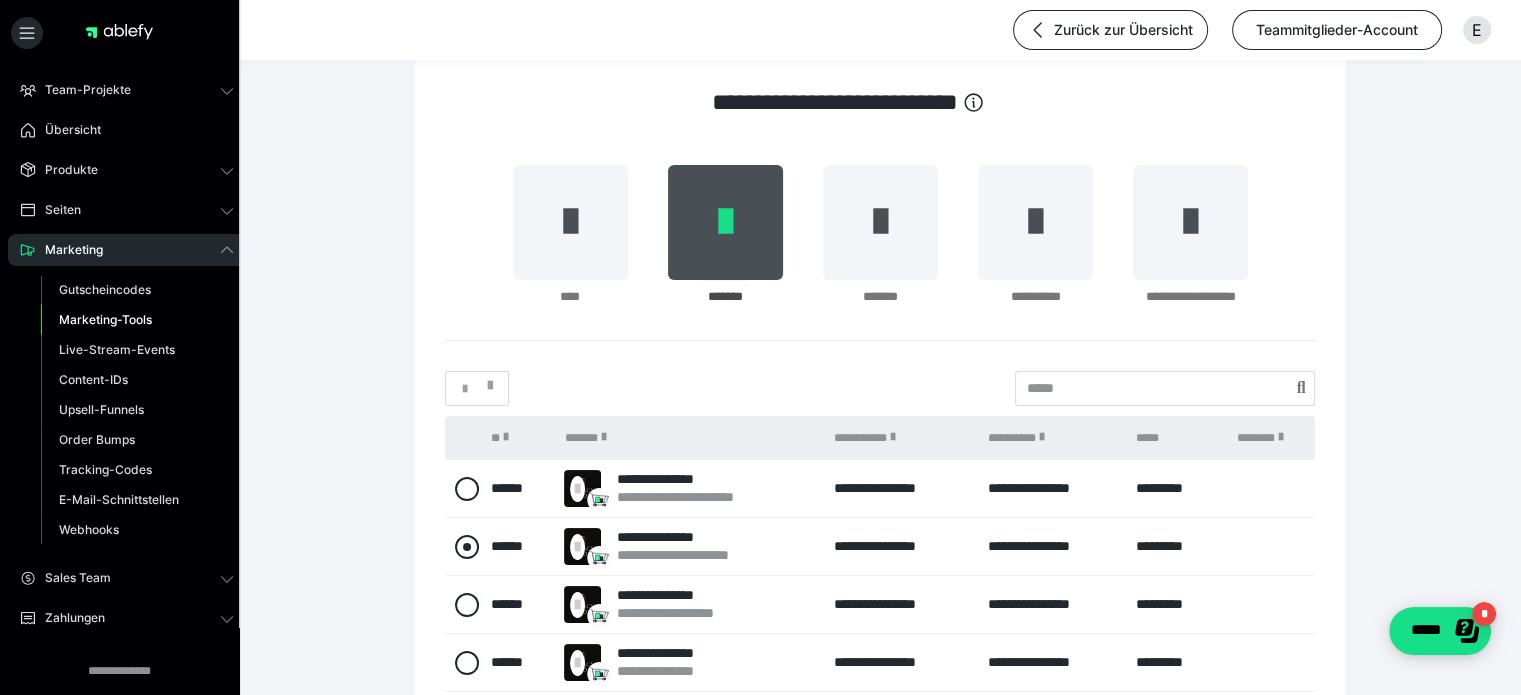 click at bounding box center [467, 547] 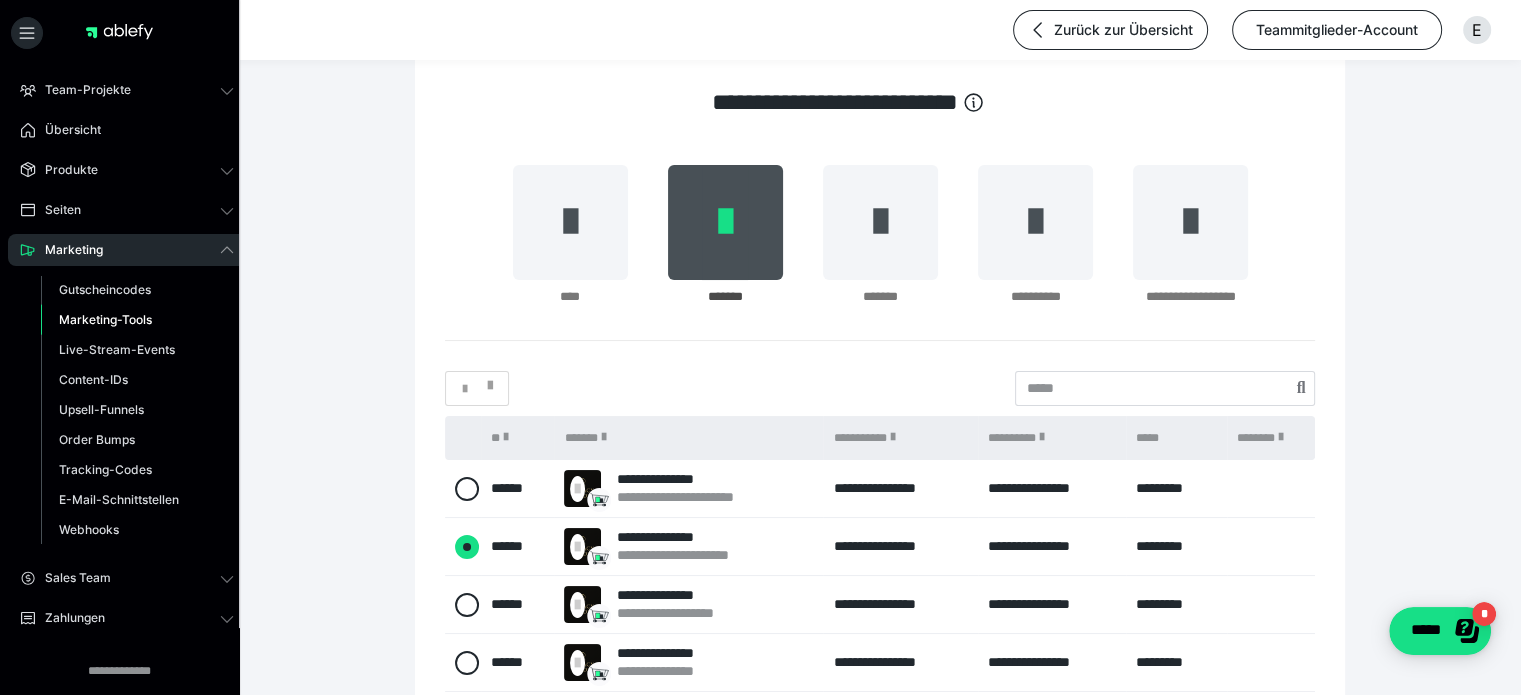radio on "****" 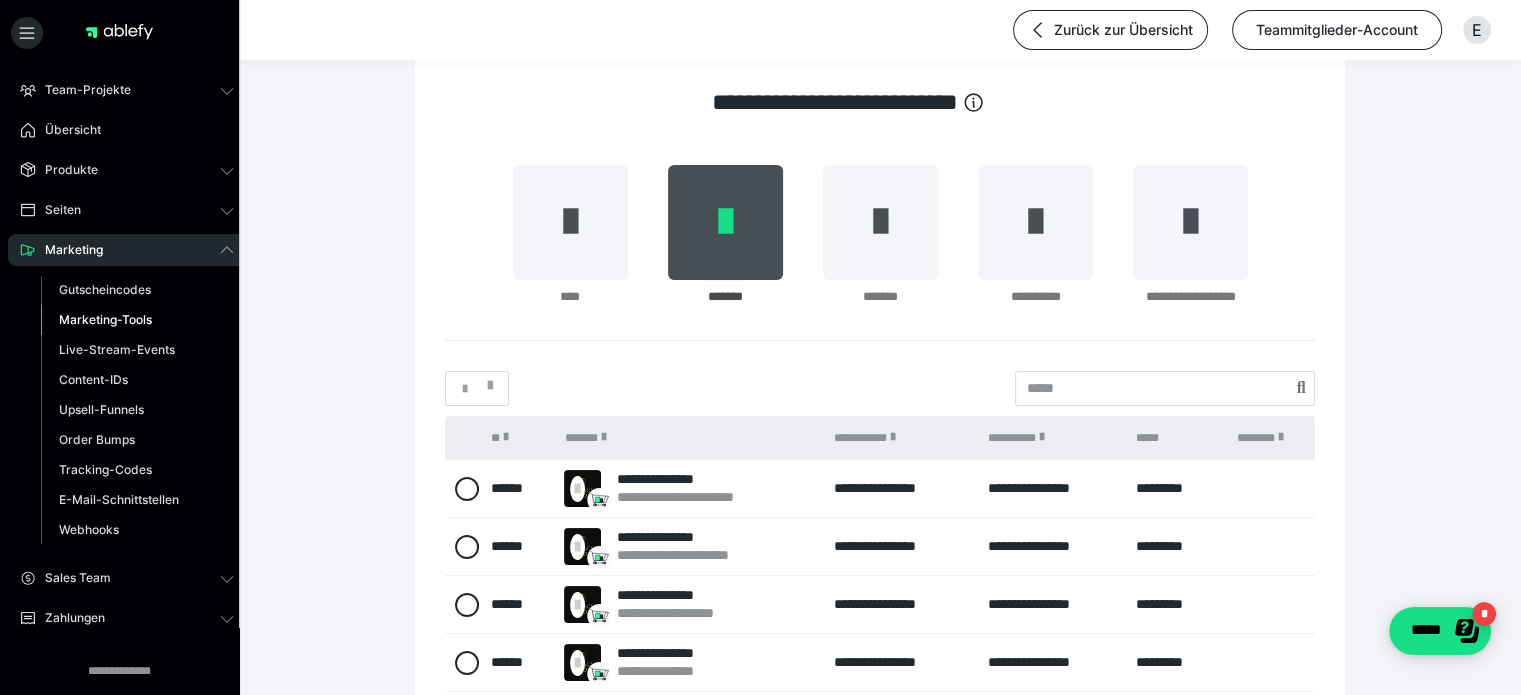 scroll, scrollTop: 308, scrollLeft: 0, axis: vertical 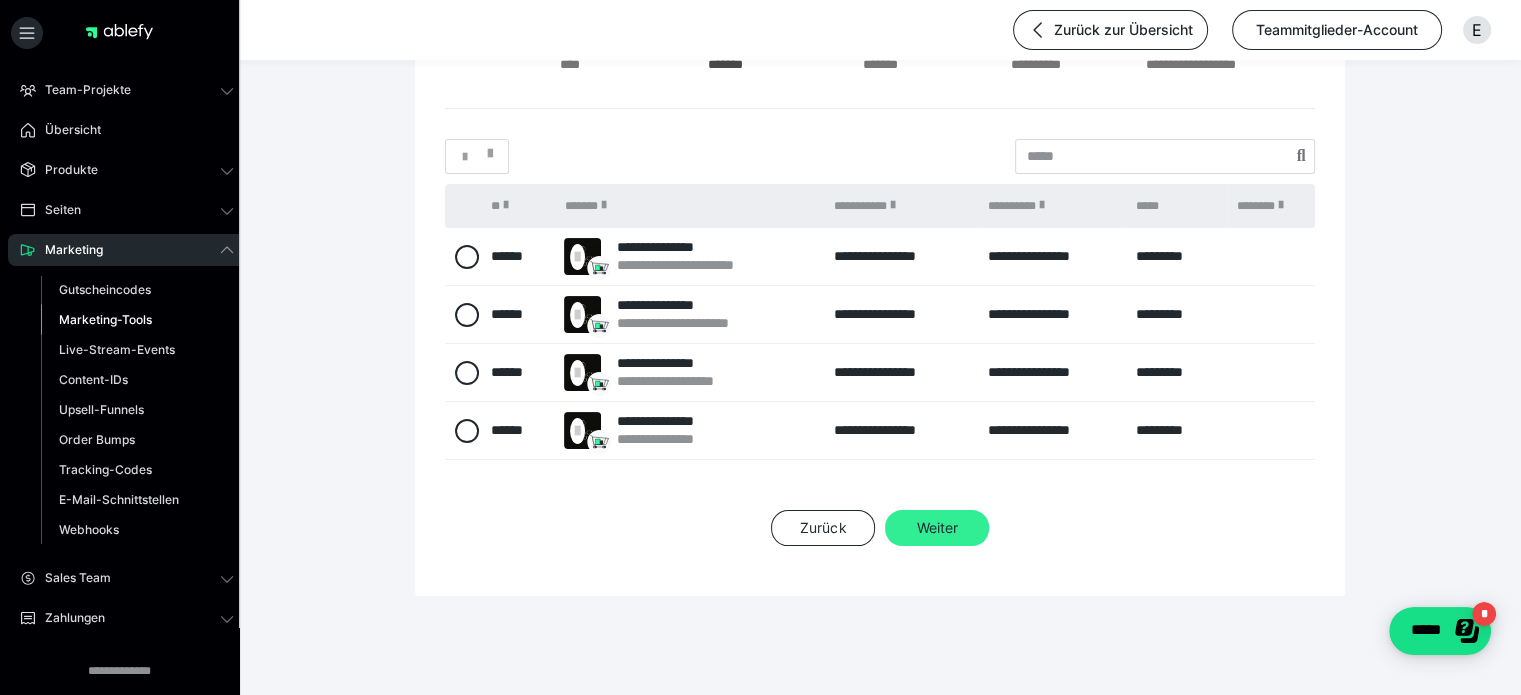 click on "Weiter" at bounding box center (937, 528) 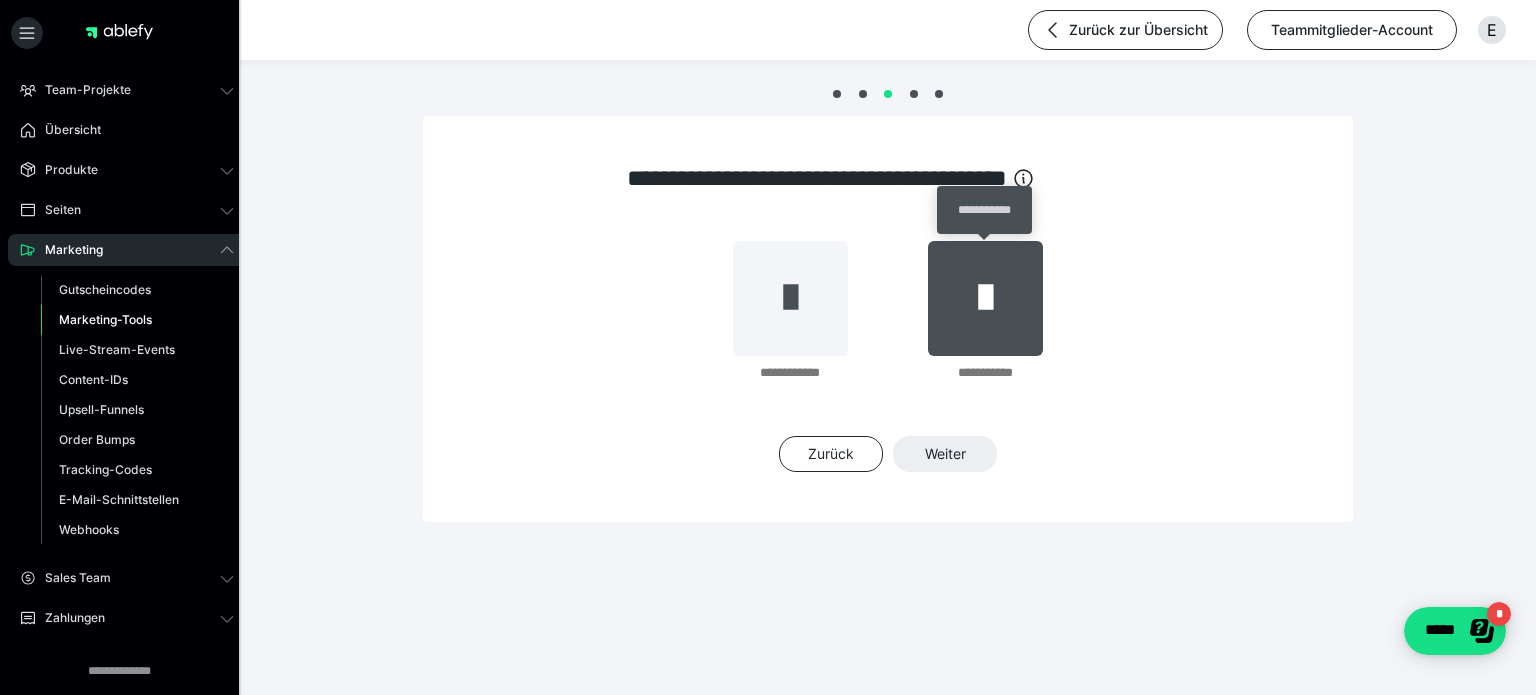 click at bounding box center (985, 298) 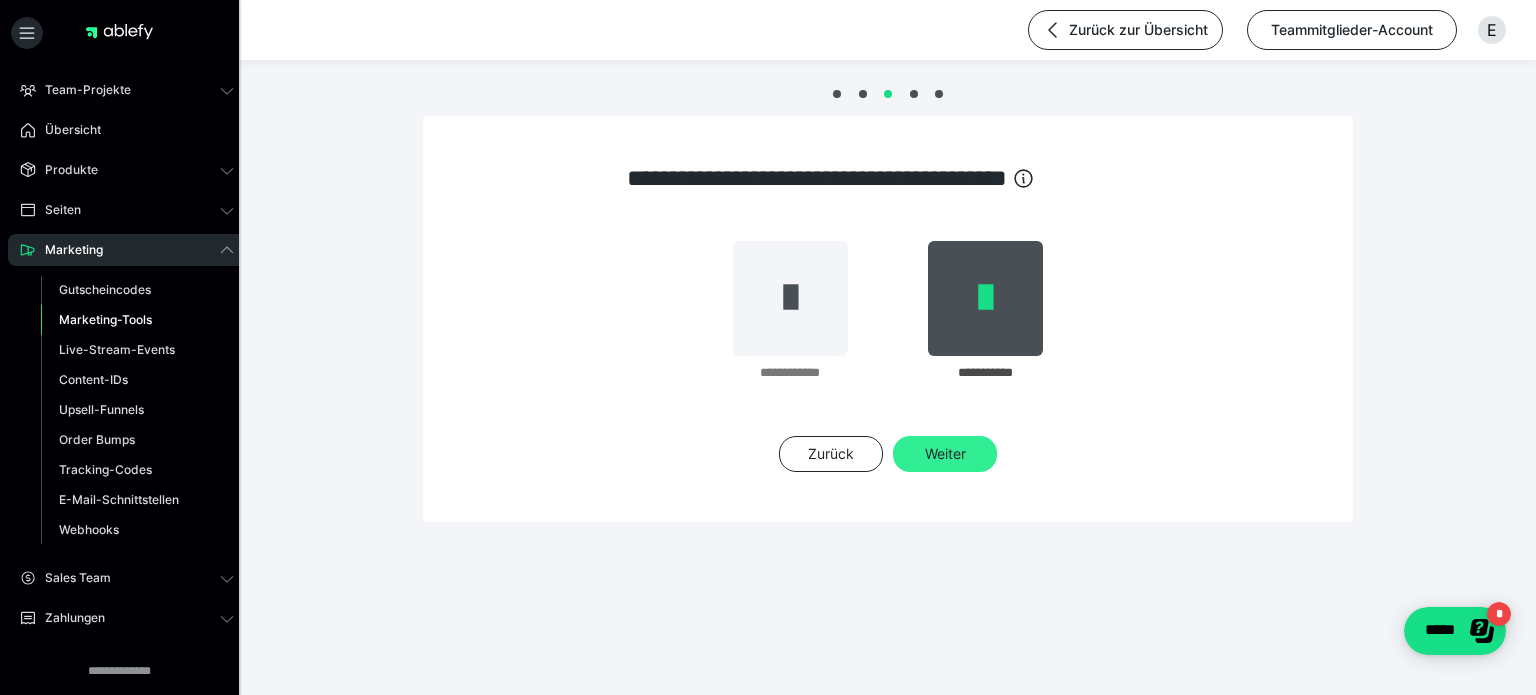 click on "Weiter" at bounding box center (945, 454) 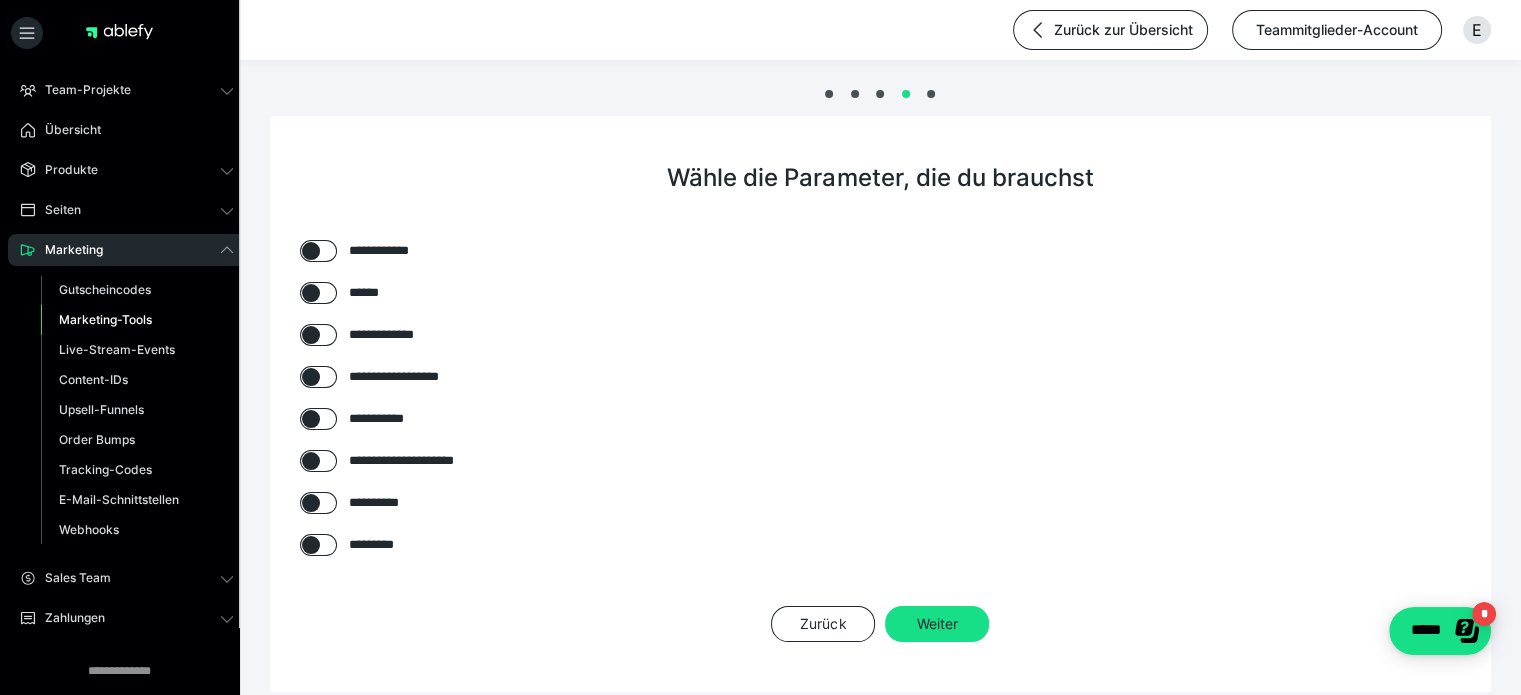 click at bounding box center [311, 377] 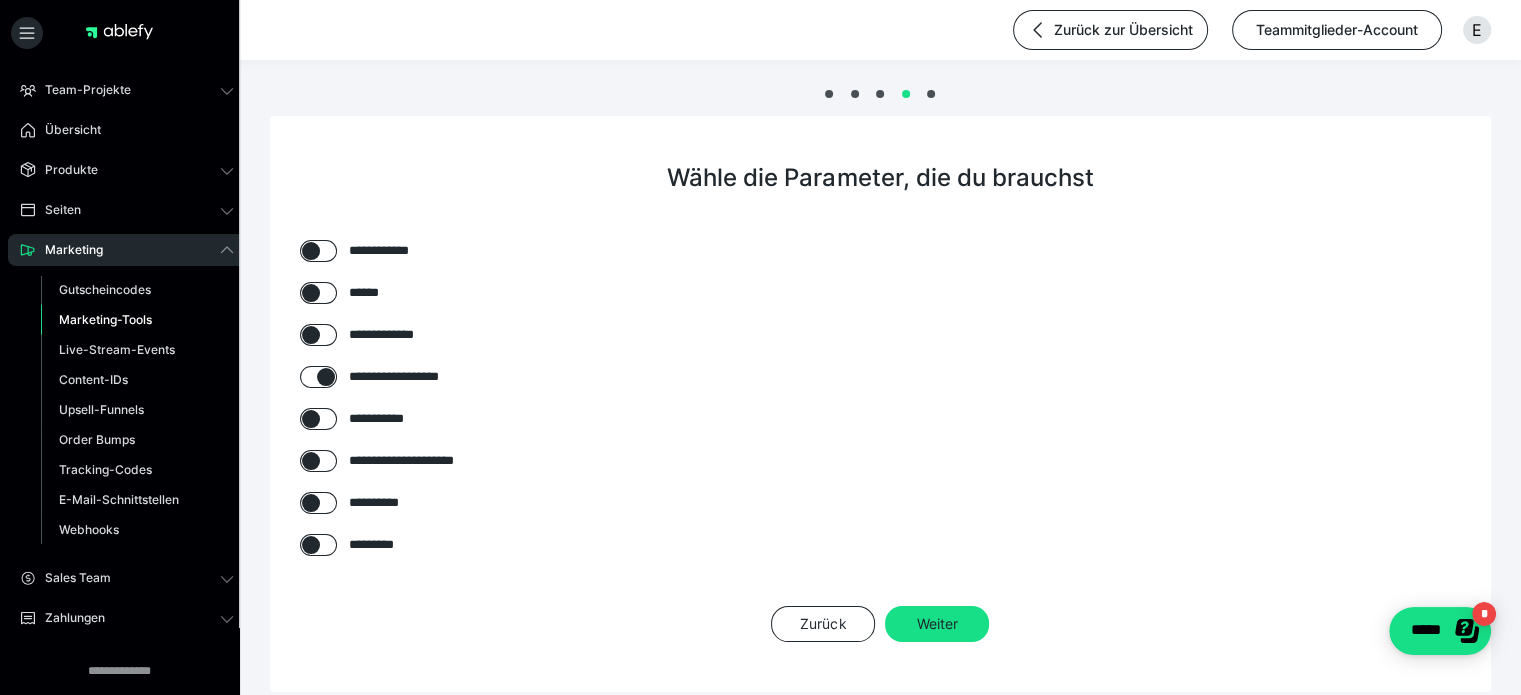 checkbox on "****" 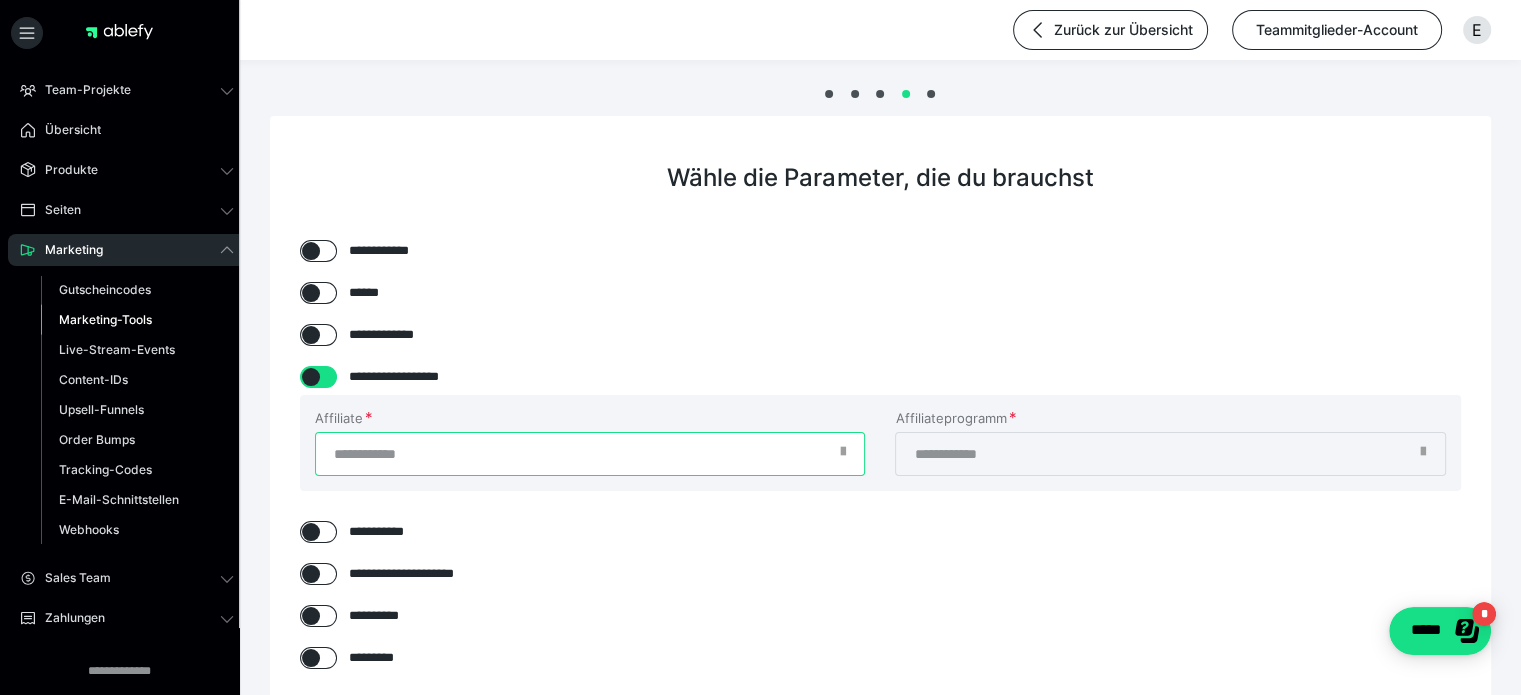 click on "Affiliate" at bounding box center (590, 454) 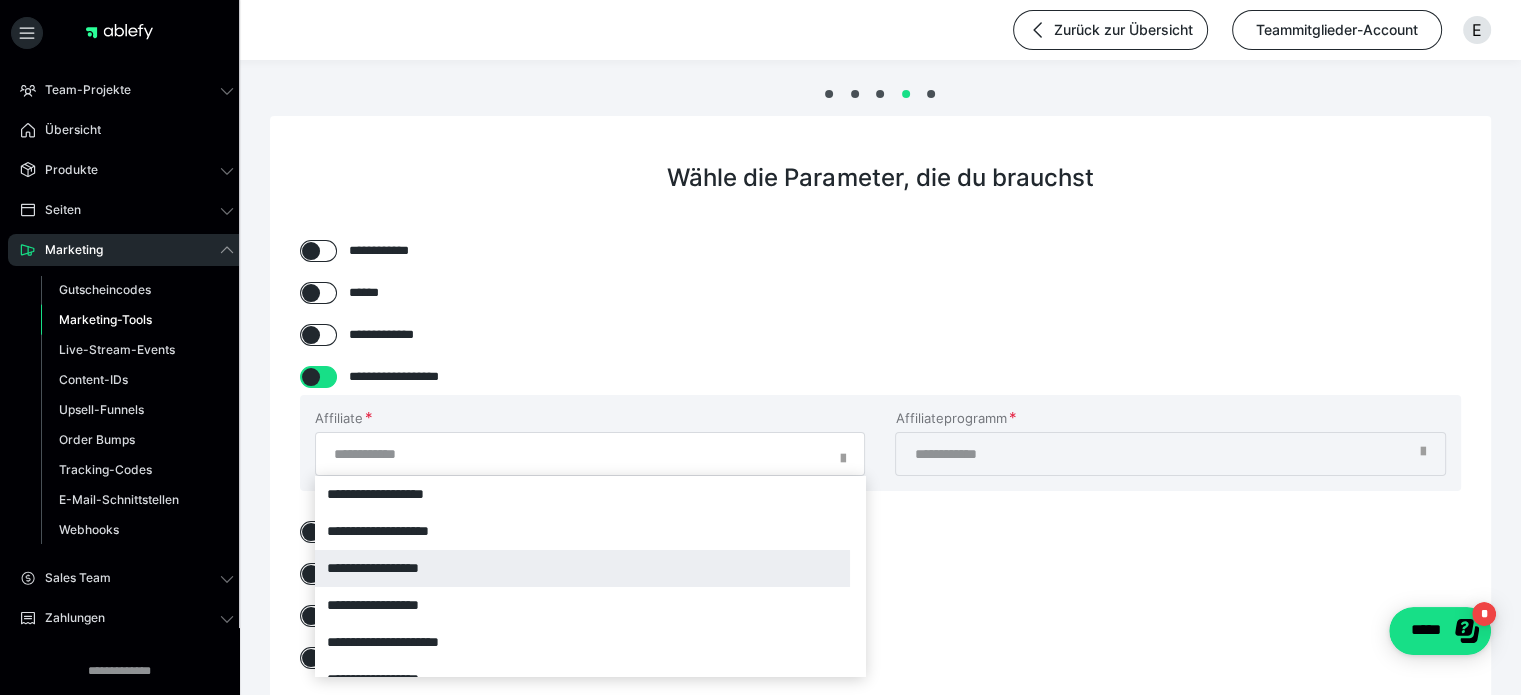 click on "**********" at bounding box center [582, 568] 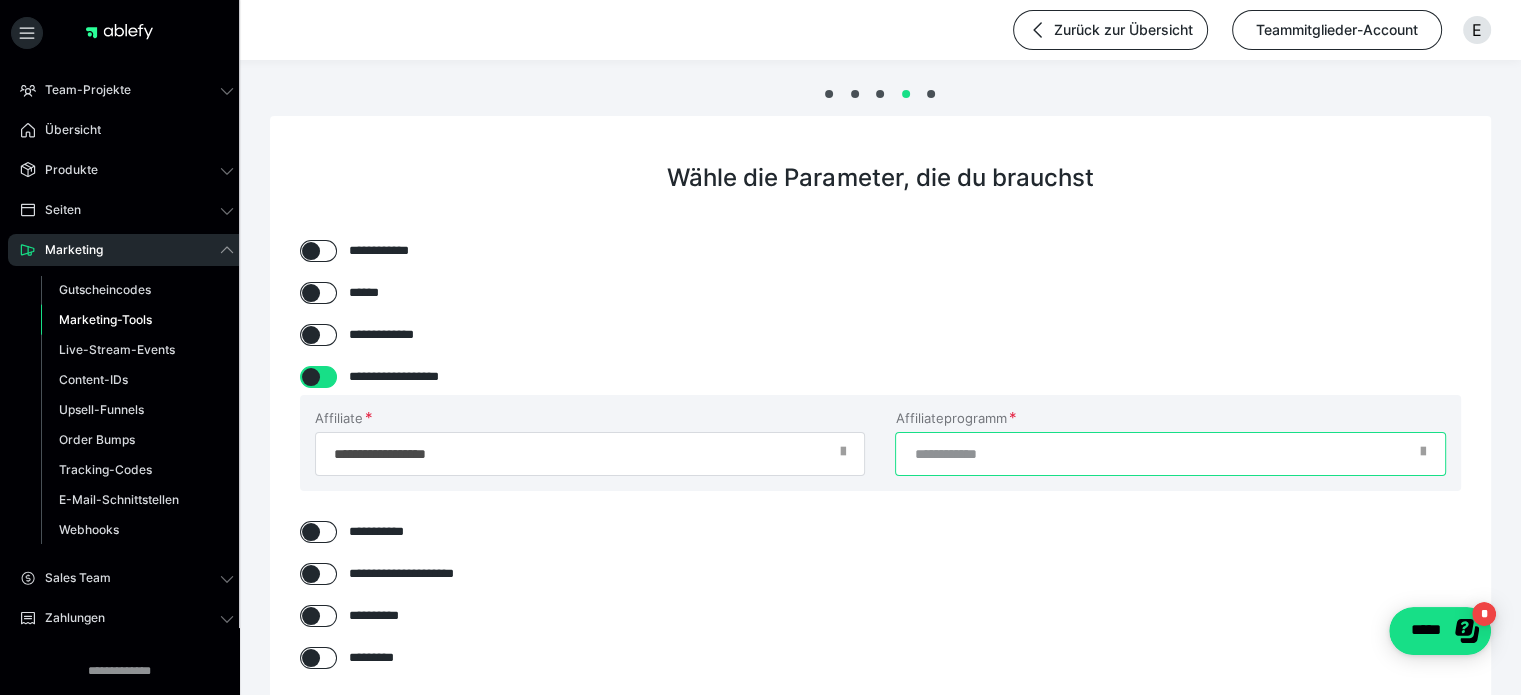 click on "Affiliateprogramm" at bounding box center [1170, 454] 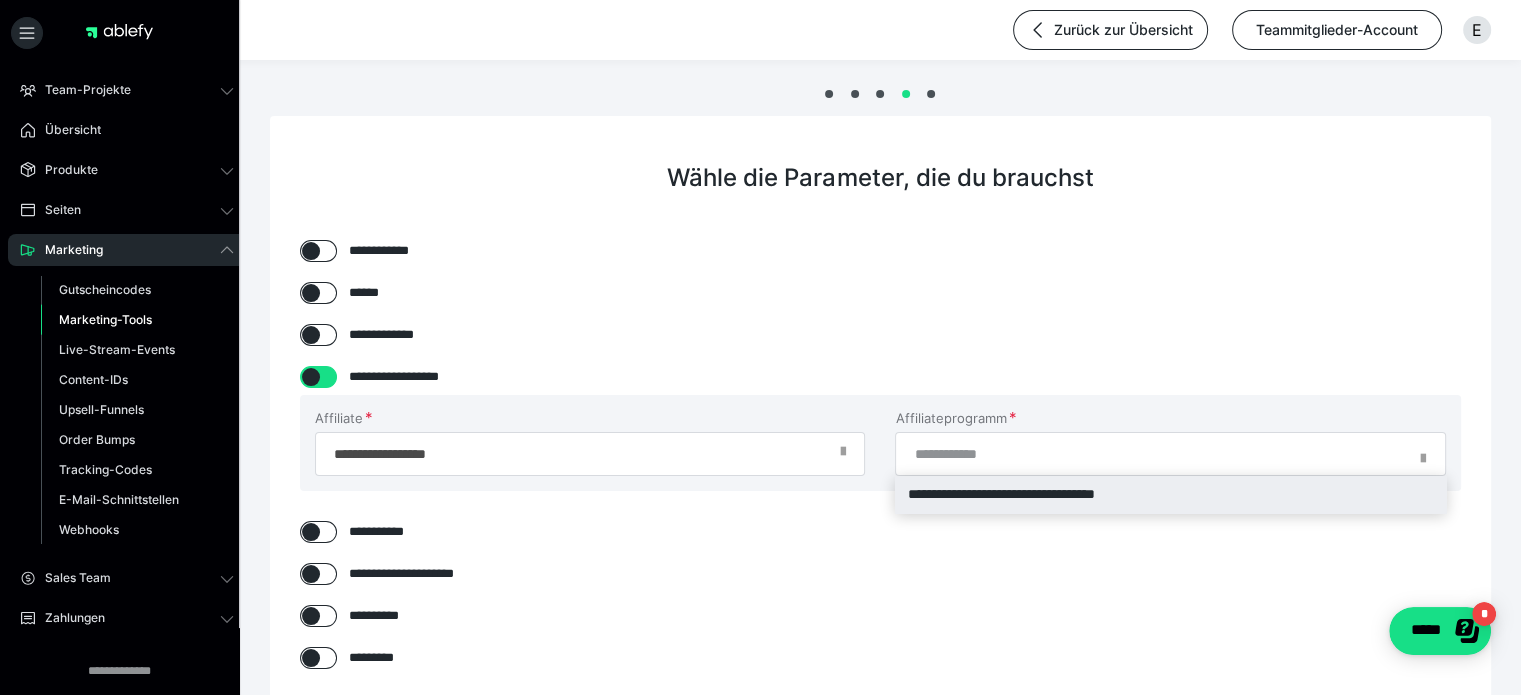 click on "**********" at bounding box center [1170, 494] 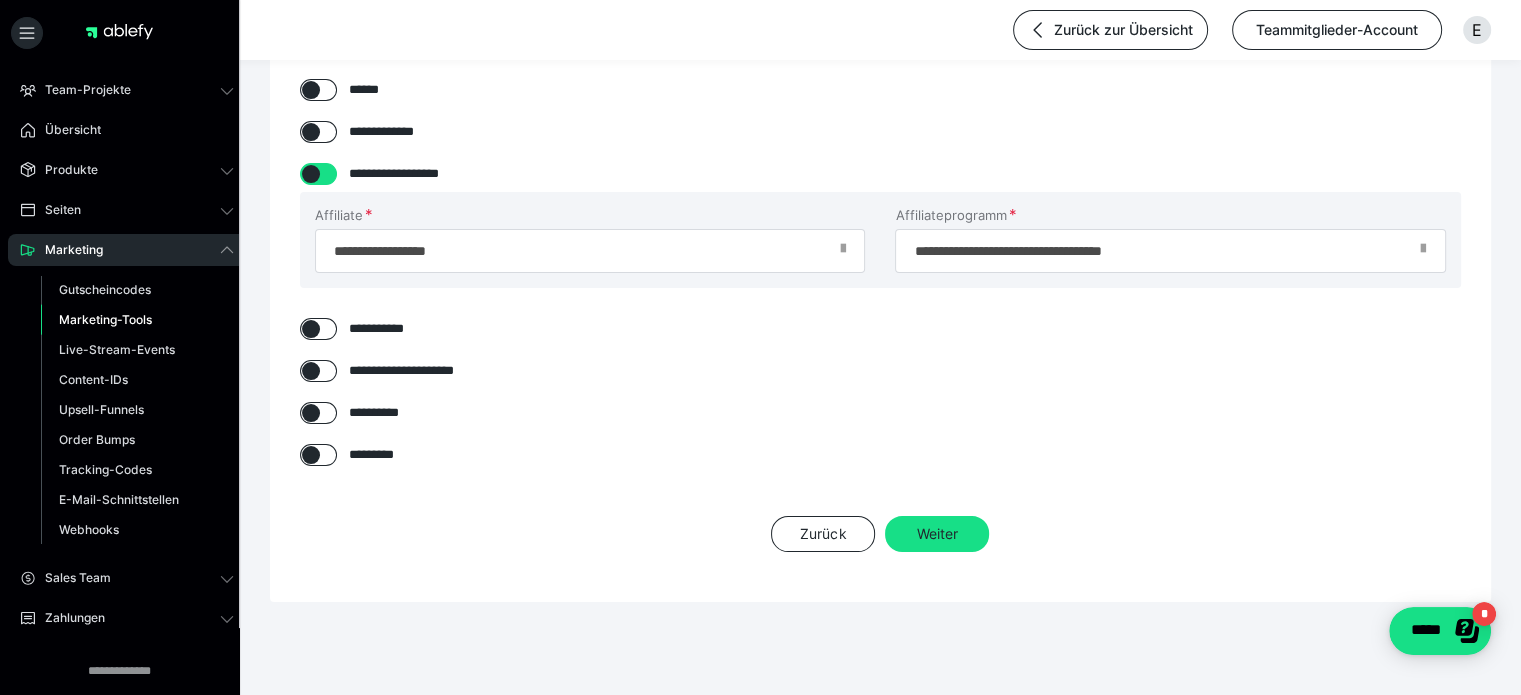 scroll, scrollTop: 208, scrollLeft: 0, axis: vertical 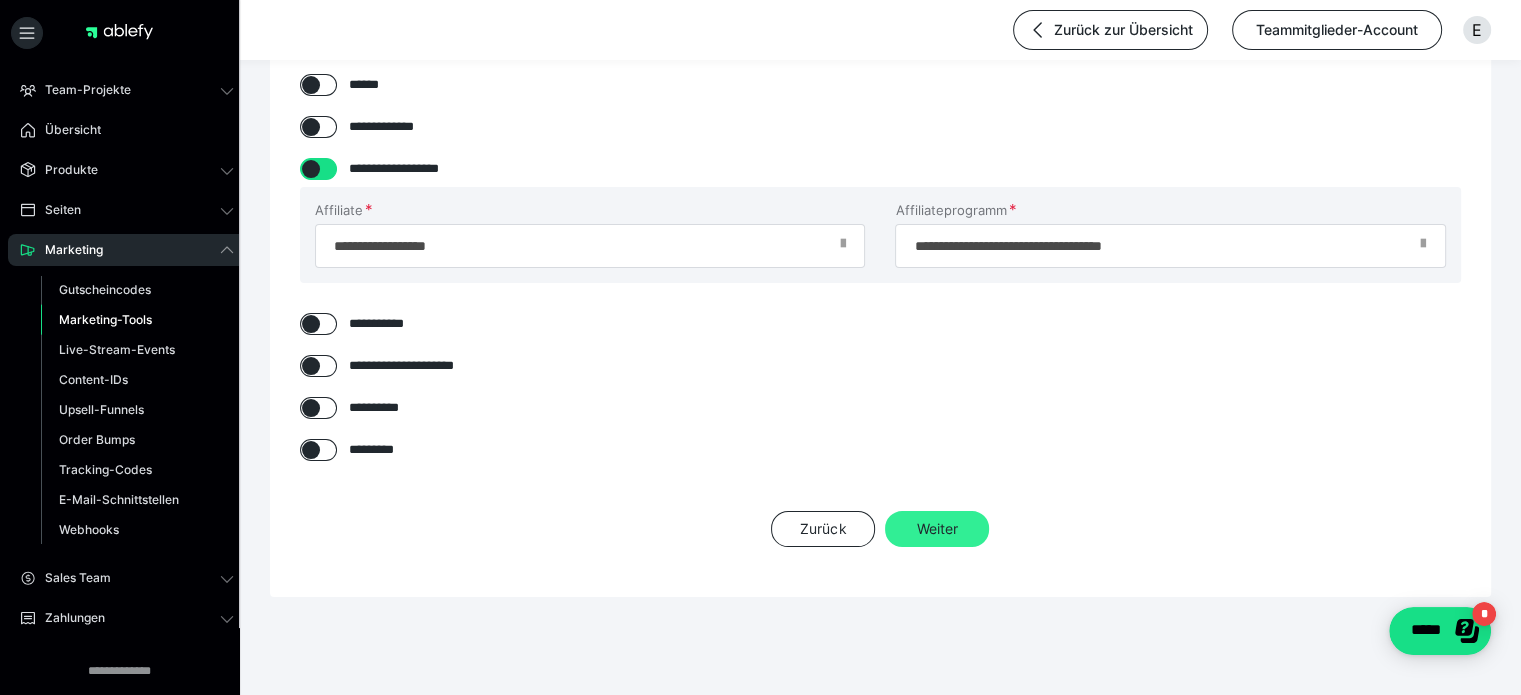 click on "Weiter" at bounding box center [937, 529] 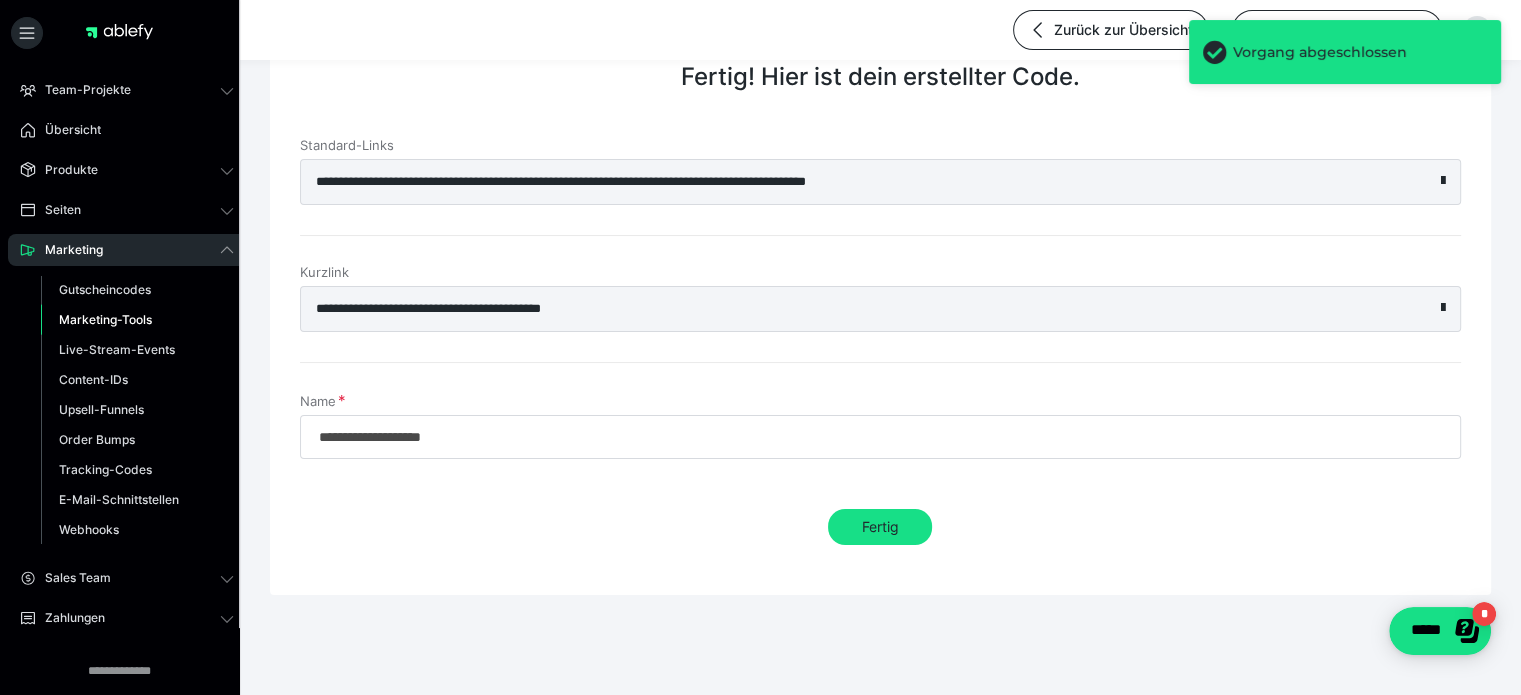scroll, scrollTop: 99, scrollLeft: 0, axis: vertical 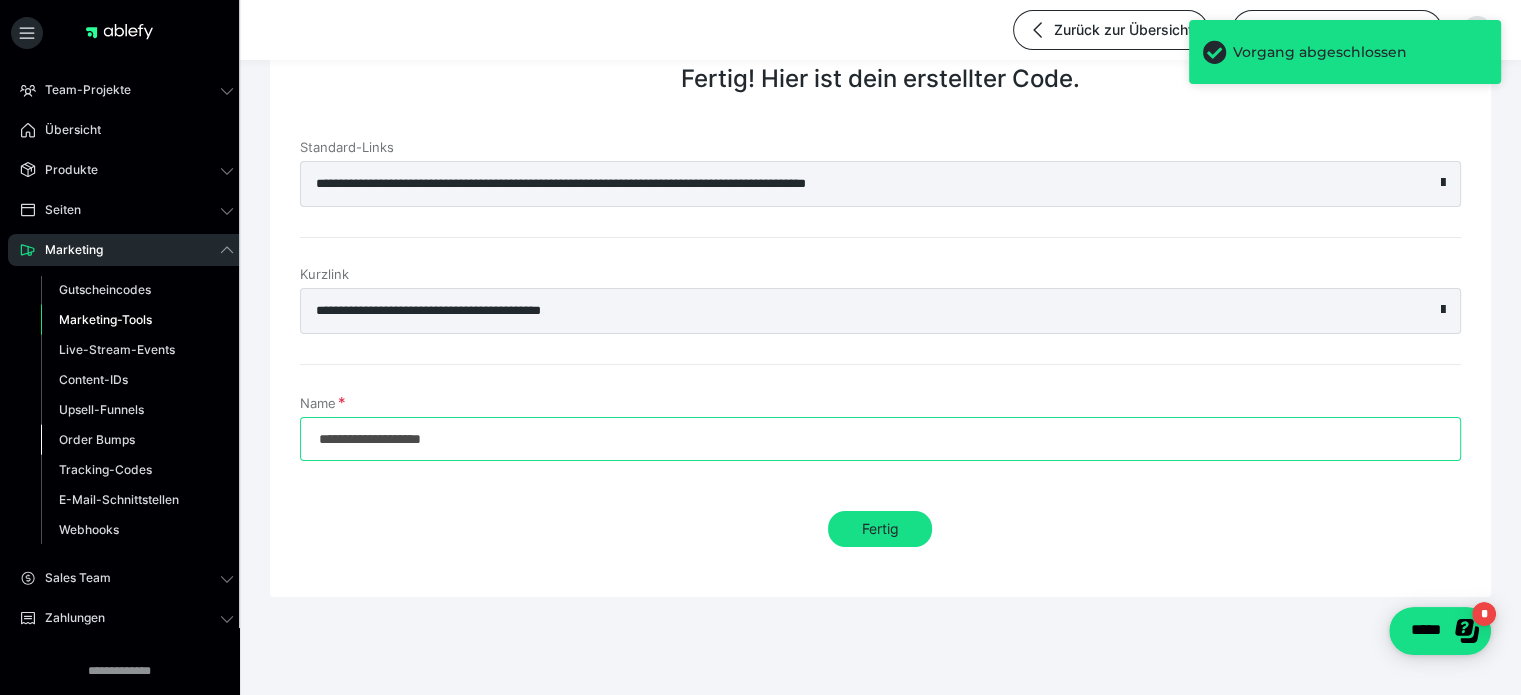 drag, startPoint x: 532, startPoint y: 423, endPoint x: 180, endPoint y: 439, distance: 352.36343 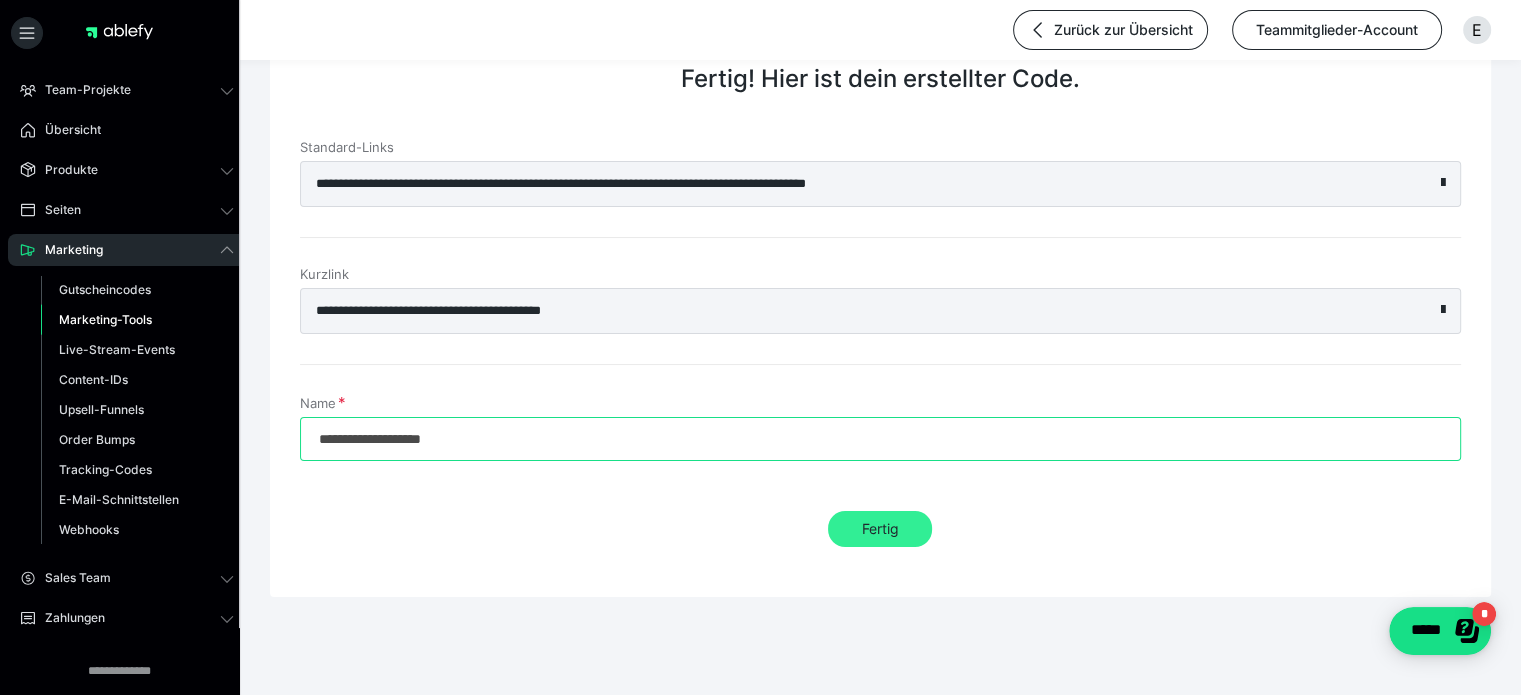 type on "**********" 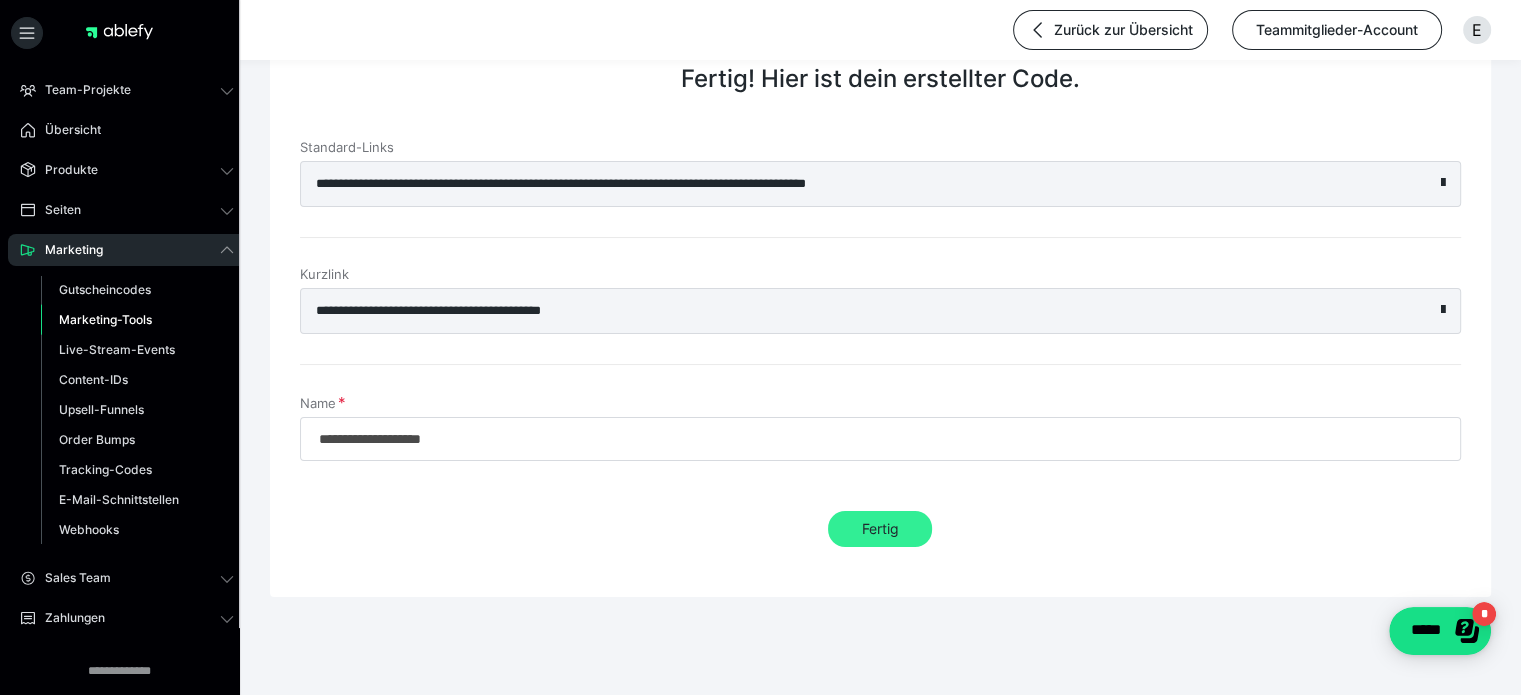 click on "Fertig" at bounding box center (880, 529) 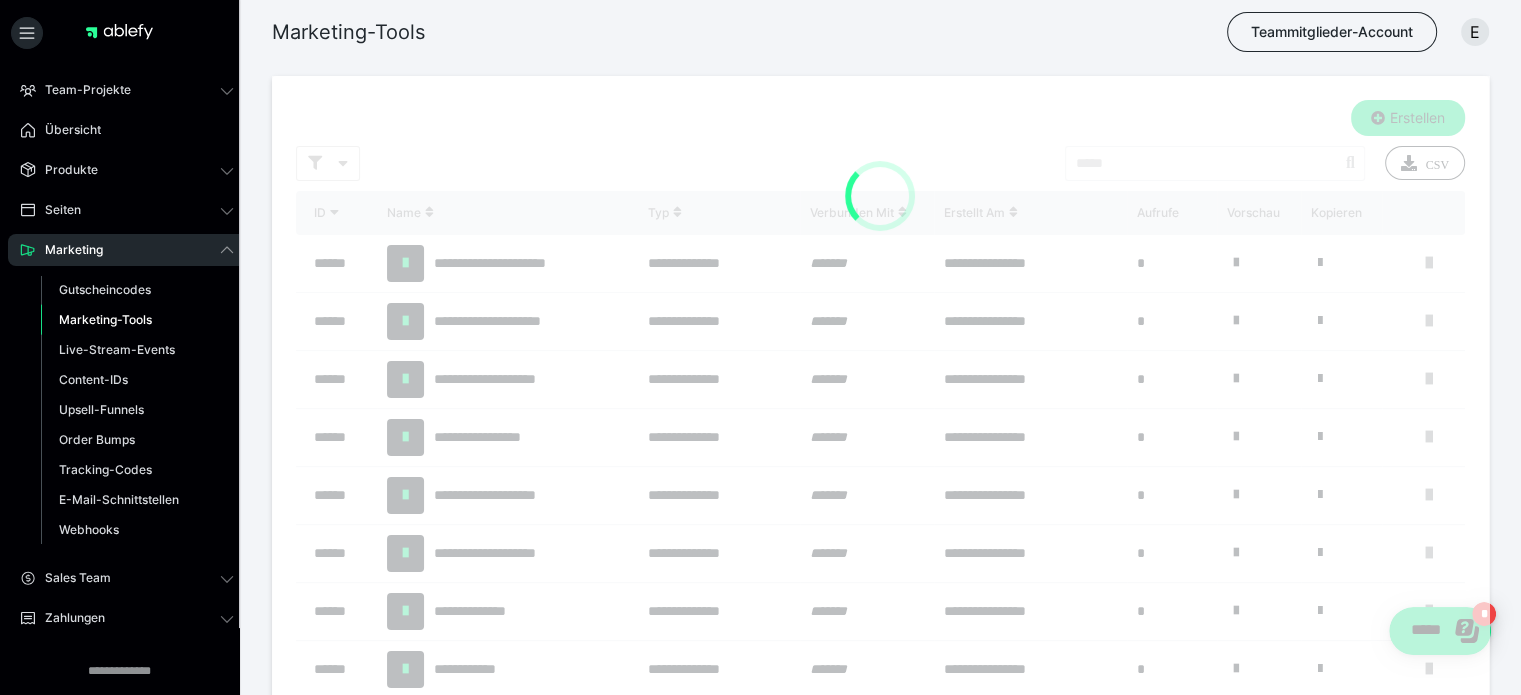 scroll, scrollTop: 0, scrollLeft: 0, axis: both 